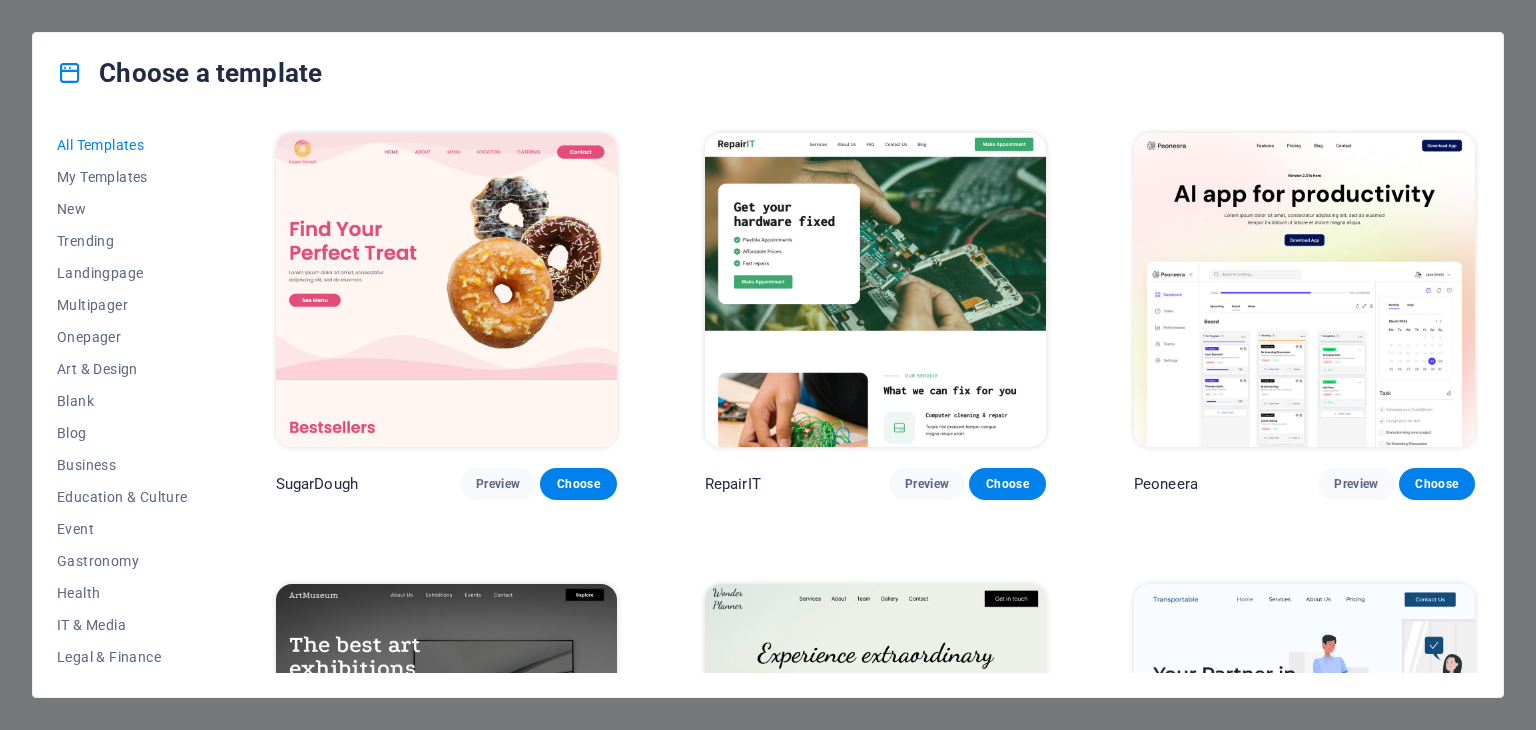 scroll, scrollTop: 0, scrollLeft: 0, axis: both 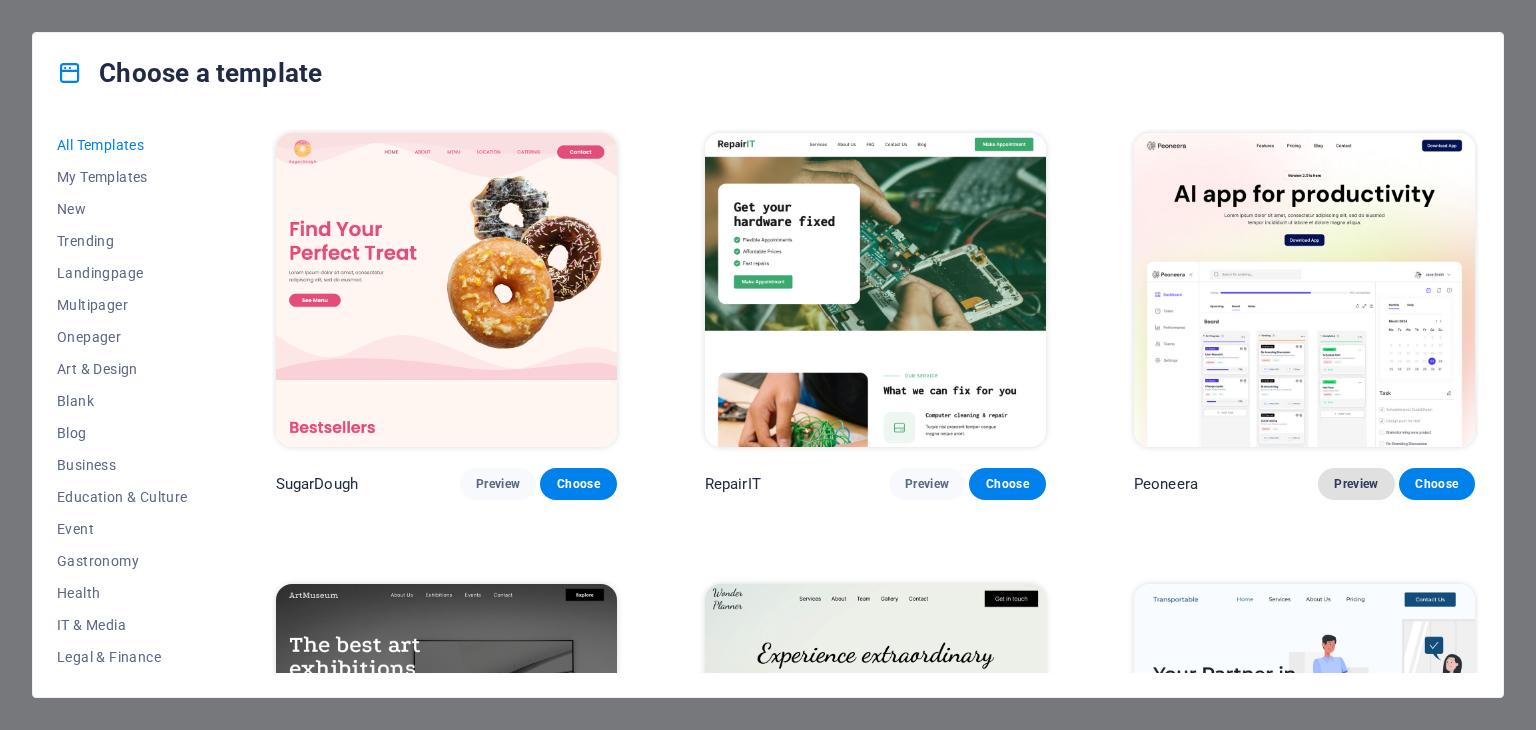 click on "Preview" at bounding box center [1356, 484] 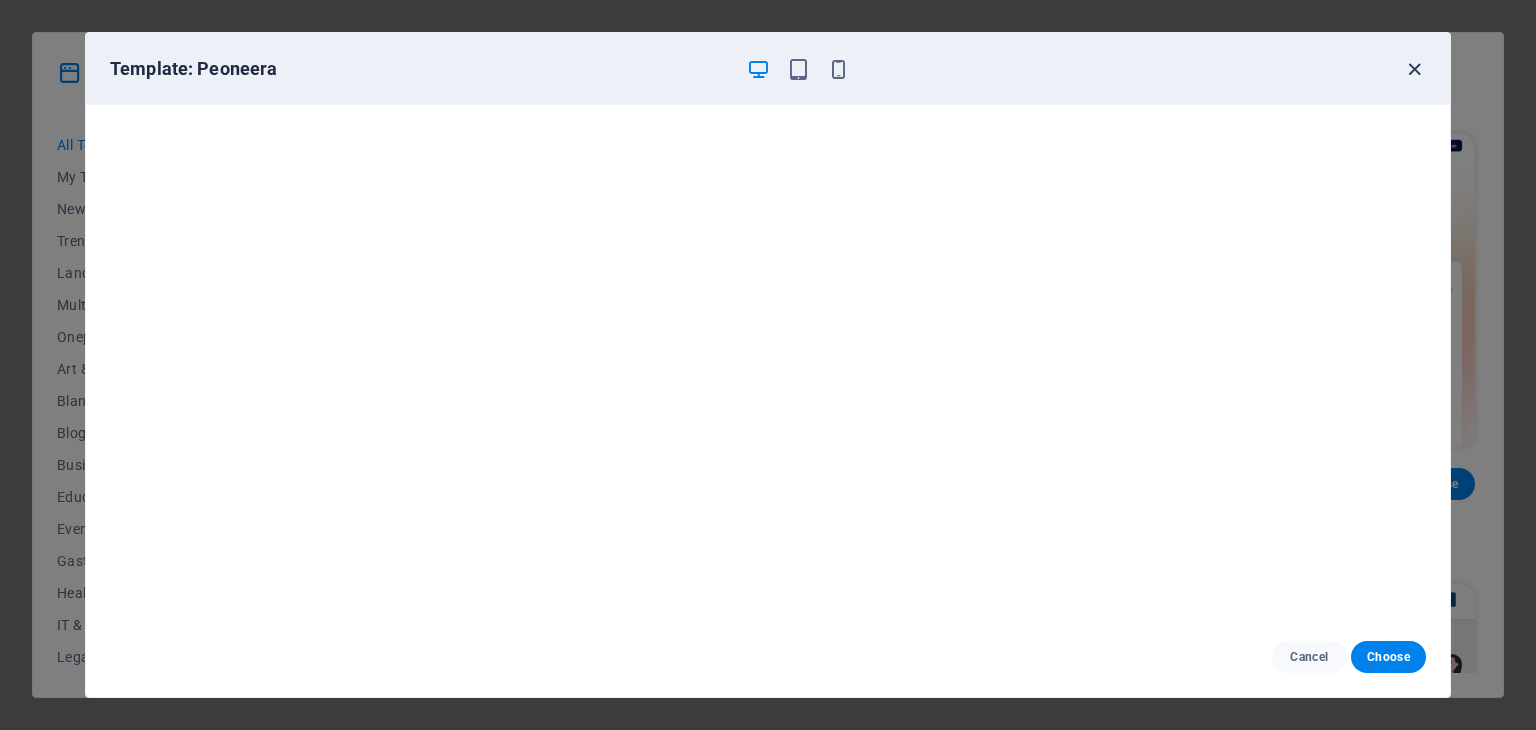 click at bounding box center (1414, 69) 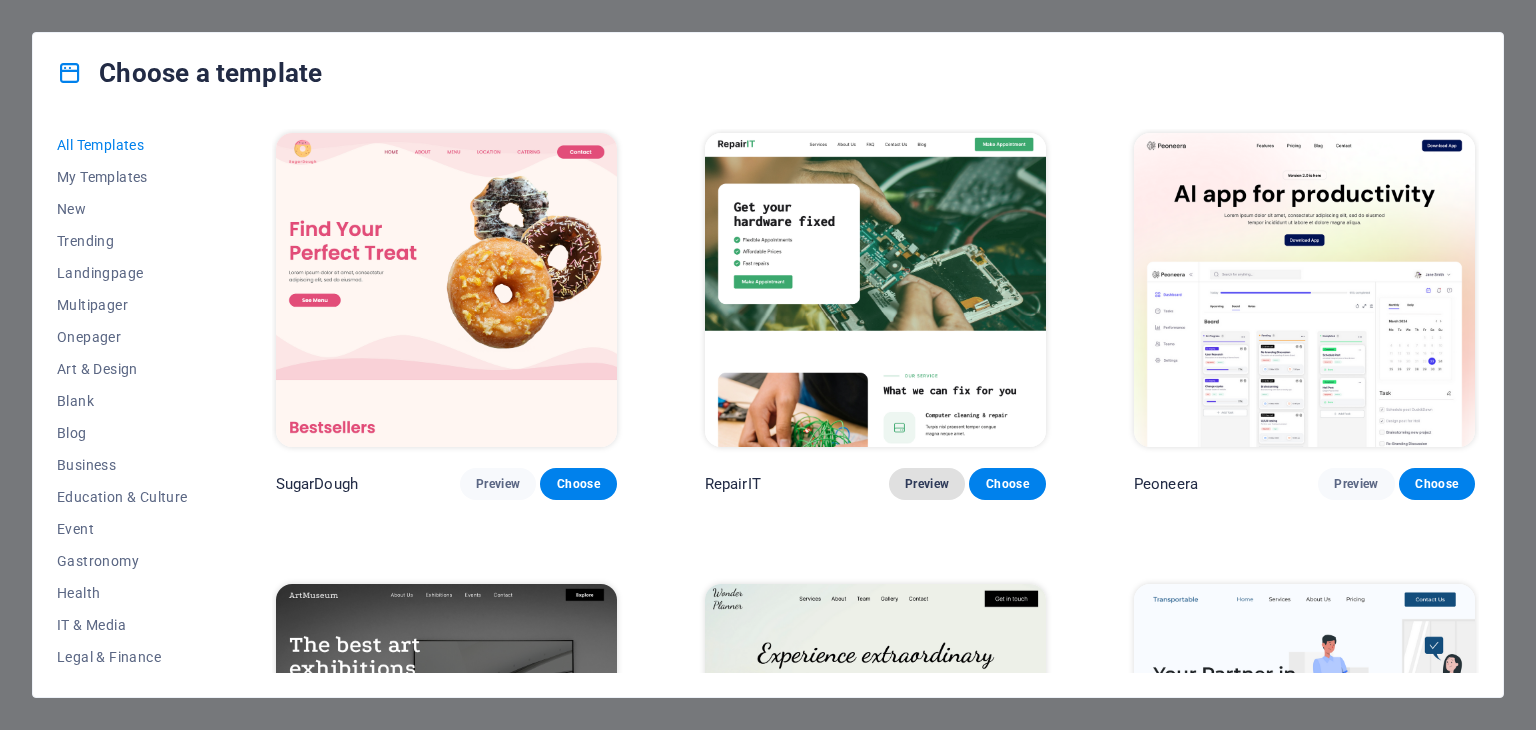 click on "Preview" at bounding box center (927, 484) 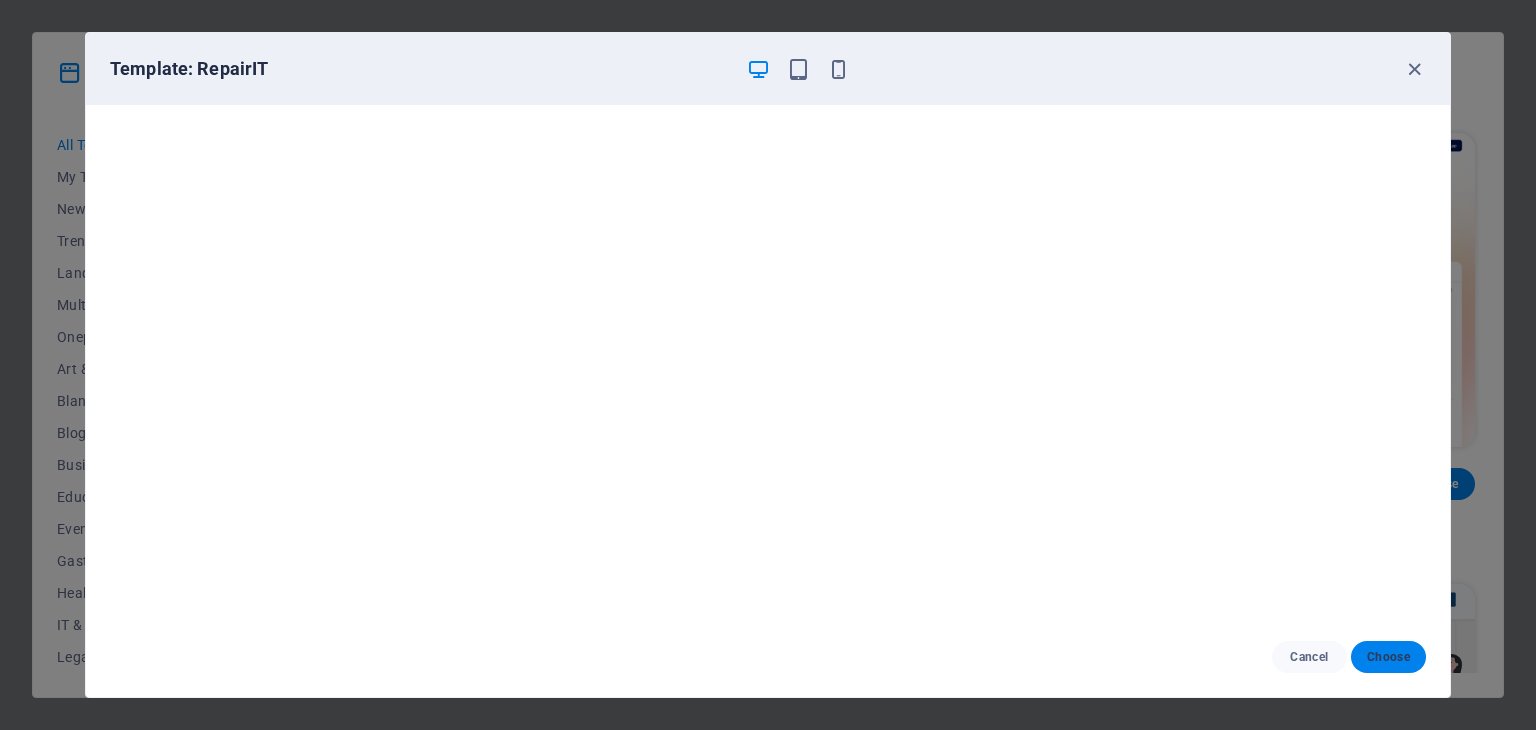click on "Choose" at bounding box center [1388, 657] 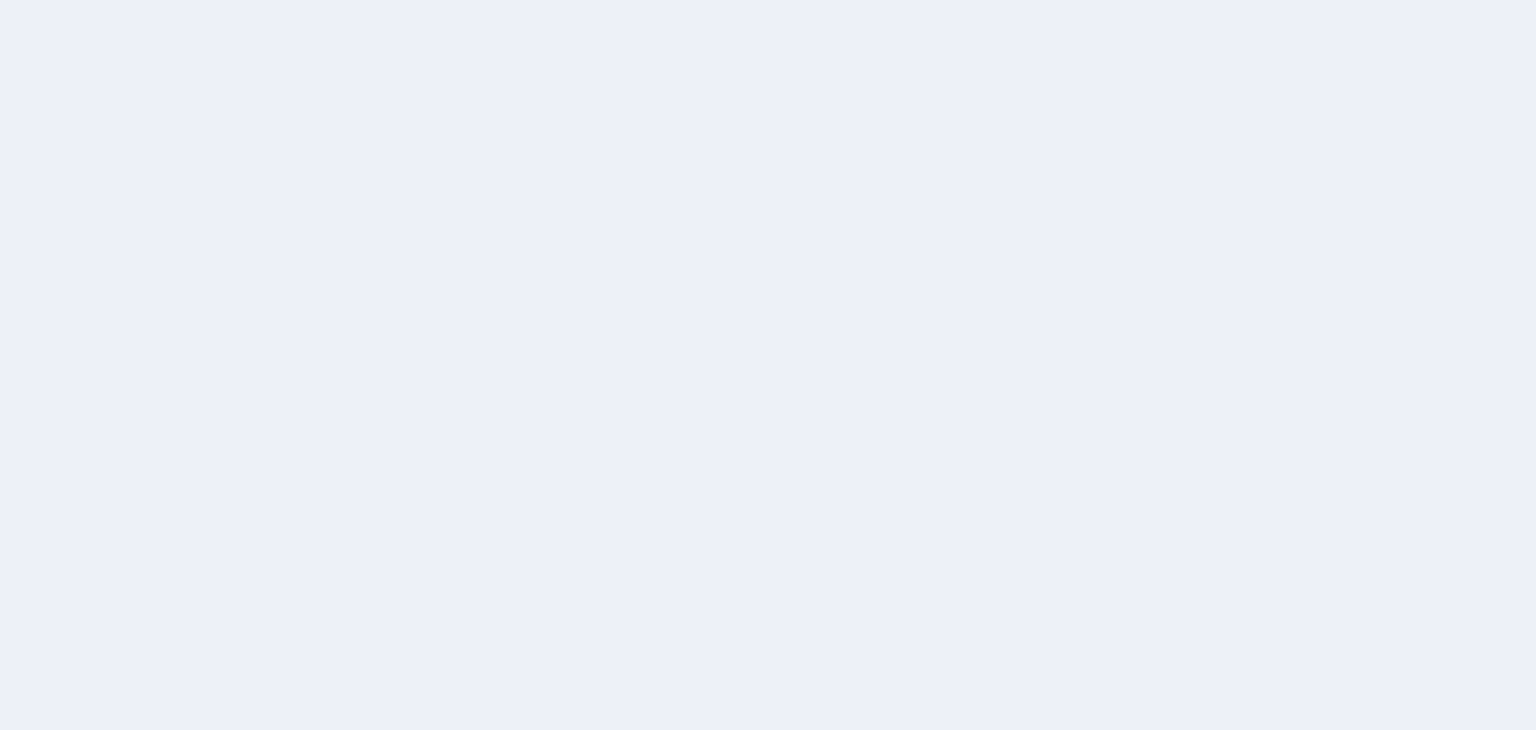 scroll, scrollTop: 0, scrollLeft: 0, axis: both 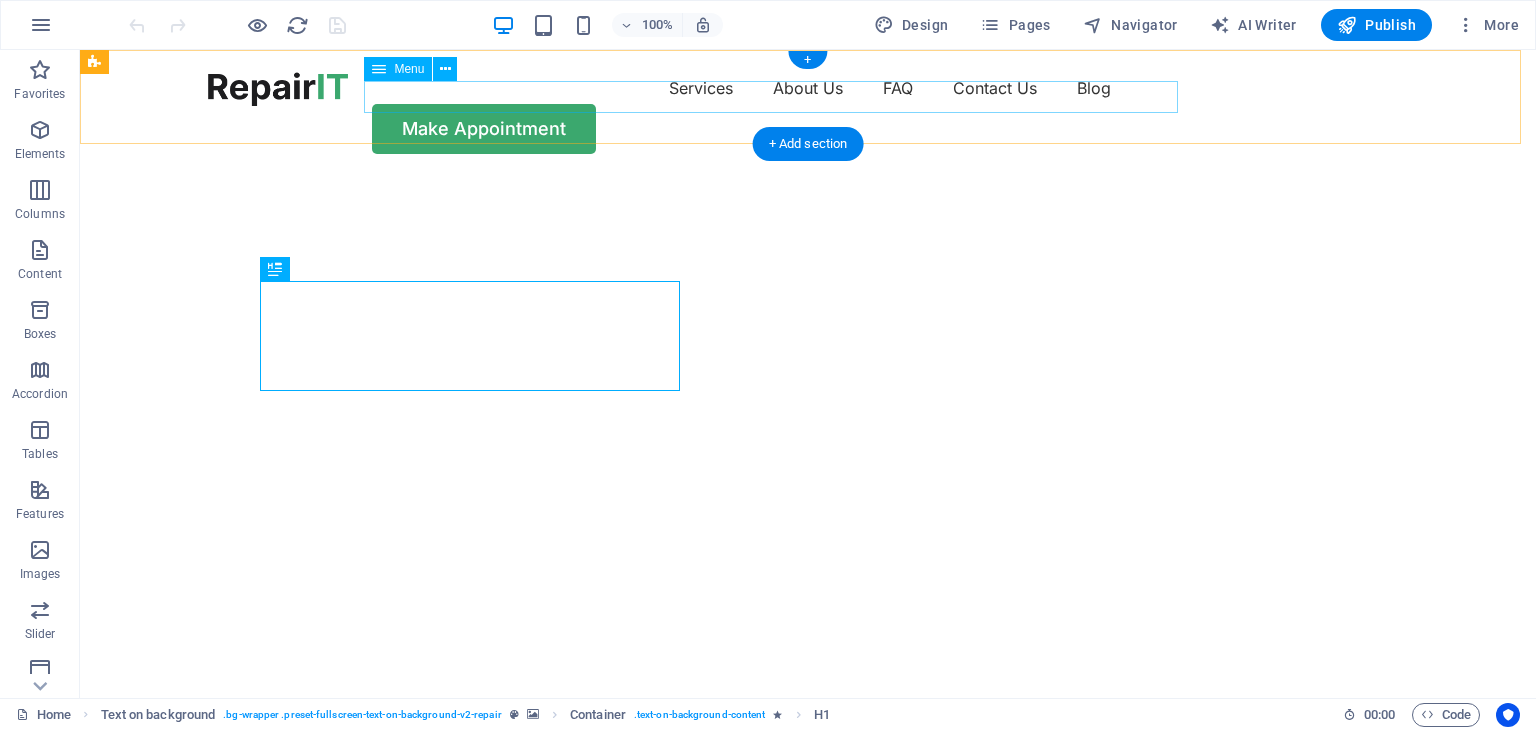 click on "Services About Us FAQ Contact Us Blog" at bounding box center [808, 88] 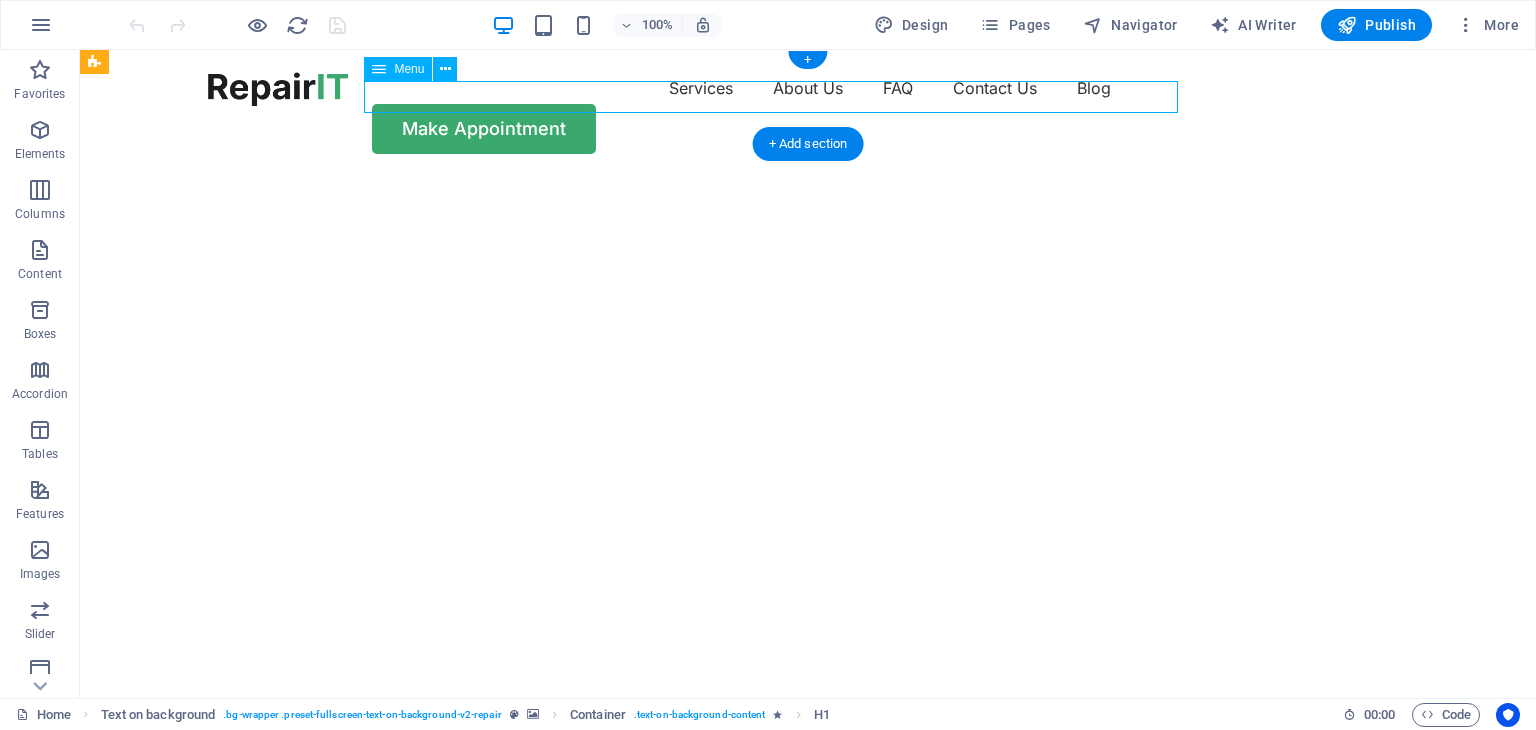 click on "Services About Us FAQ Contact Us Blog" at bounding box center (808, 88) 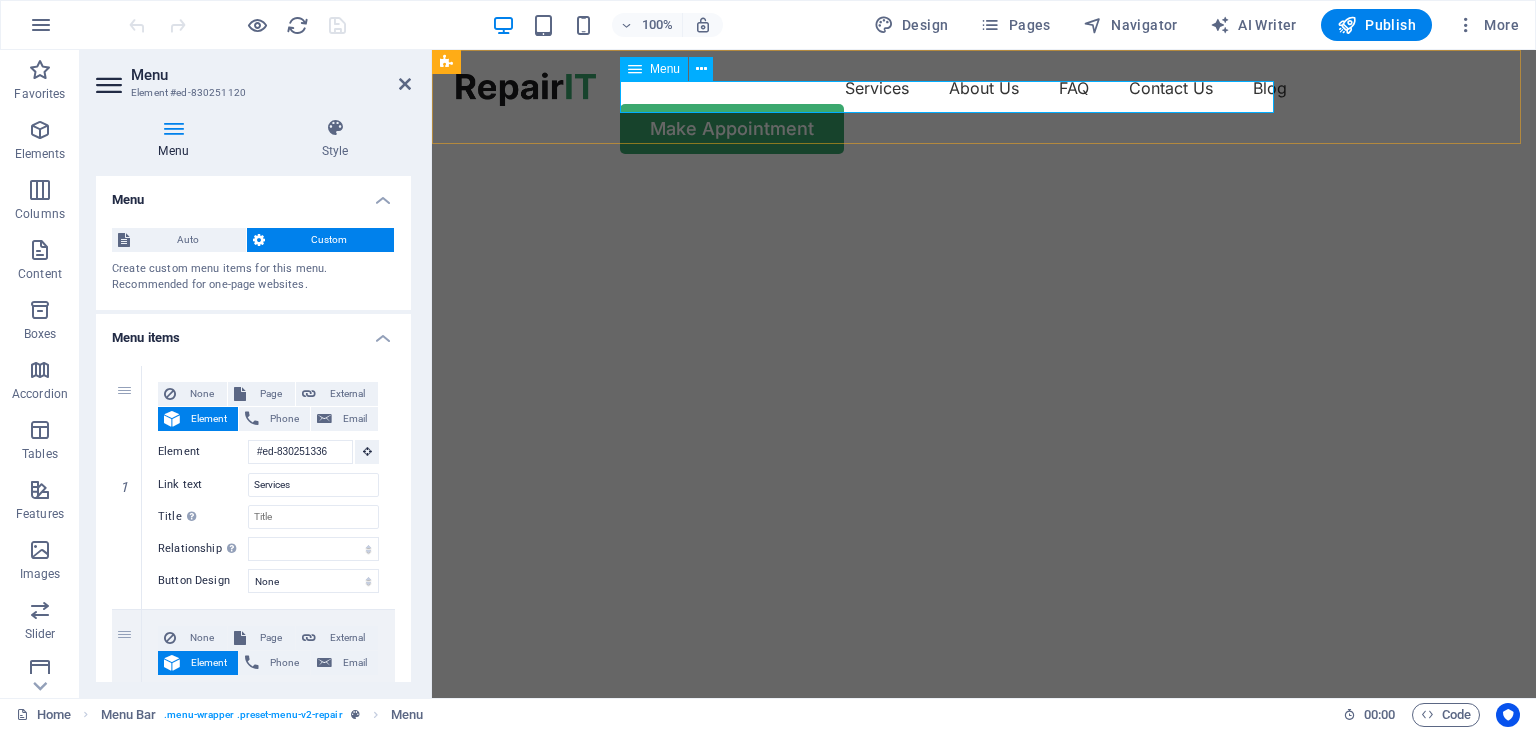 click on "Services About Us FAQ Contact Us Blog" at bounding box center (984, 88) 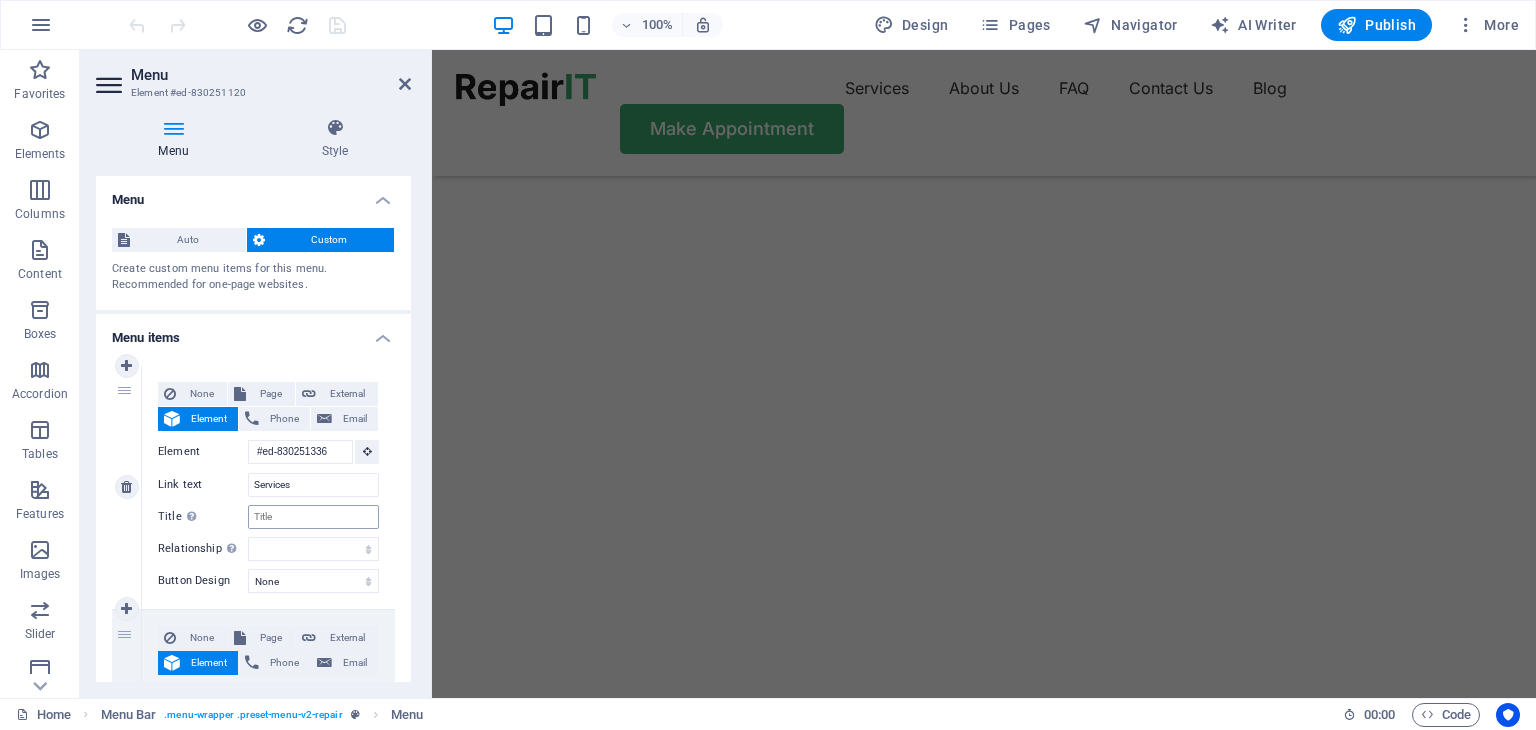 scroll, scrollTop: 0, scrollLeft: 0, axis: both 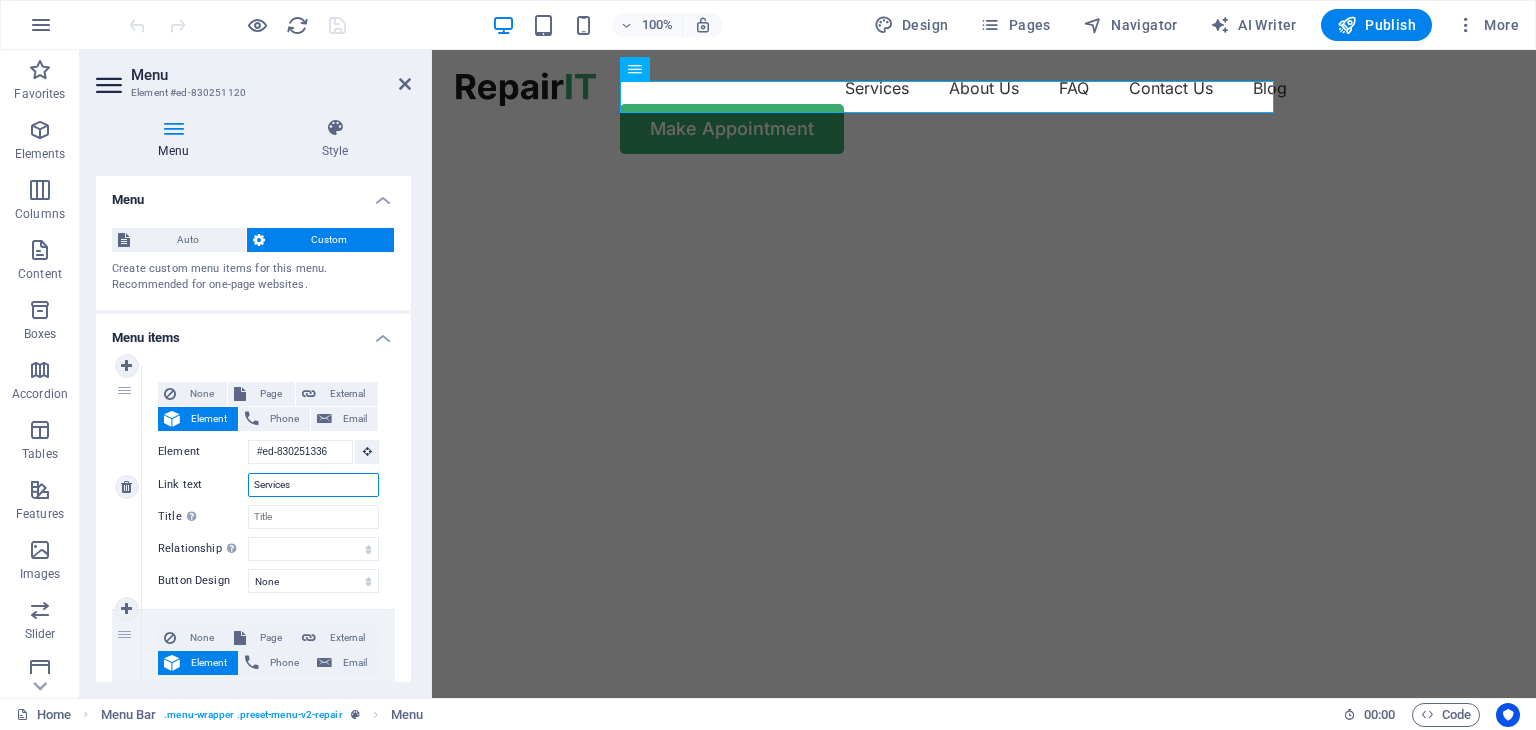 drag, startPoint x: 311, startPoint y: 483, endPoint x: 212, endPoint y: 487, distance: 99.08077 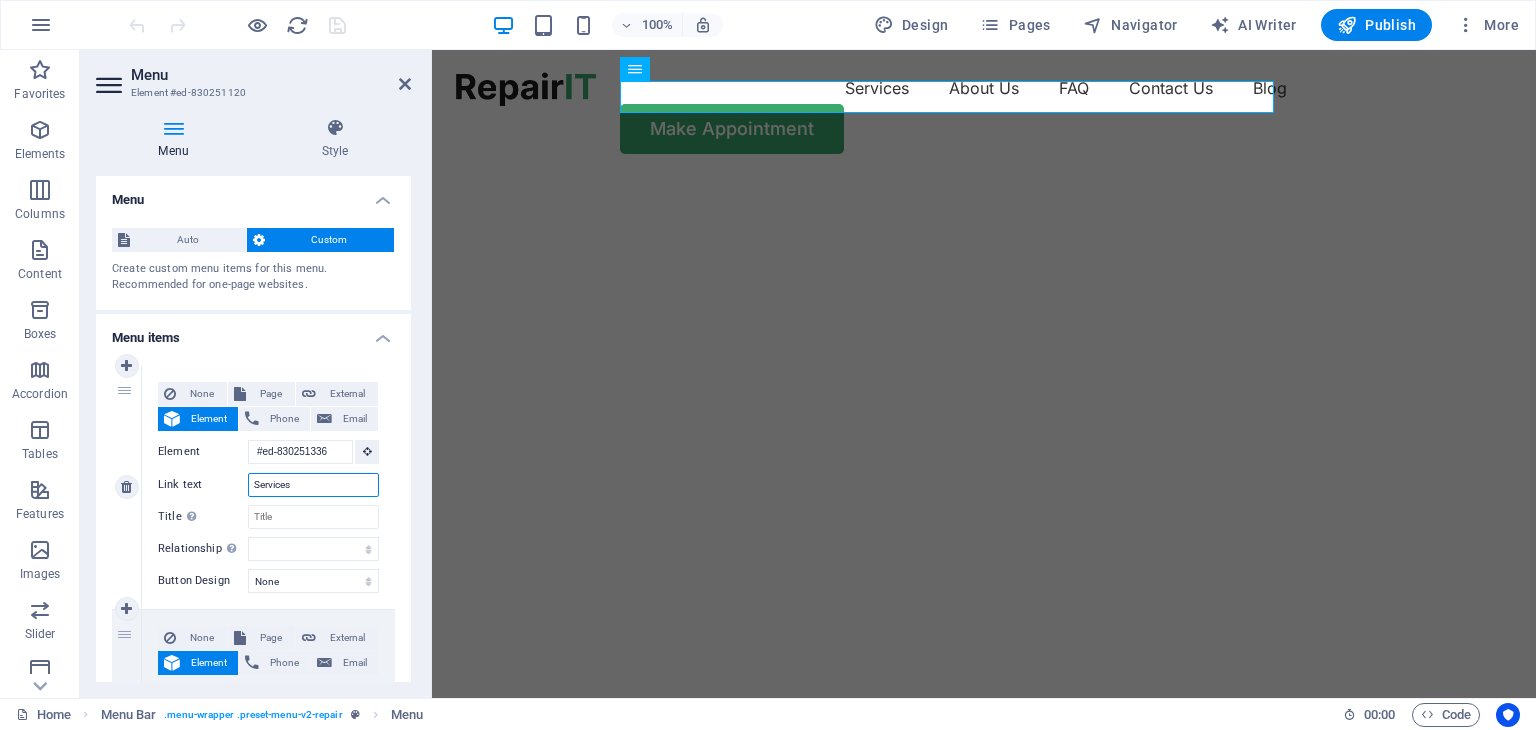 click on "Link text Services" at bounding box center (268, 485) 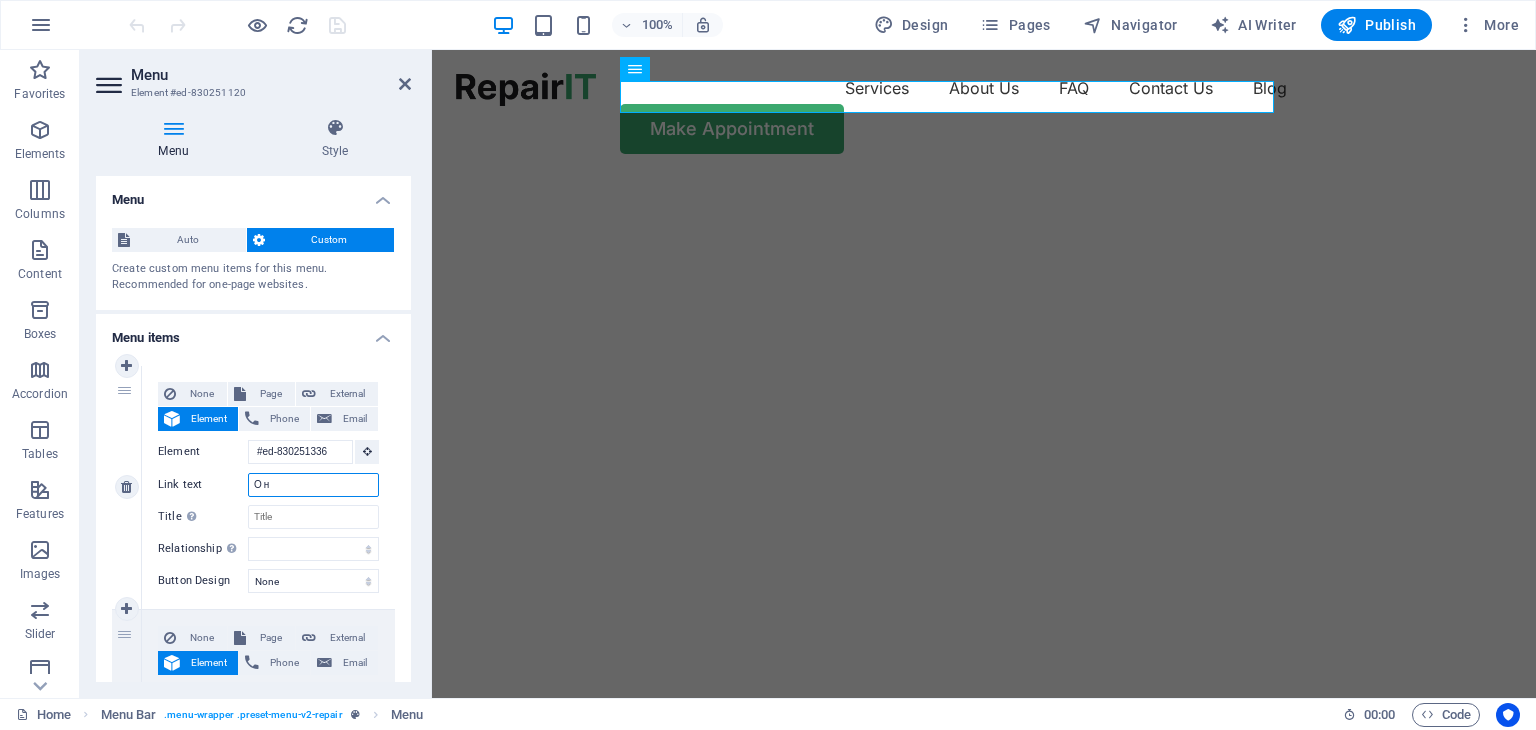 type on "О на" 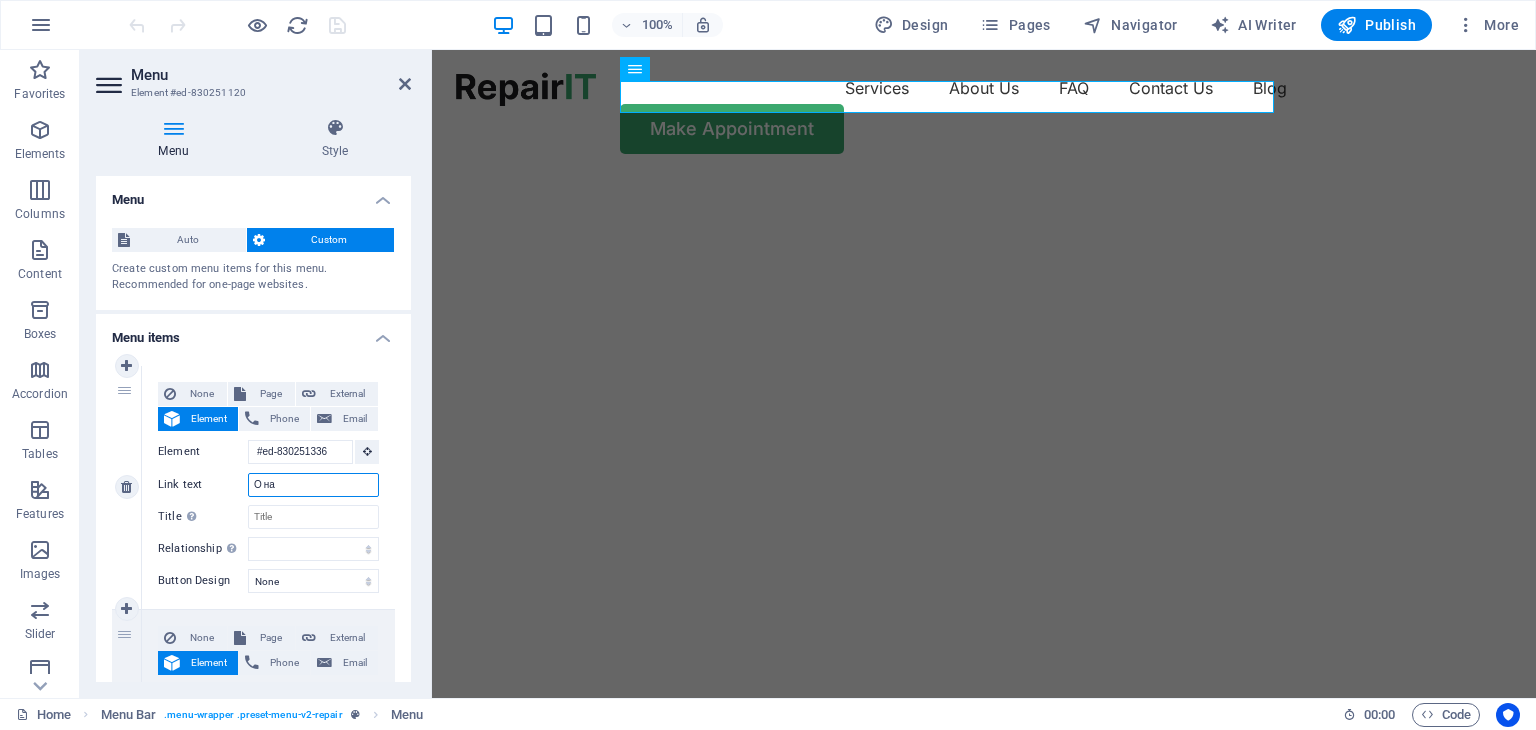 select 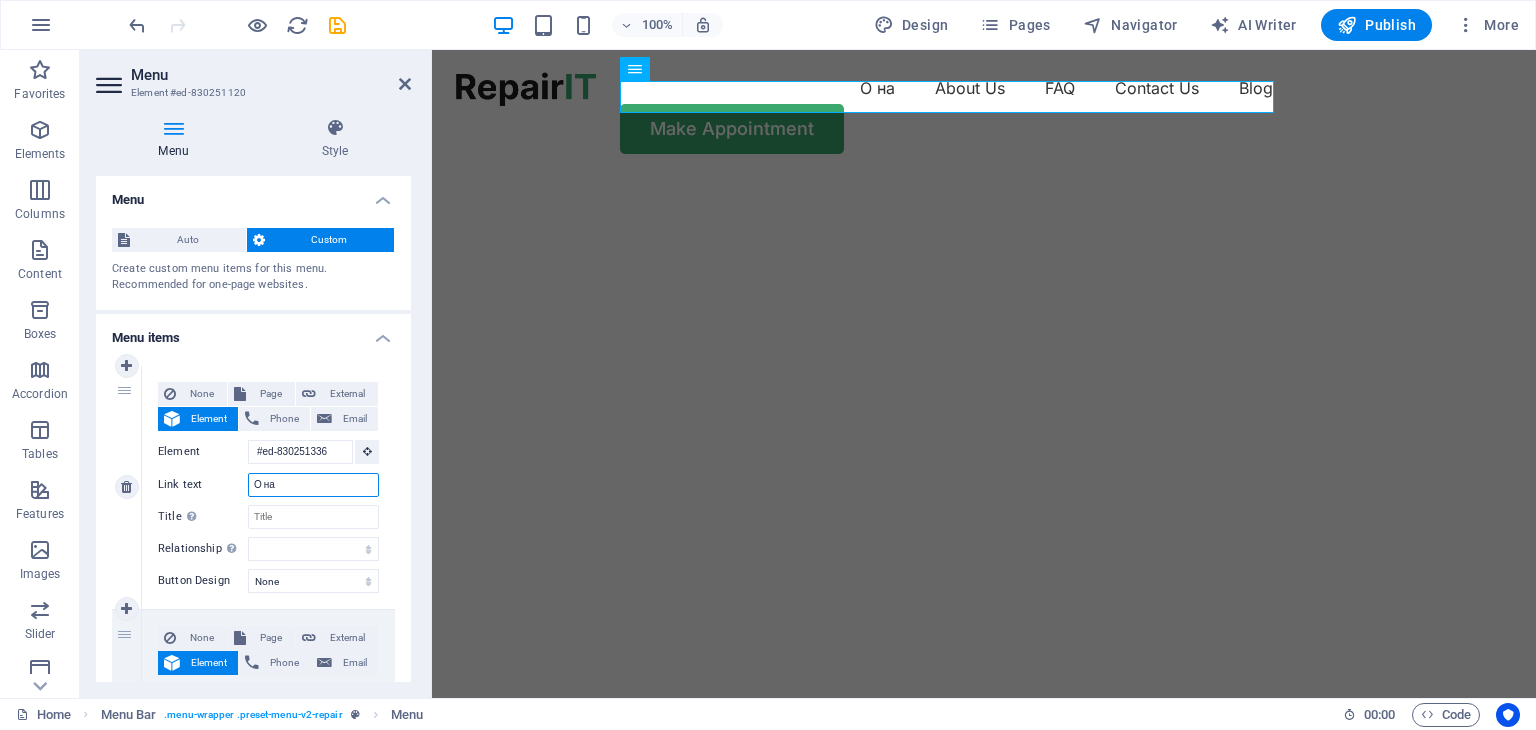 type on "О нас" 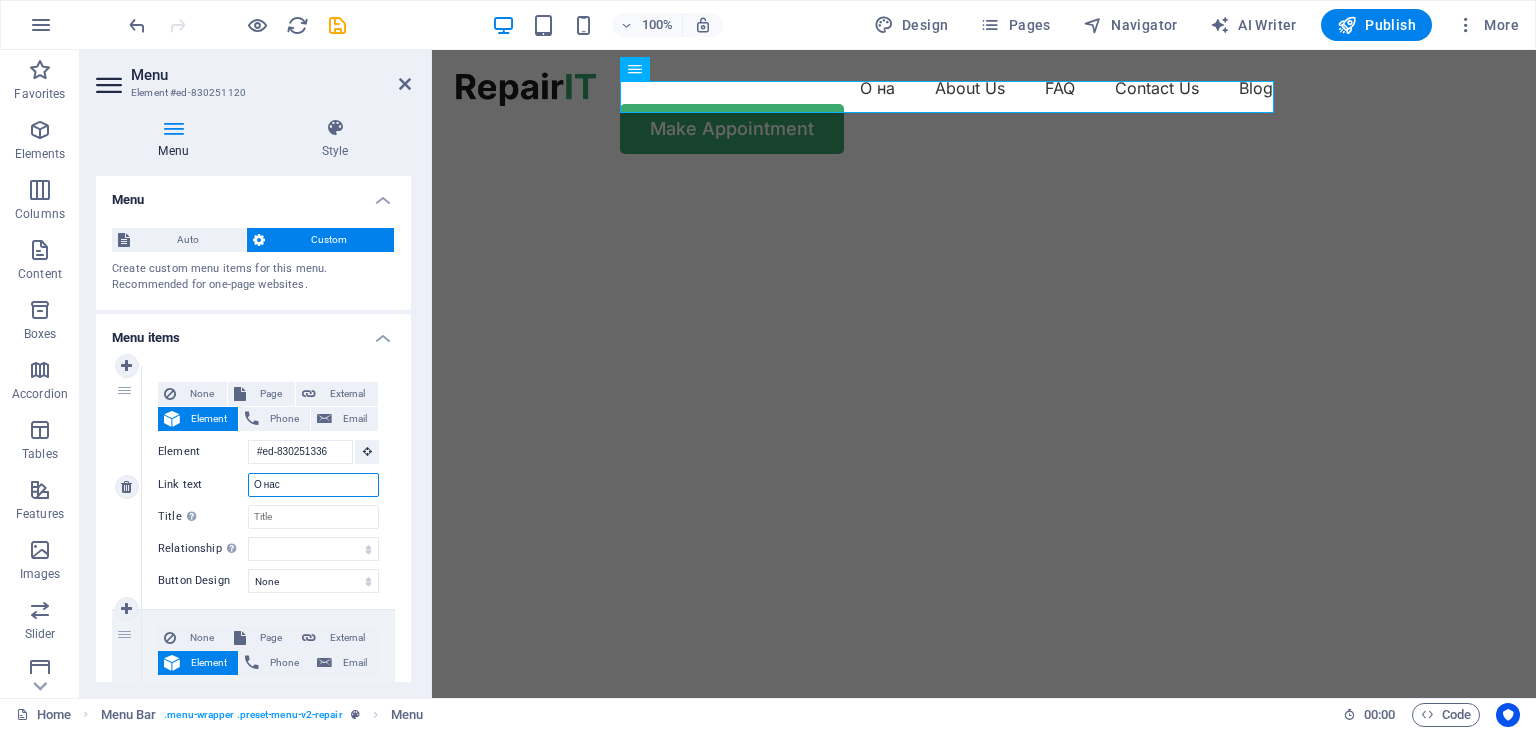 select 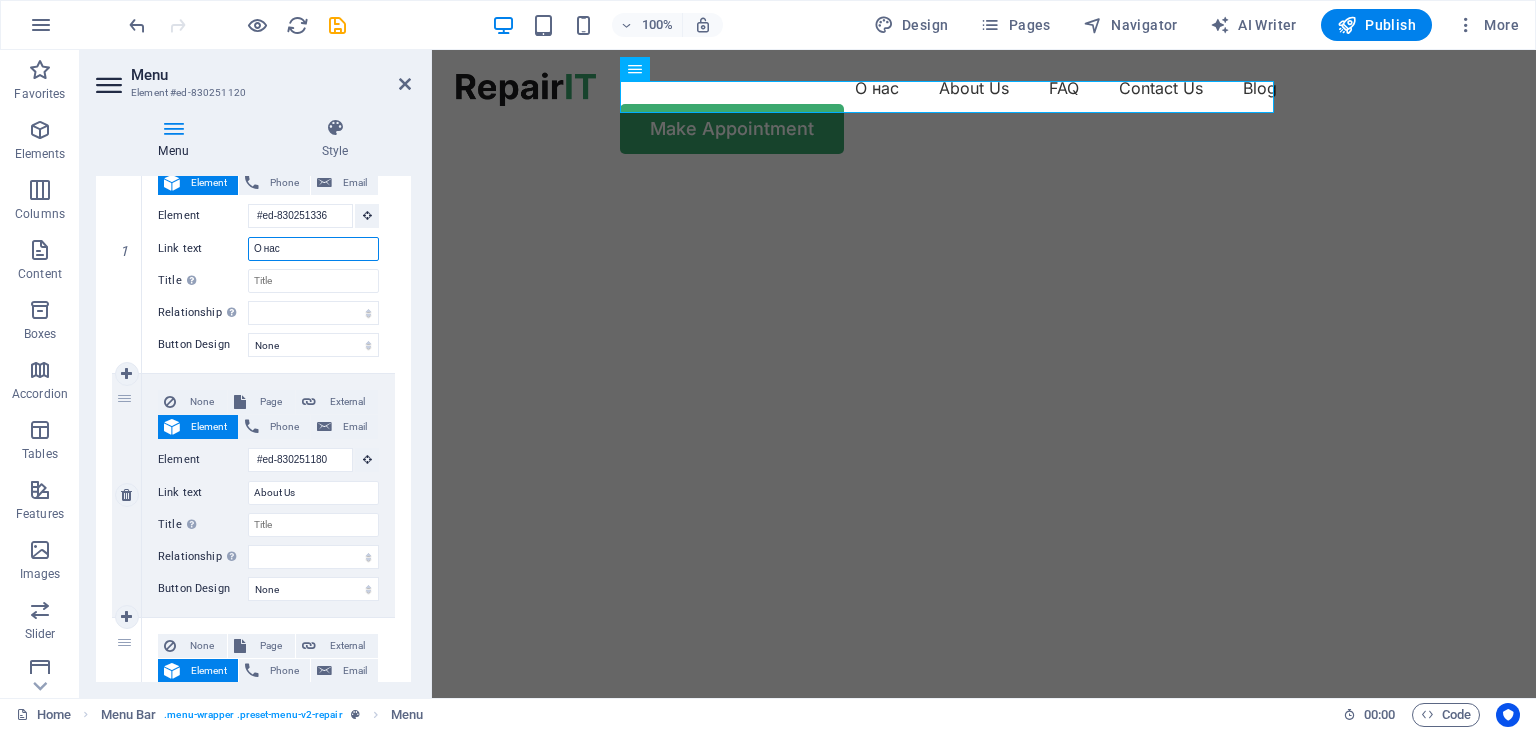 scroll, scrollTop: 300, scrollLeft: 0, axis: vertical 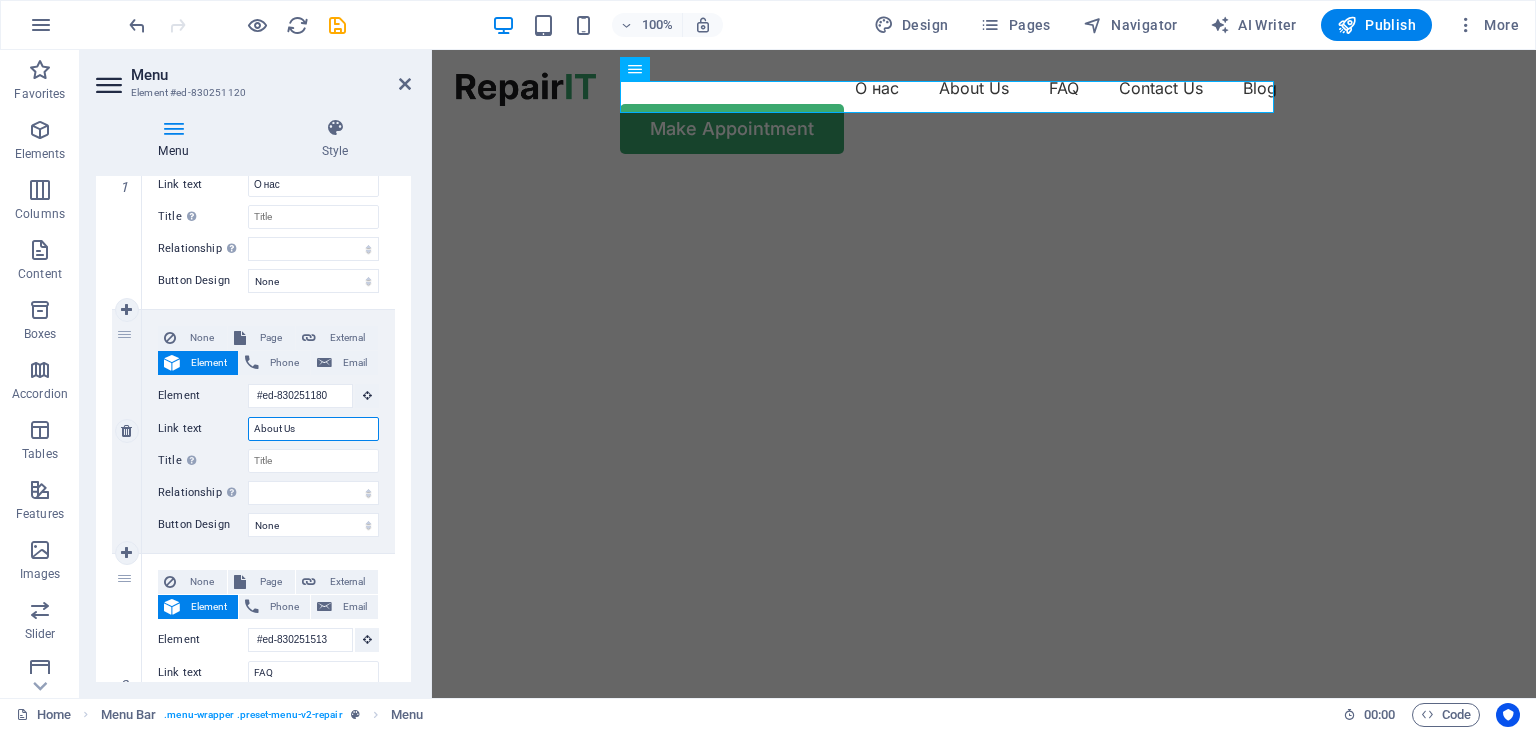 click on "About Us" at bounding box center [313, 429] 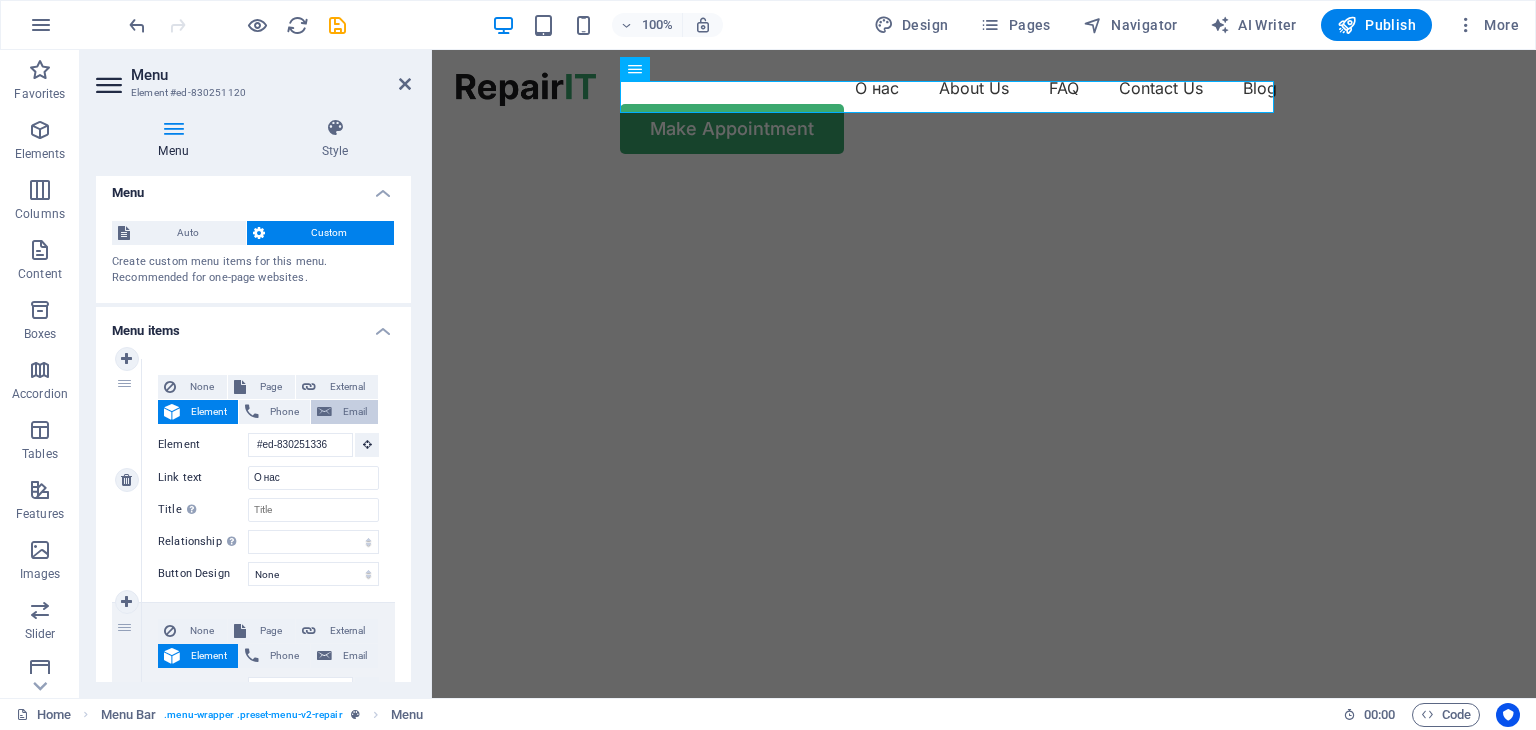 scroll, scrollTop: 0, scrollLeft: 0, axis: both 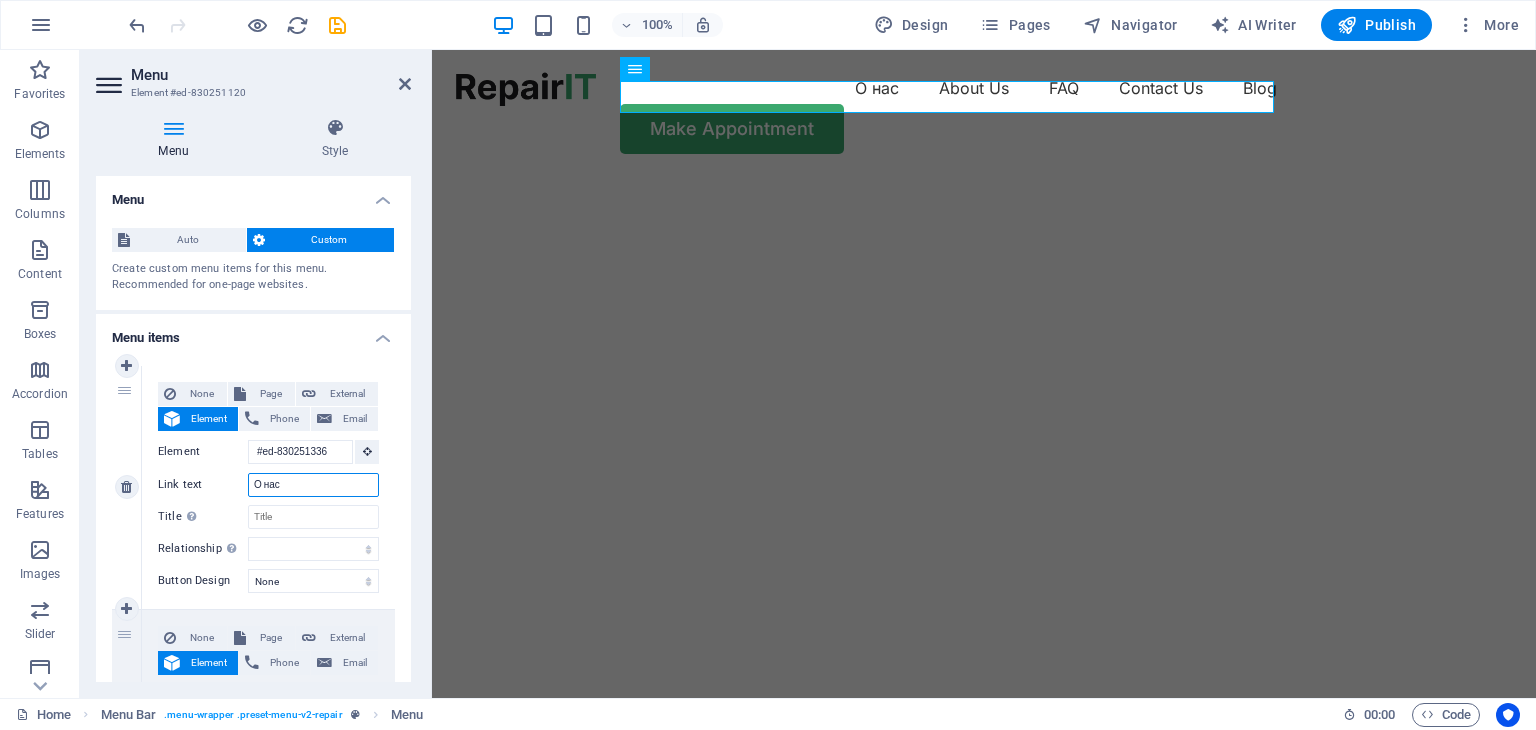 click on "О нас" at bounding box center (313, 485) 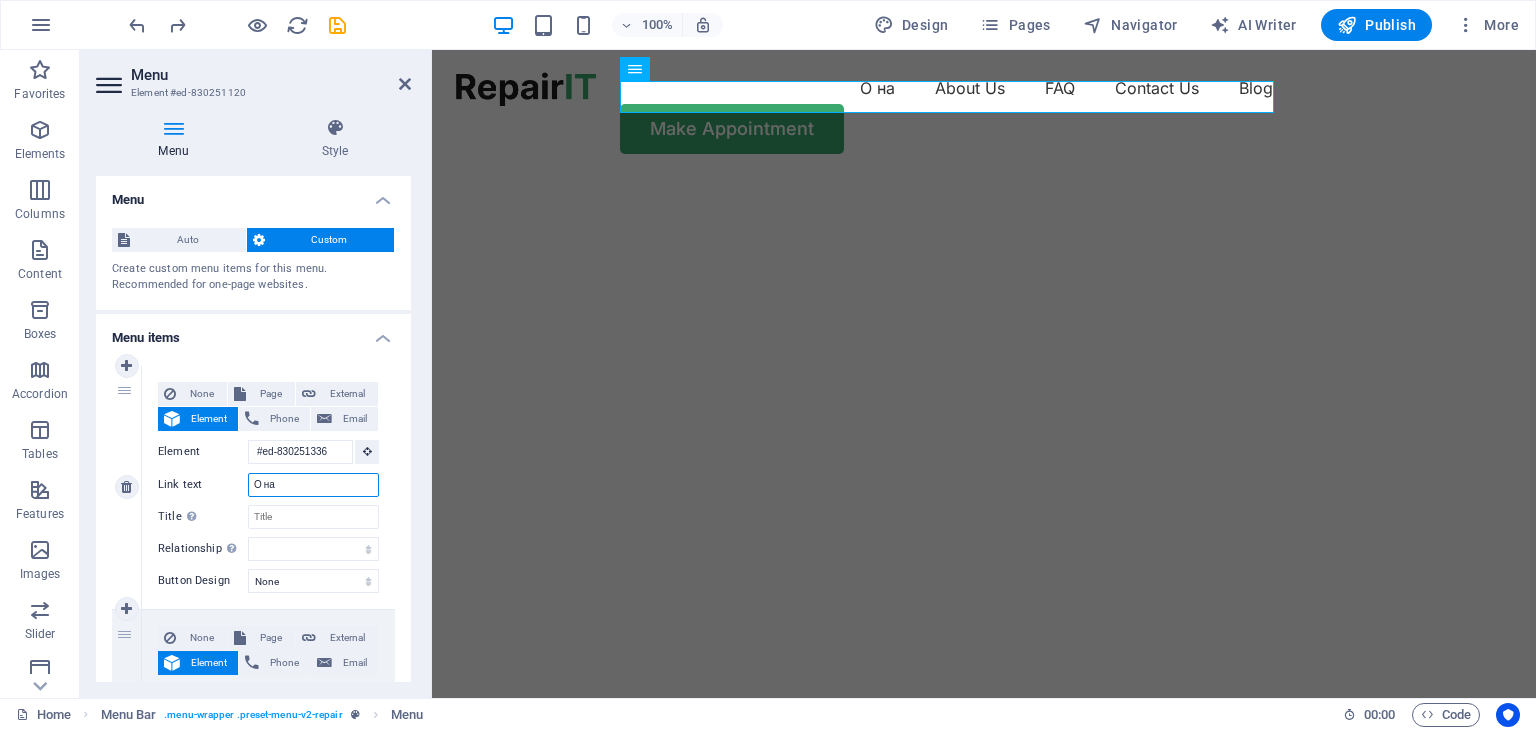 type on "Services" 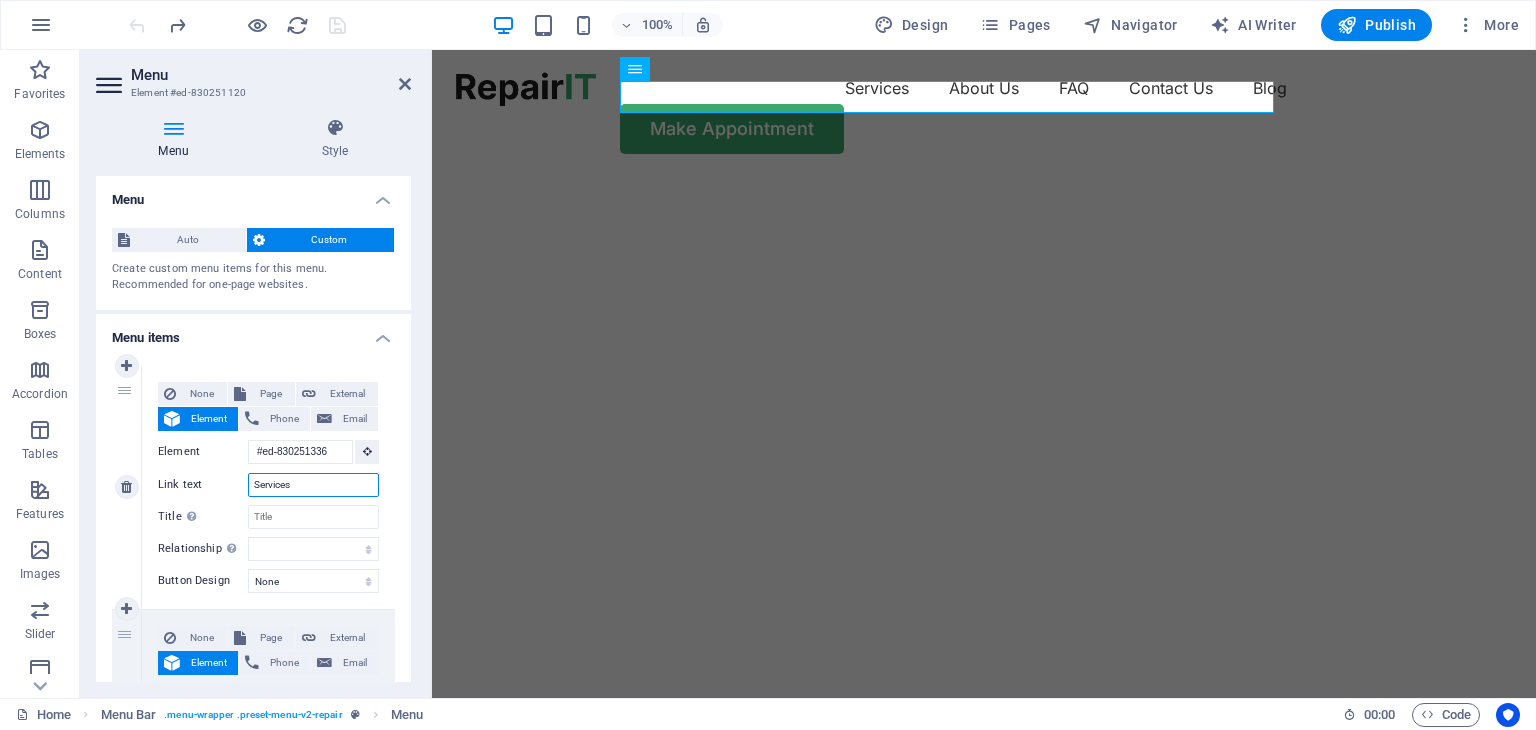 drag, startPoint x: 323, startPoint y: 485, endPoint x: 225, endPoint y: 482, distance: 98.045906 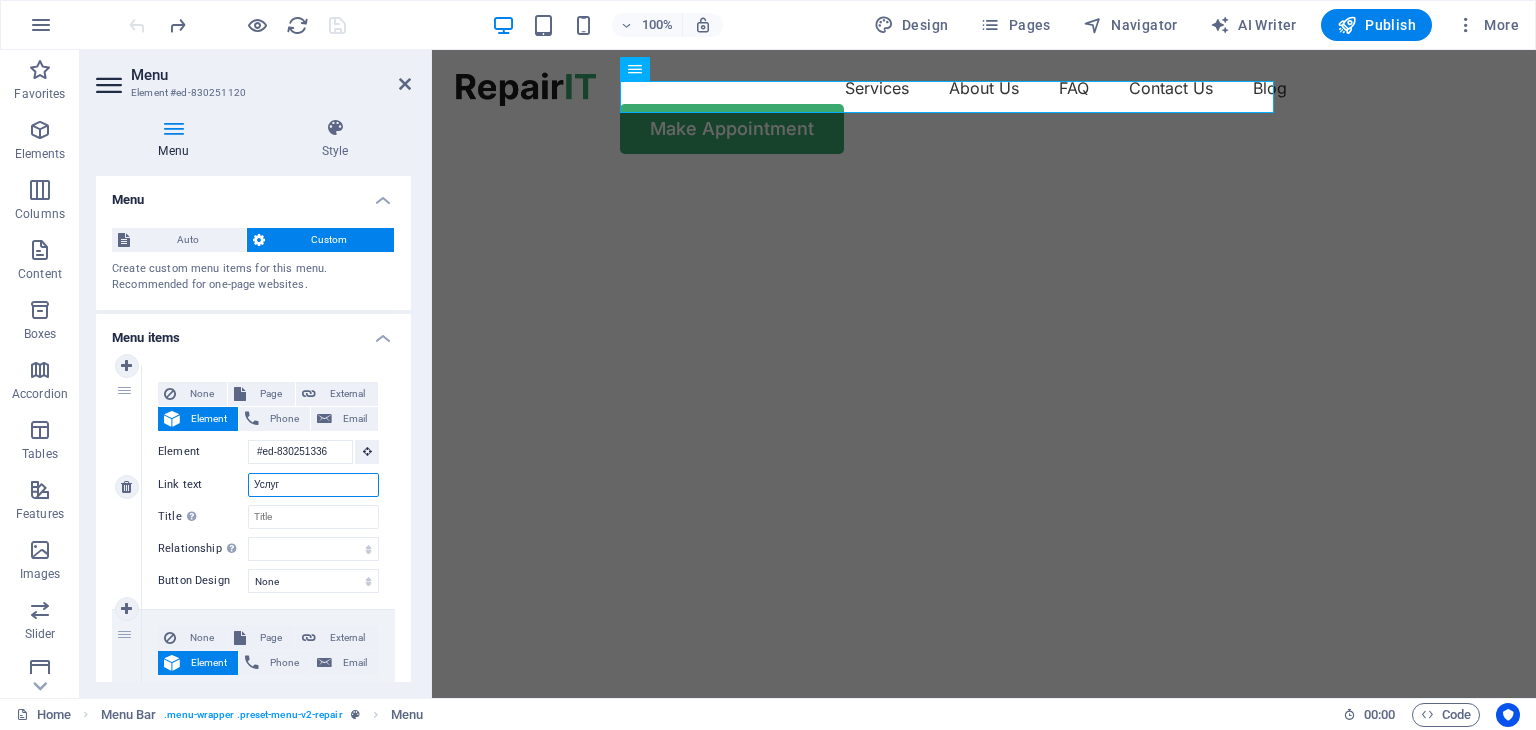type on "Услуги" 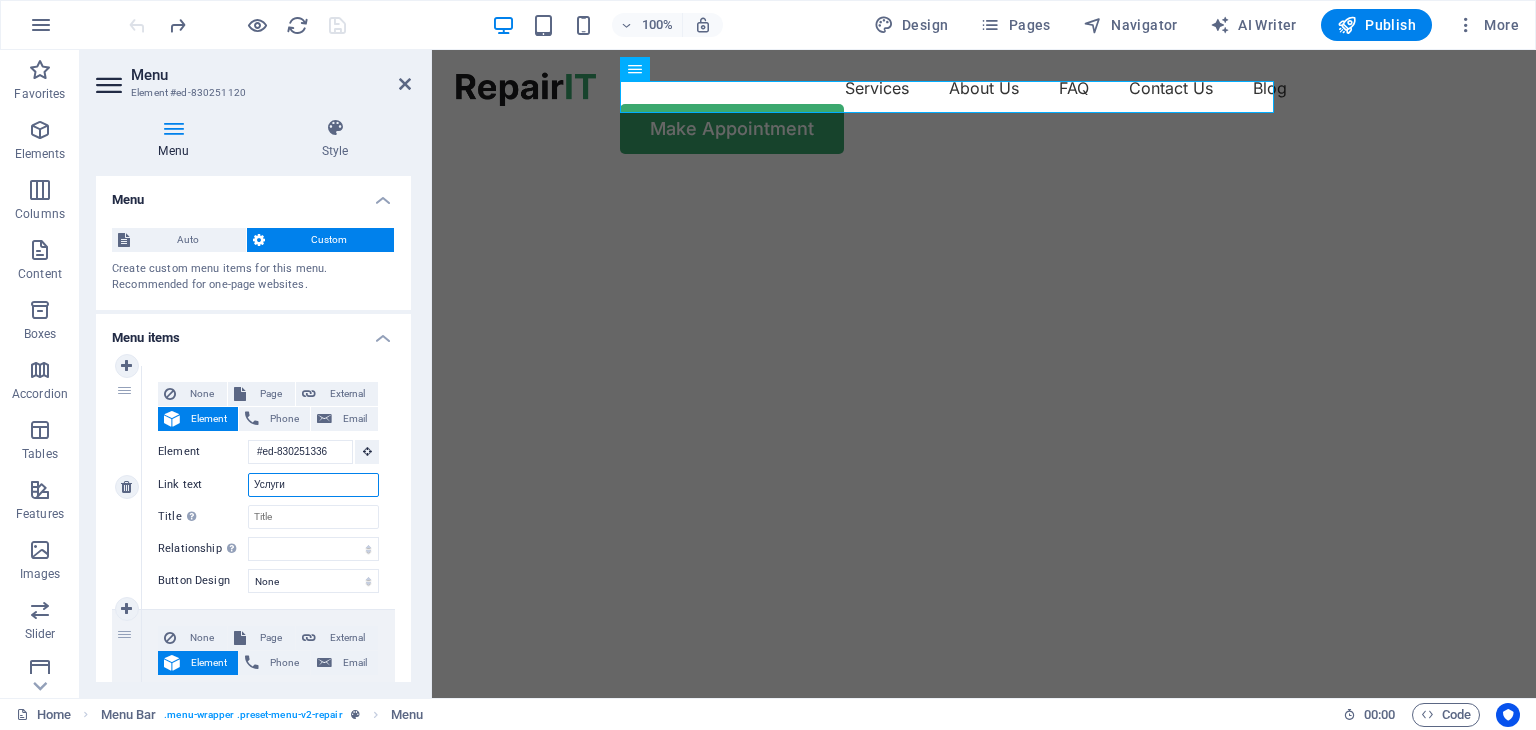 select 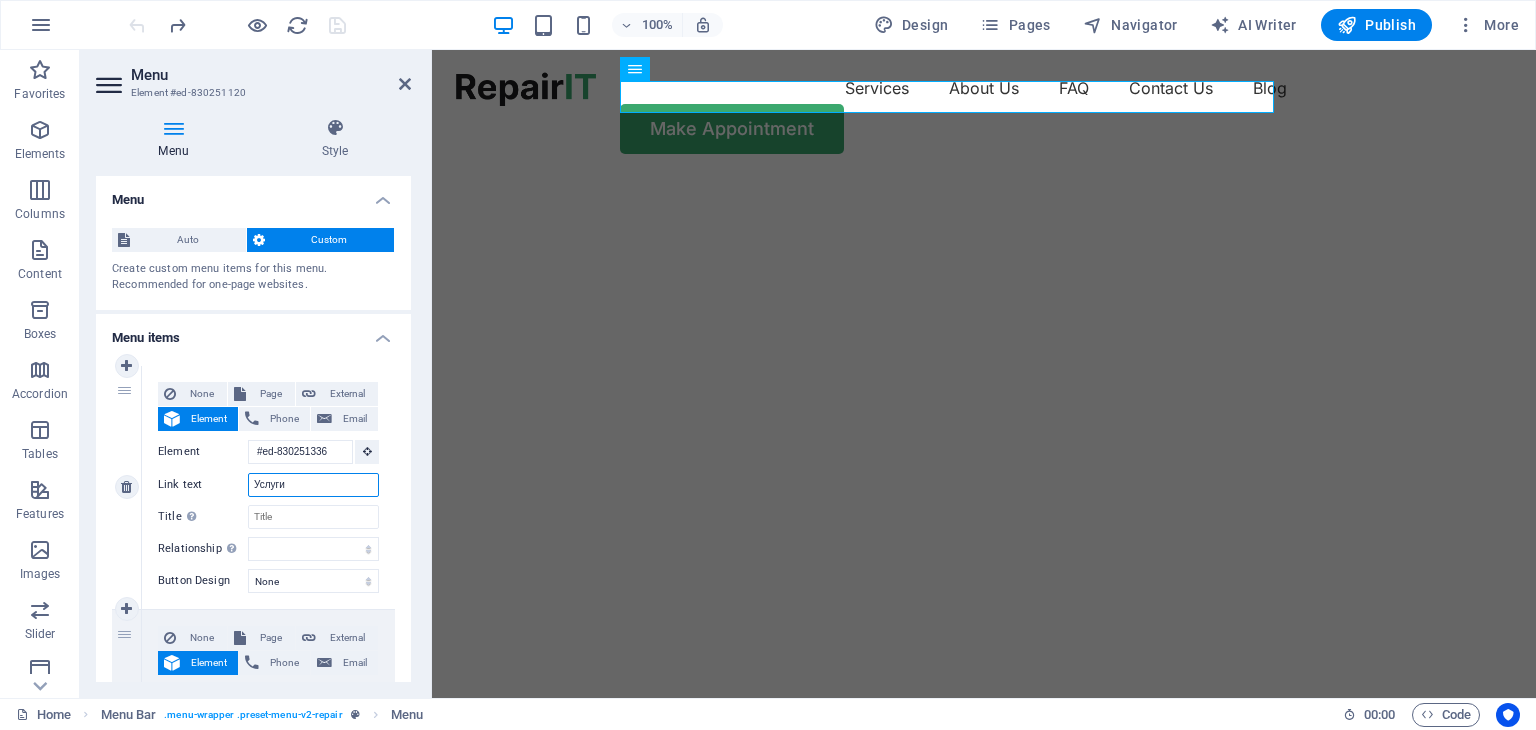 select 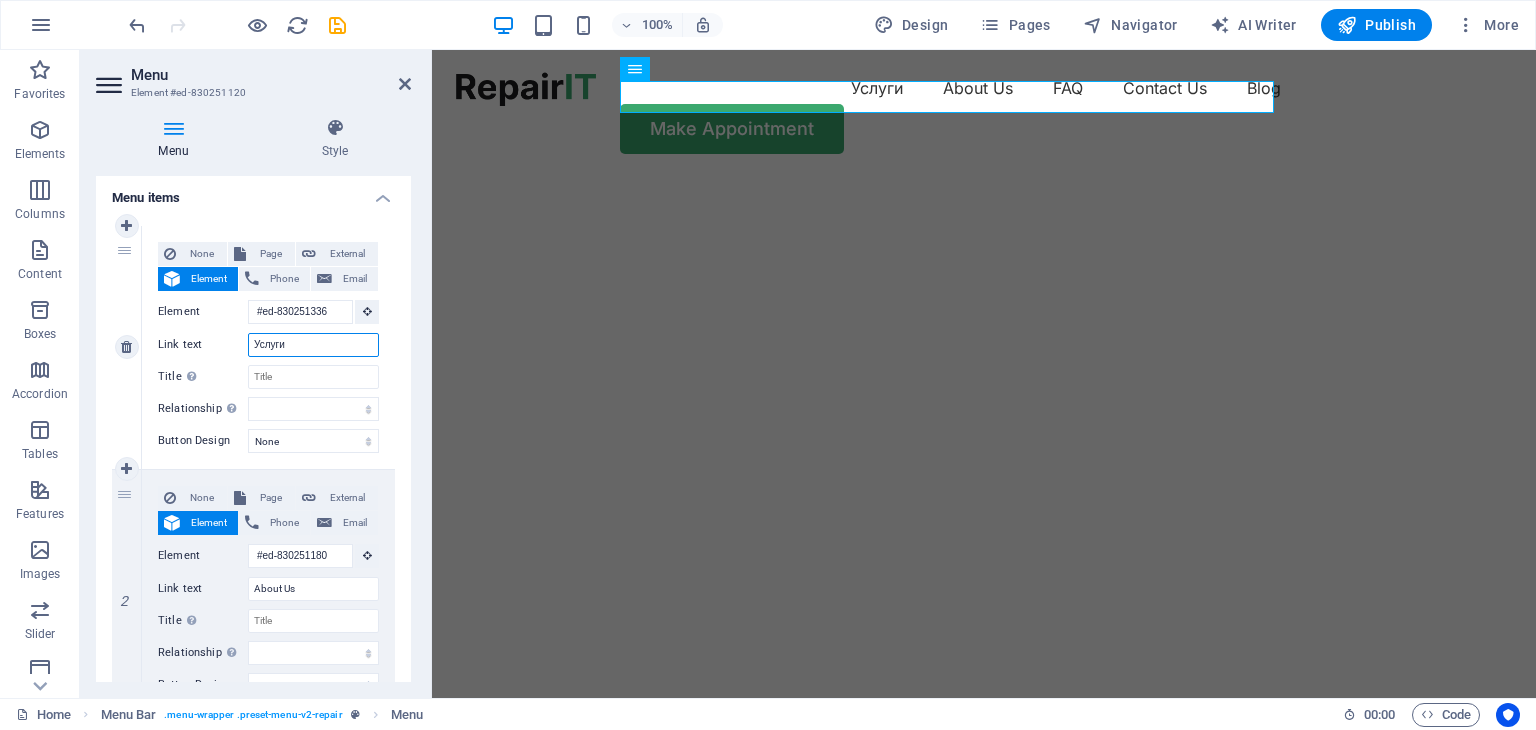 scroll, scrollTop: 200, scrollLeft: 0, axis: vertical 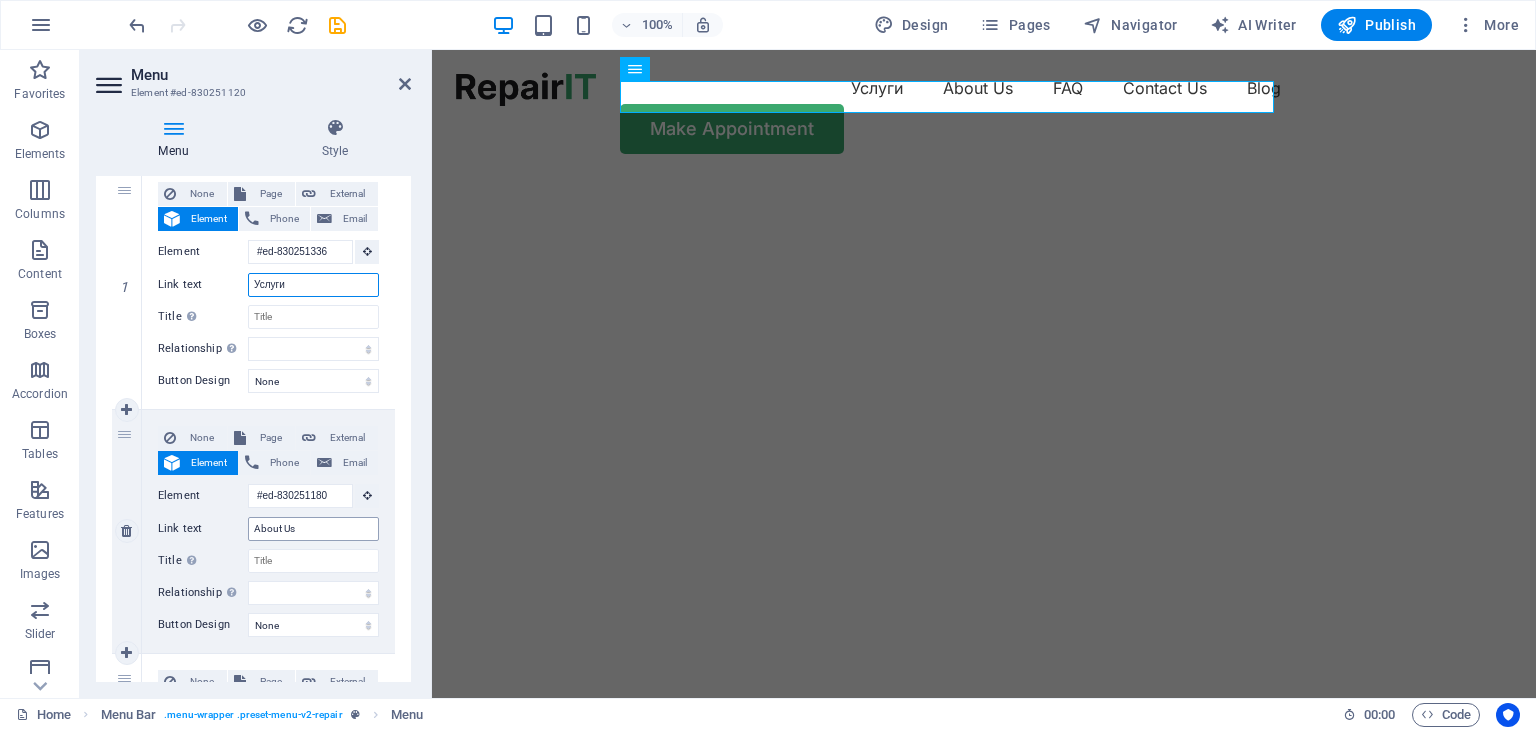 type on "Услуги" 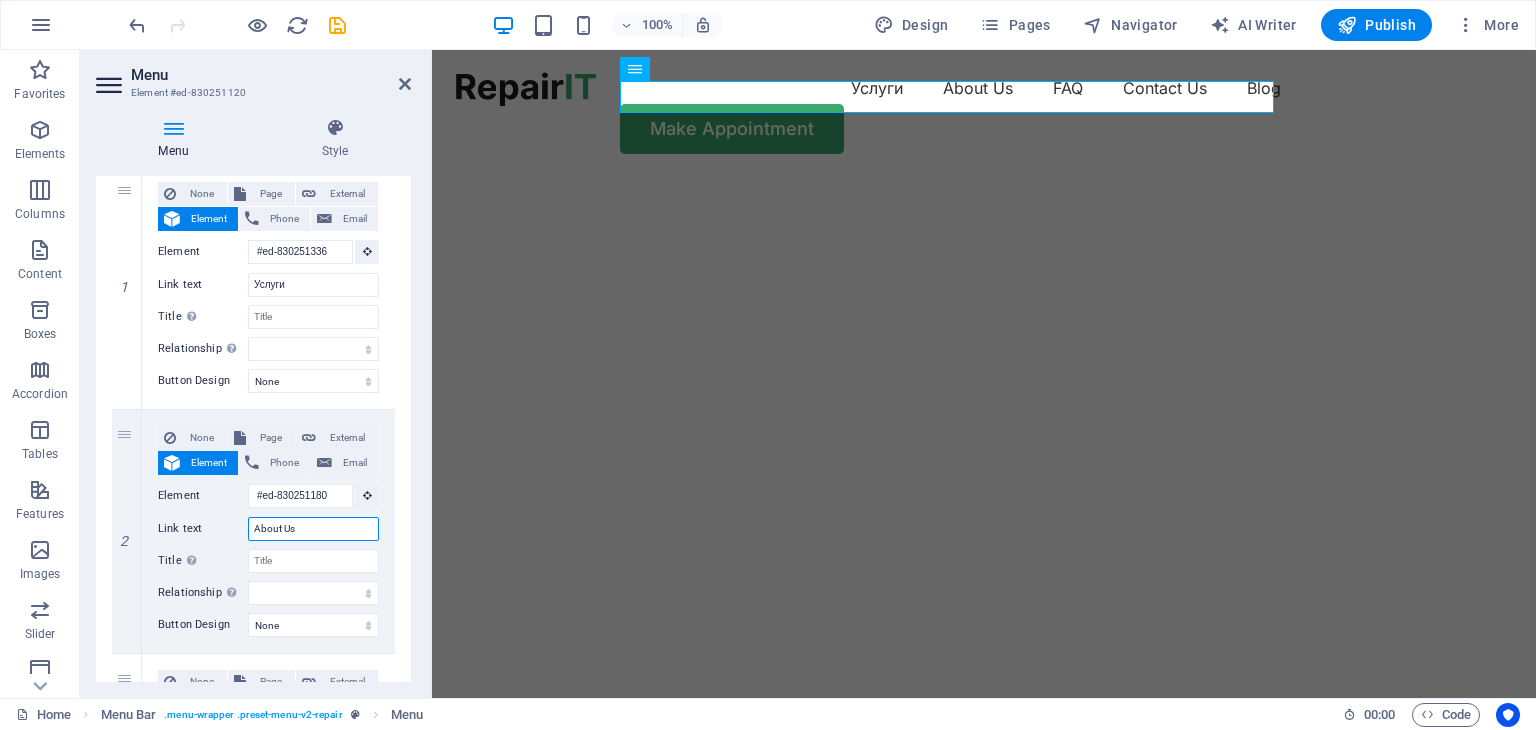drag, startPoint x: 302, startPoint y: 529, endPoint x: 103, endPoint y: 530, distance: 199.00252 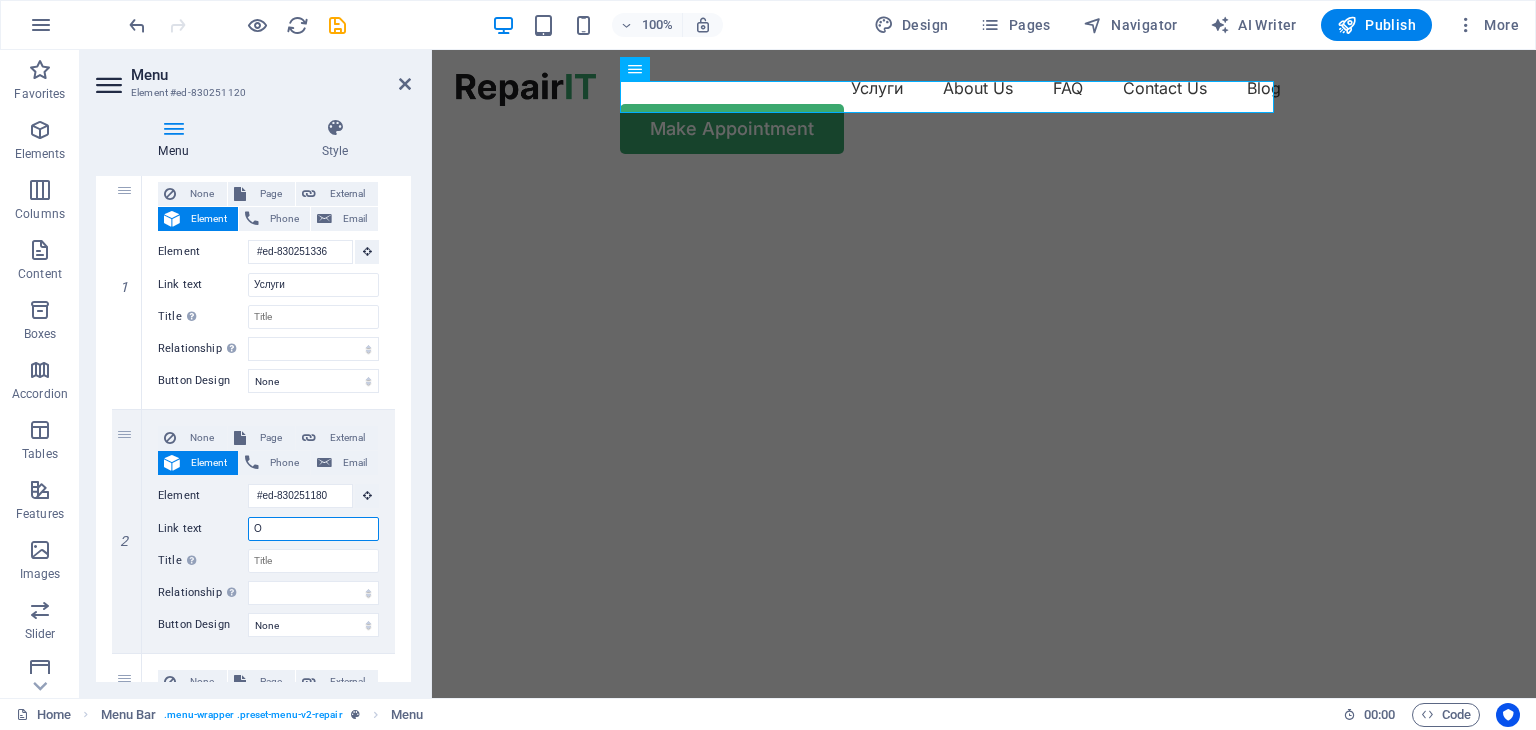 type on "О н" 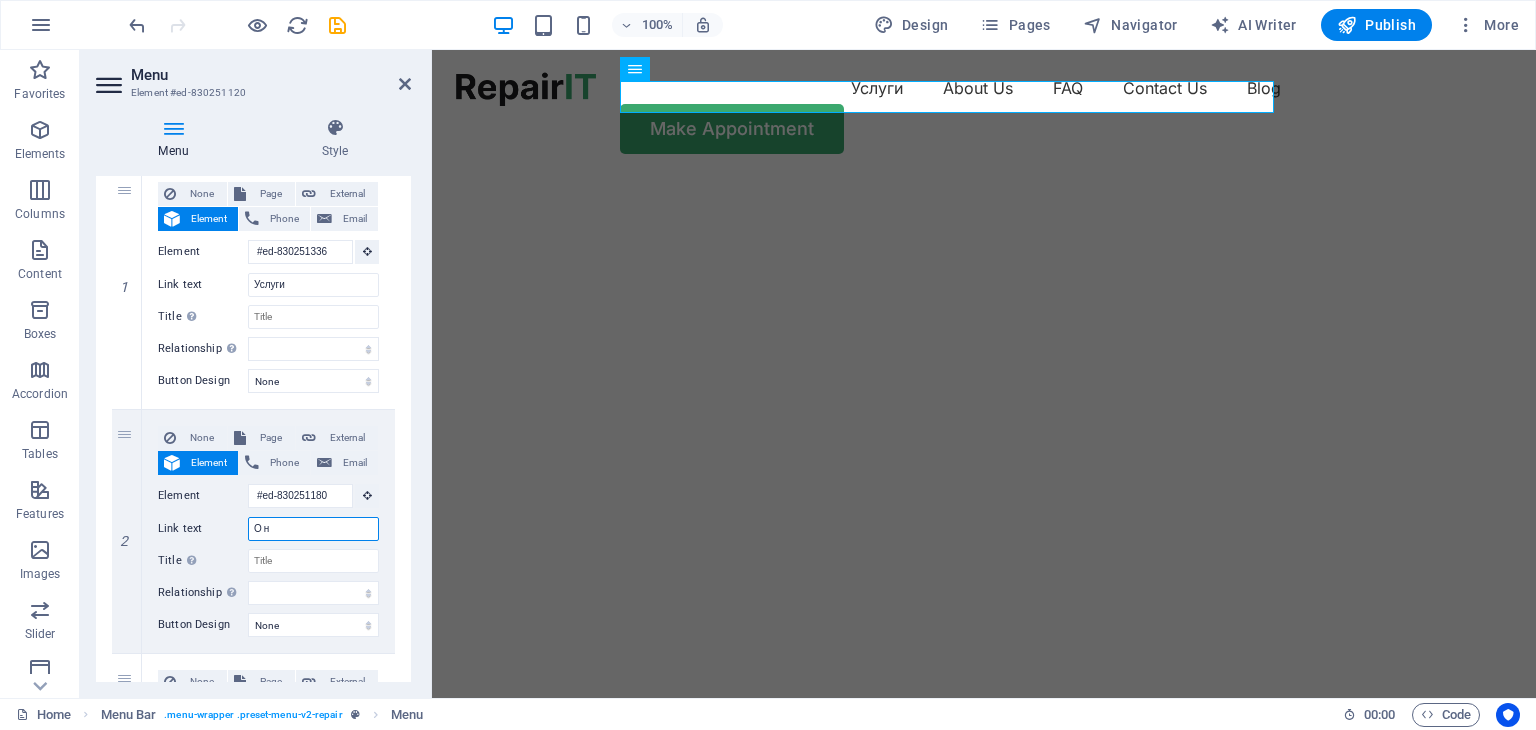 select 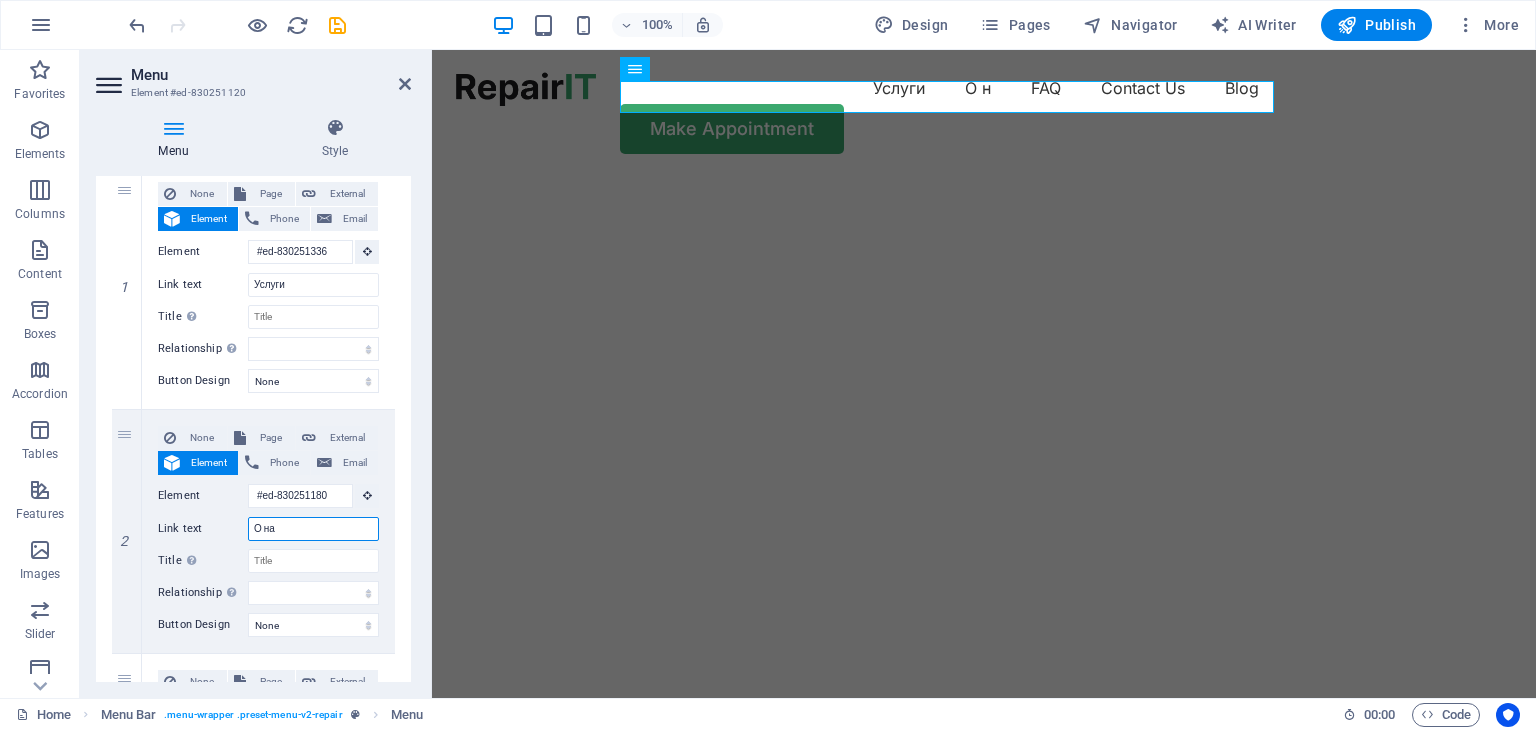 type on "О нас" 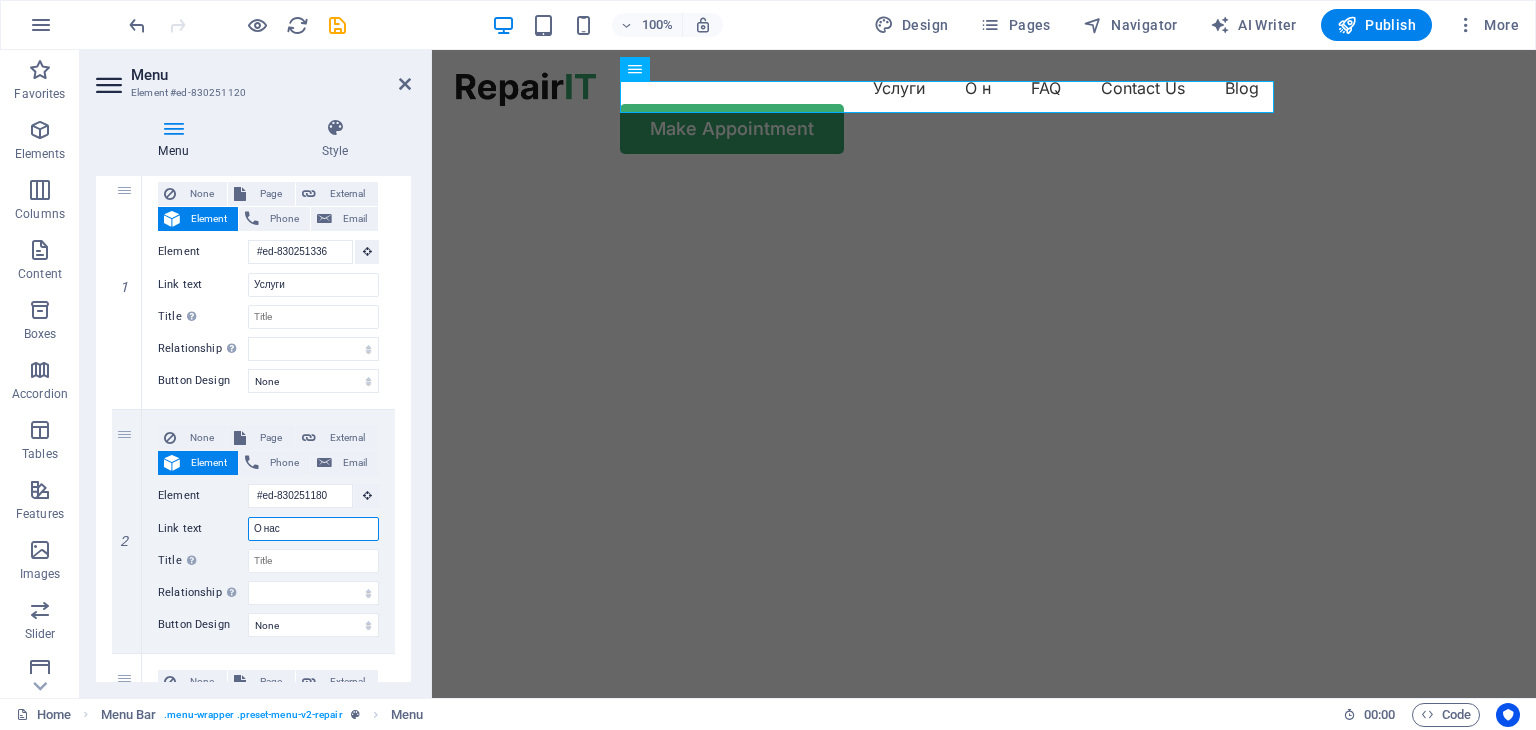 select 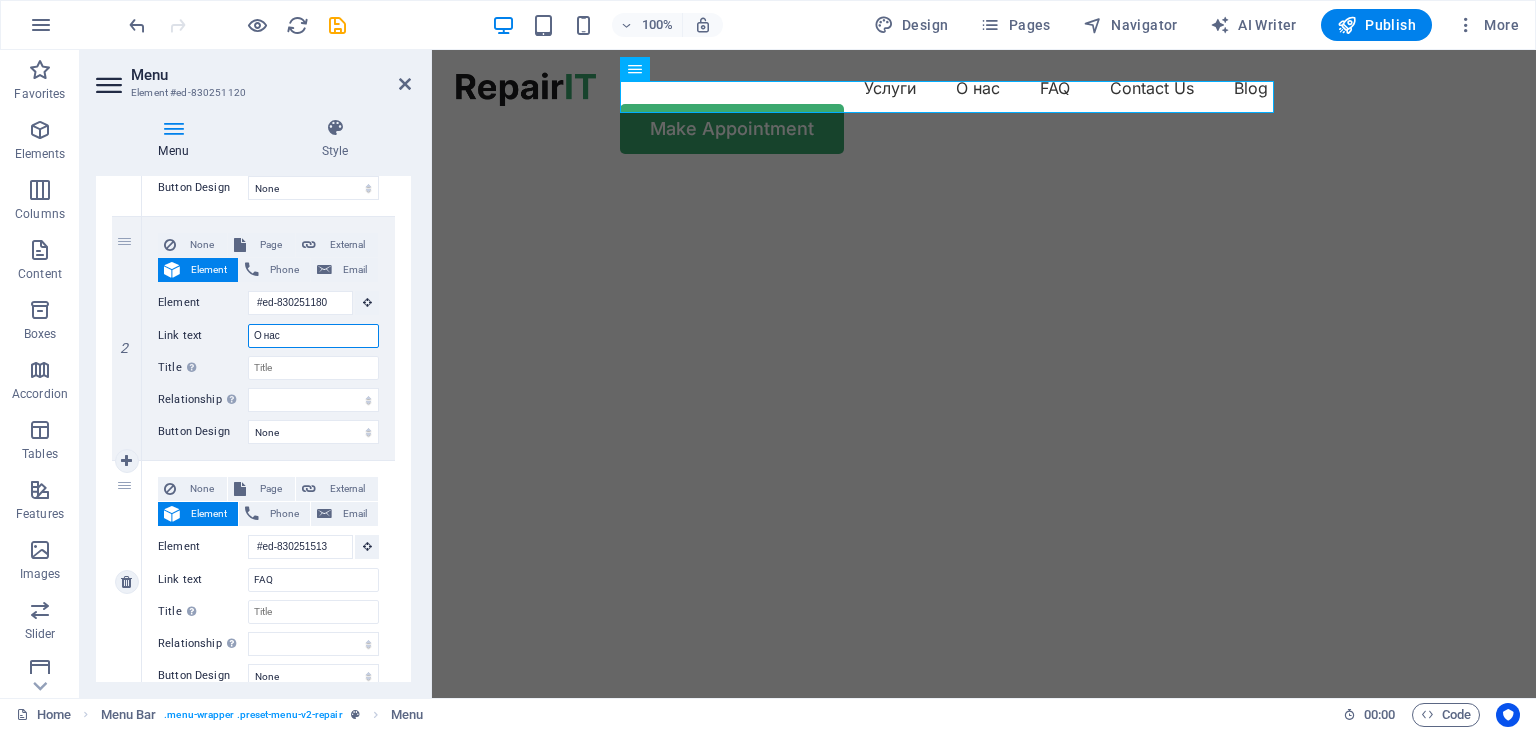 scroll, scrollTop: 400, scrollLeft: 0, axis: vertical 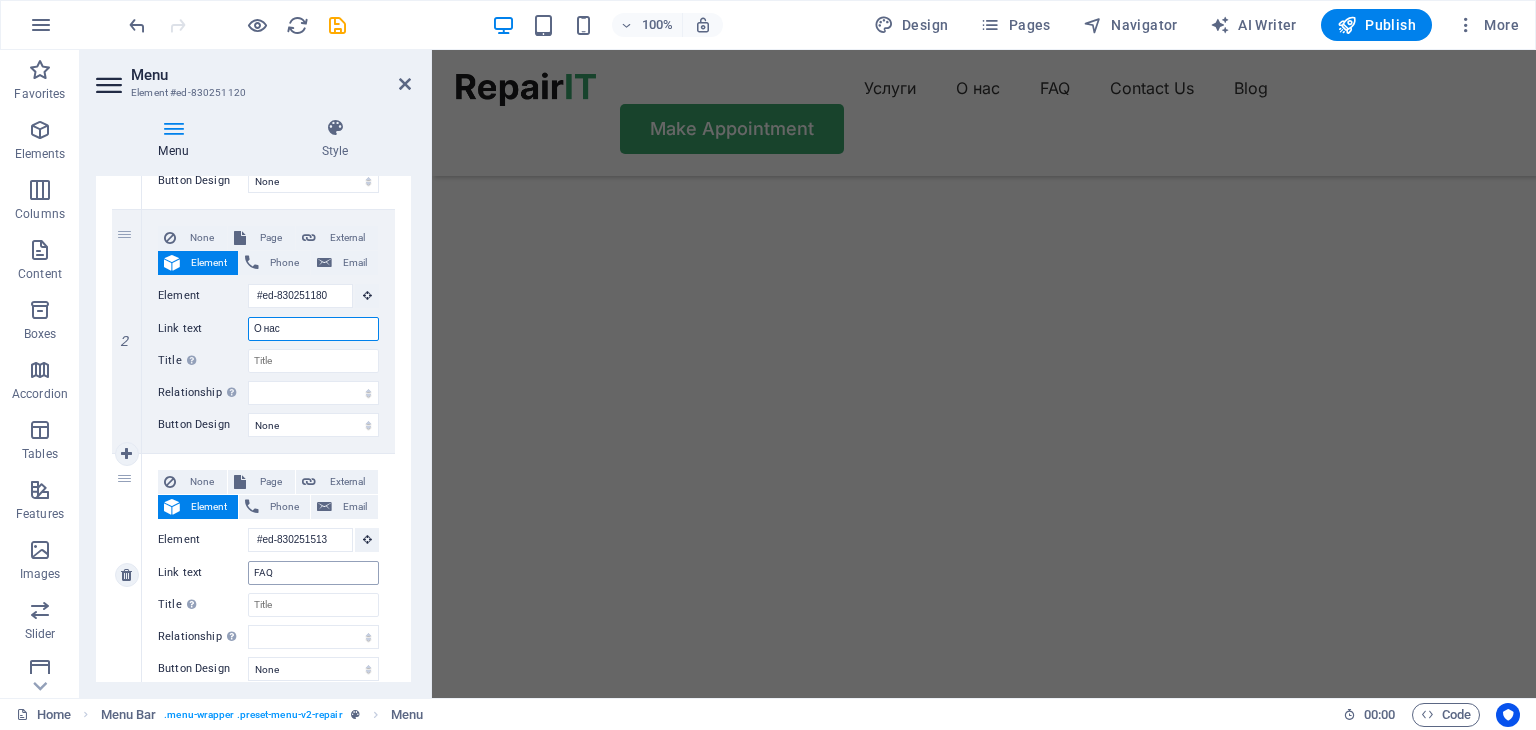 type on "О нас" 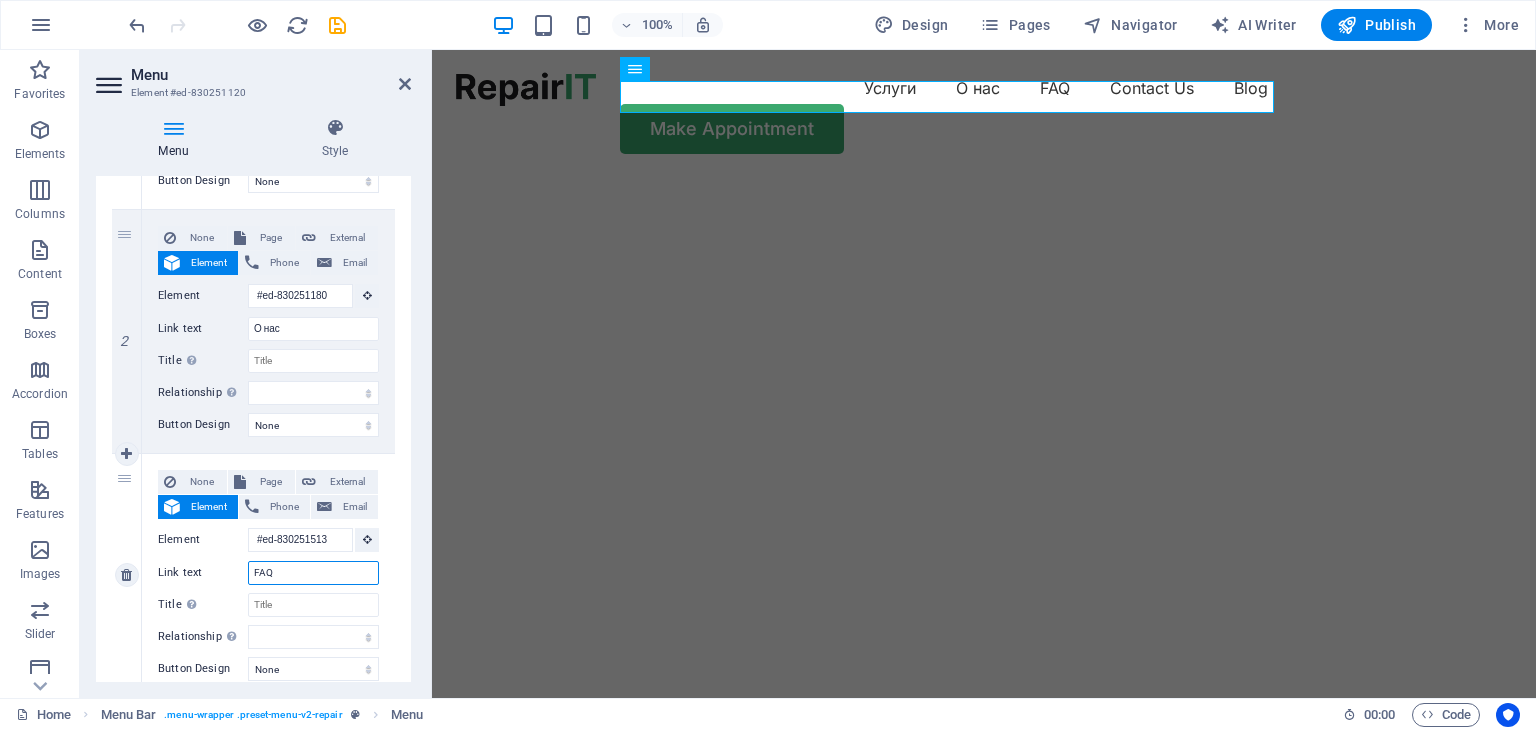 drag, startPoint x: 284, startPoint y: 574, endPoint x: 176, endPoint y: 569, distance: 108.11568 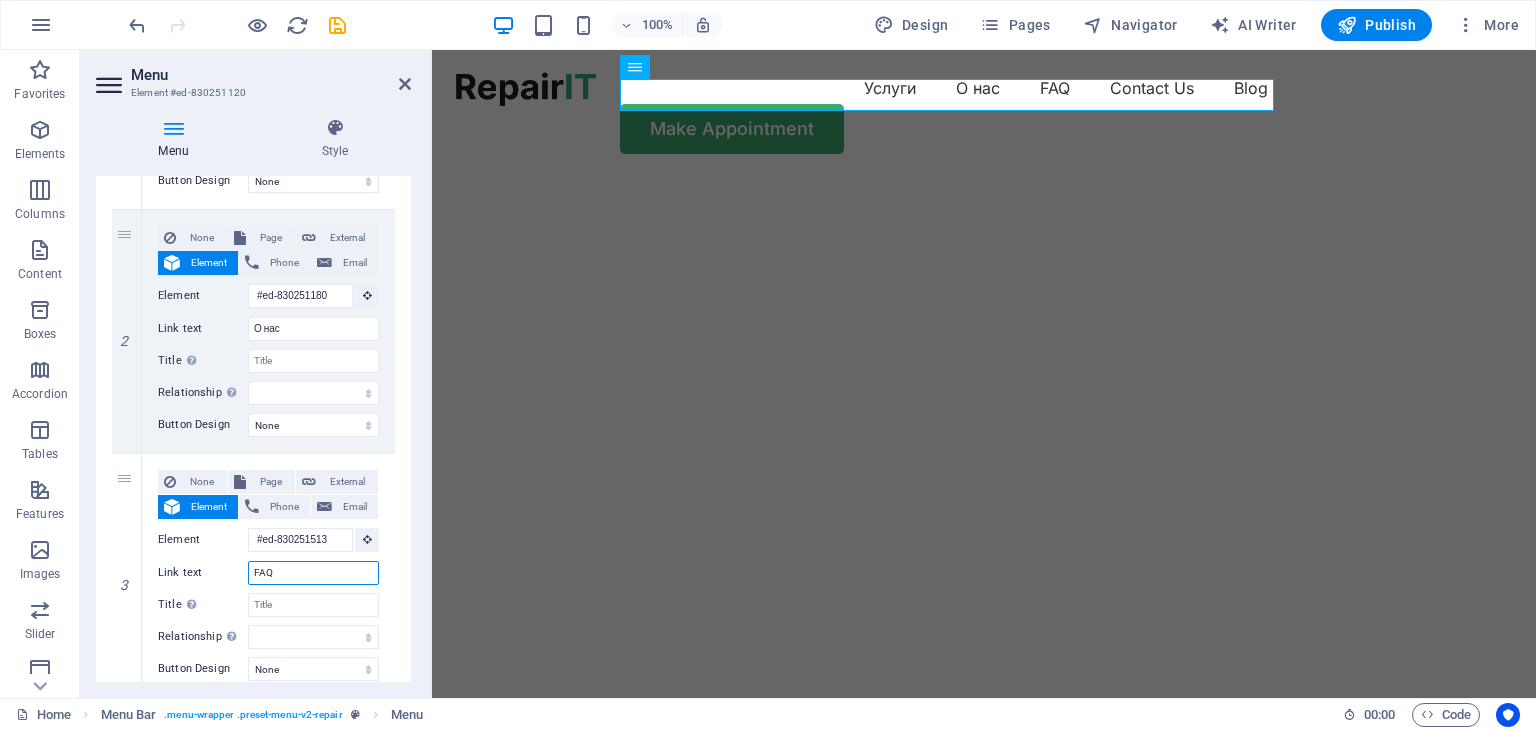scroll, scrollTop: 0, scrollLeft: 0, axis: both 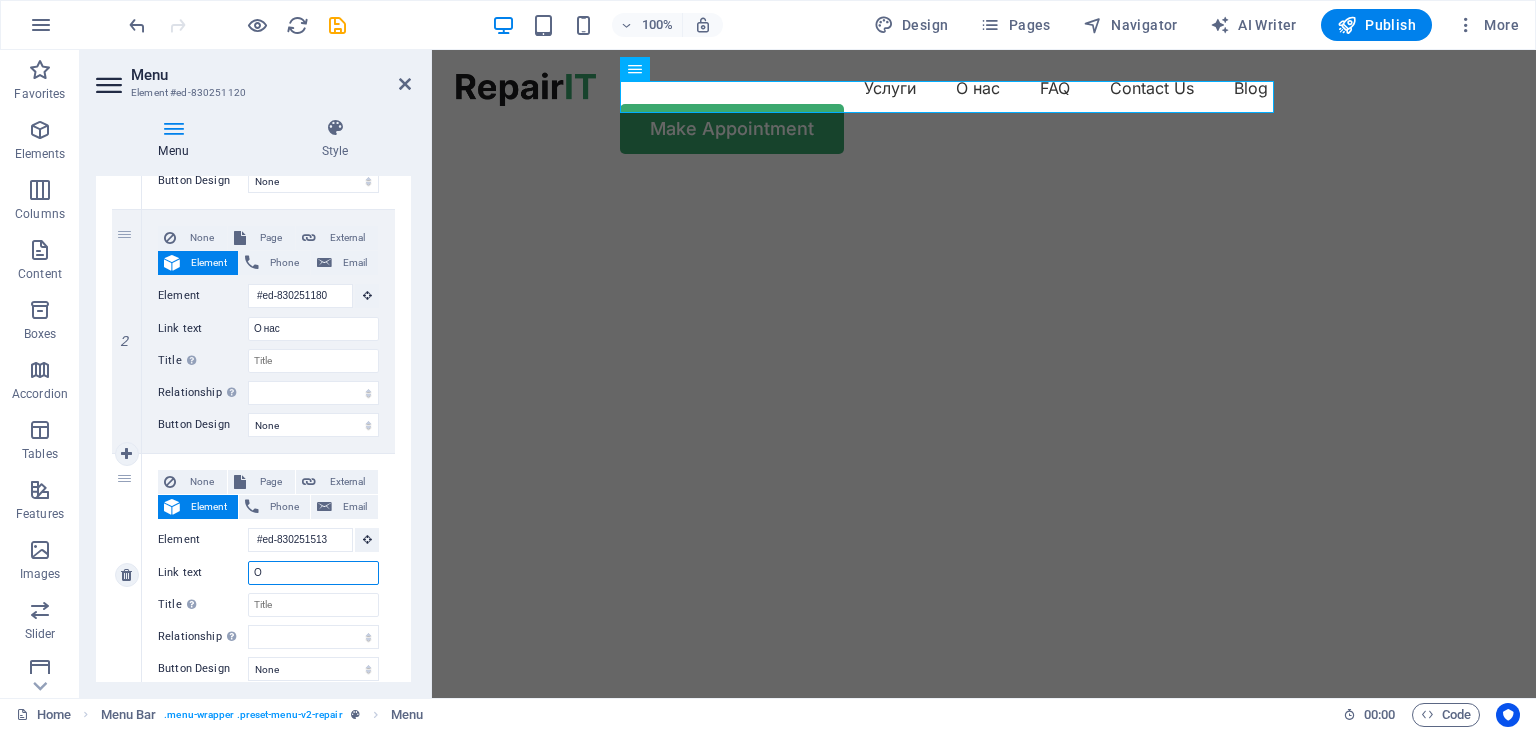 type on "От" 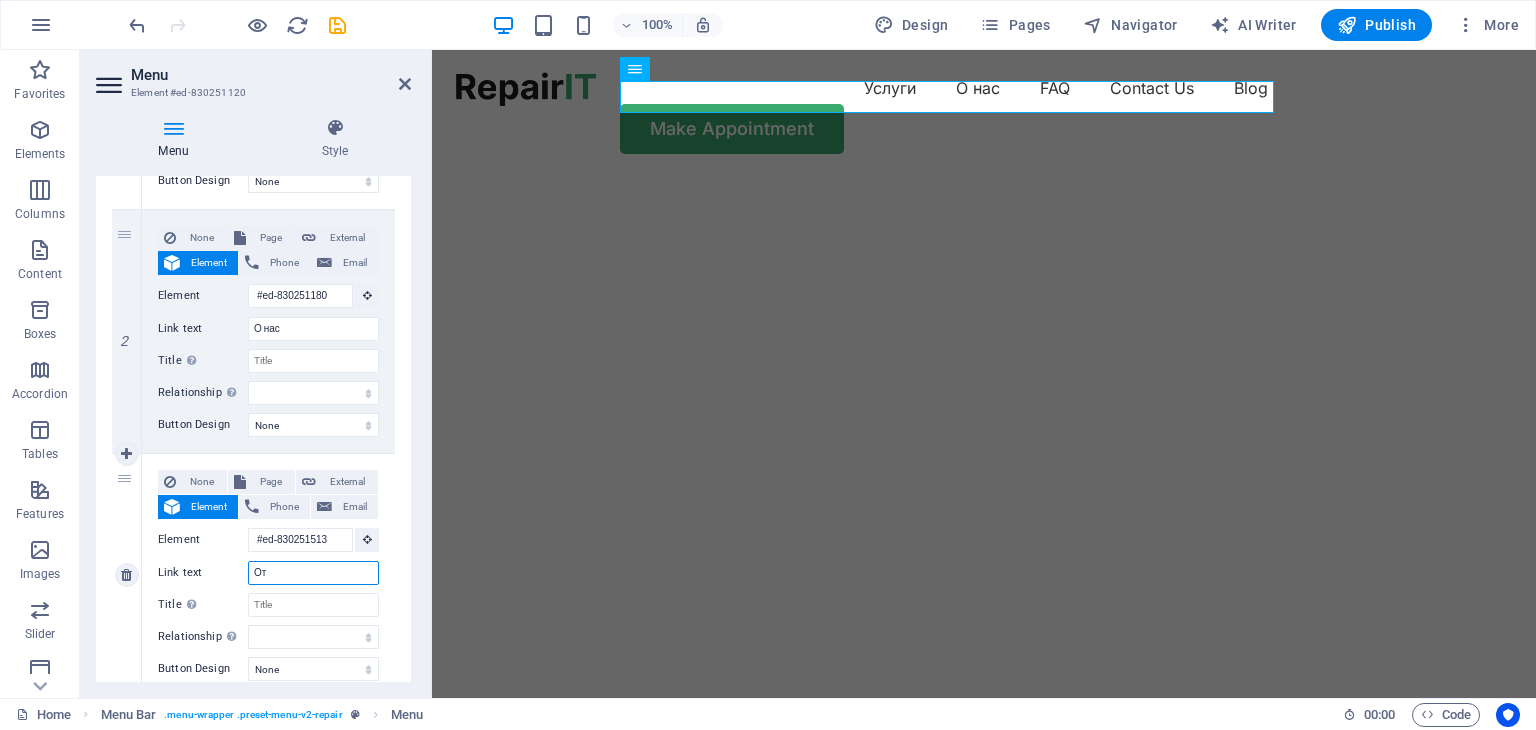 select 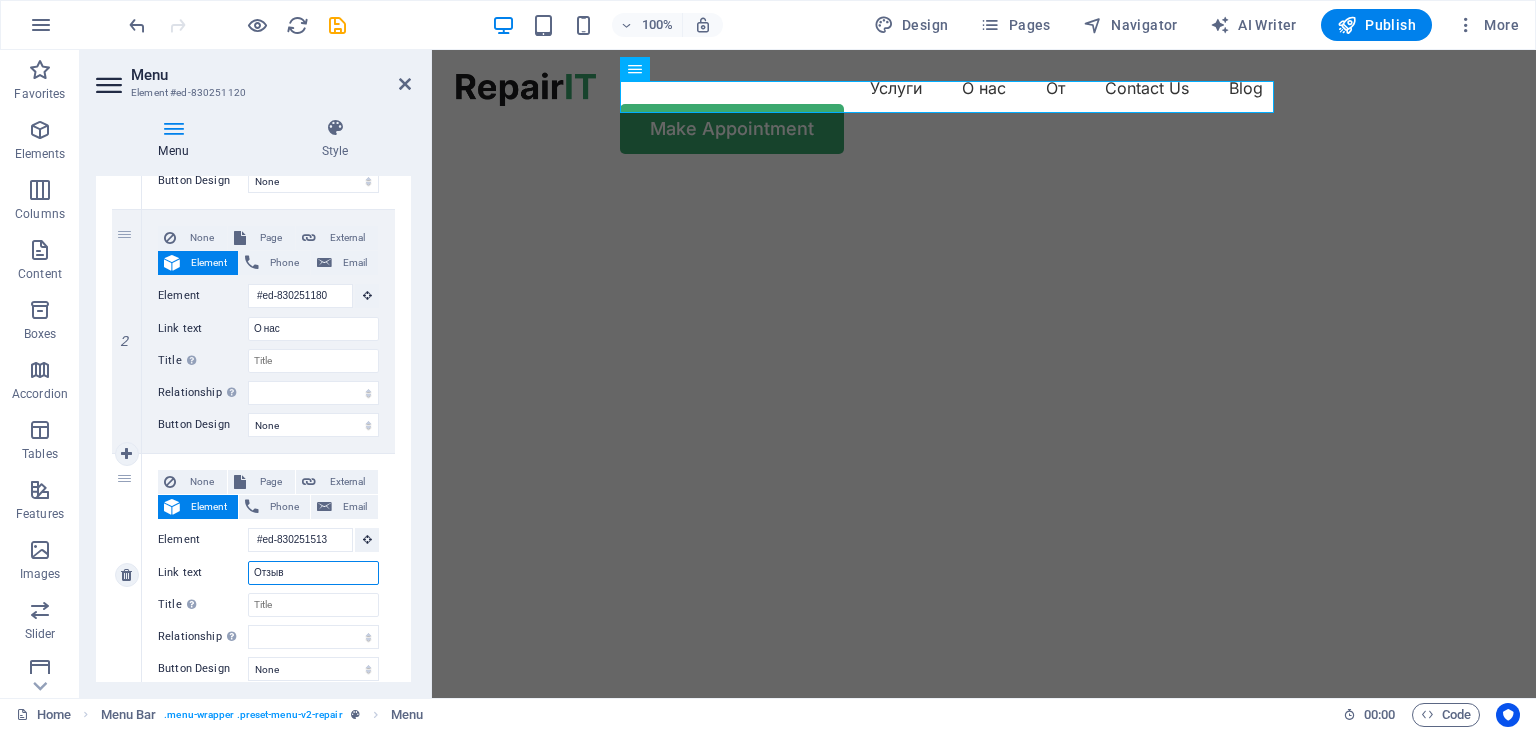 type on "Отзывы" 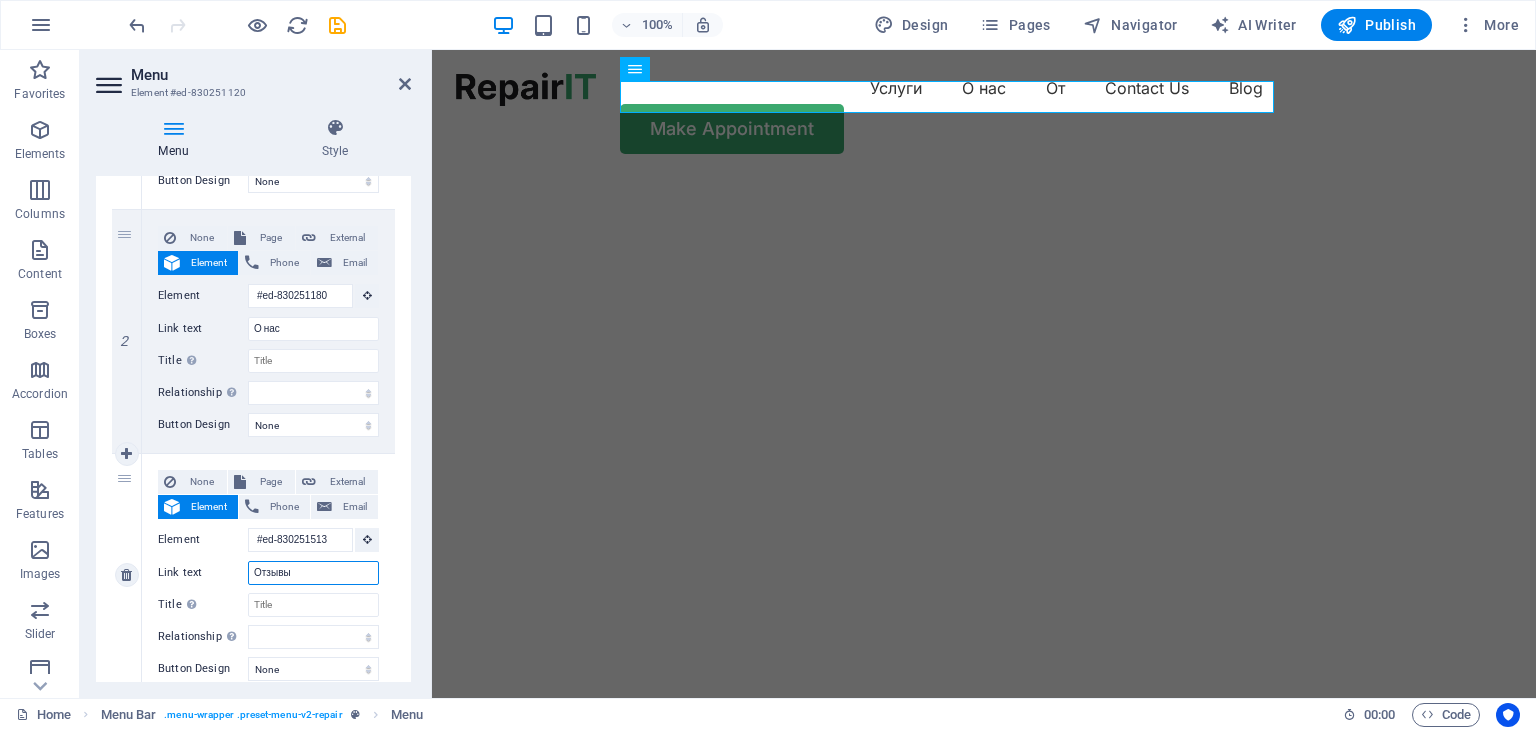 select 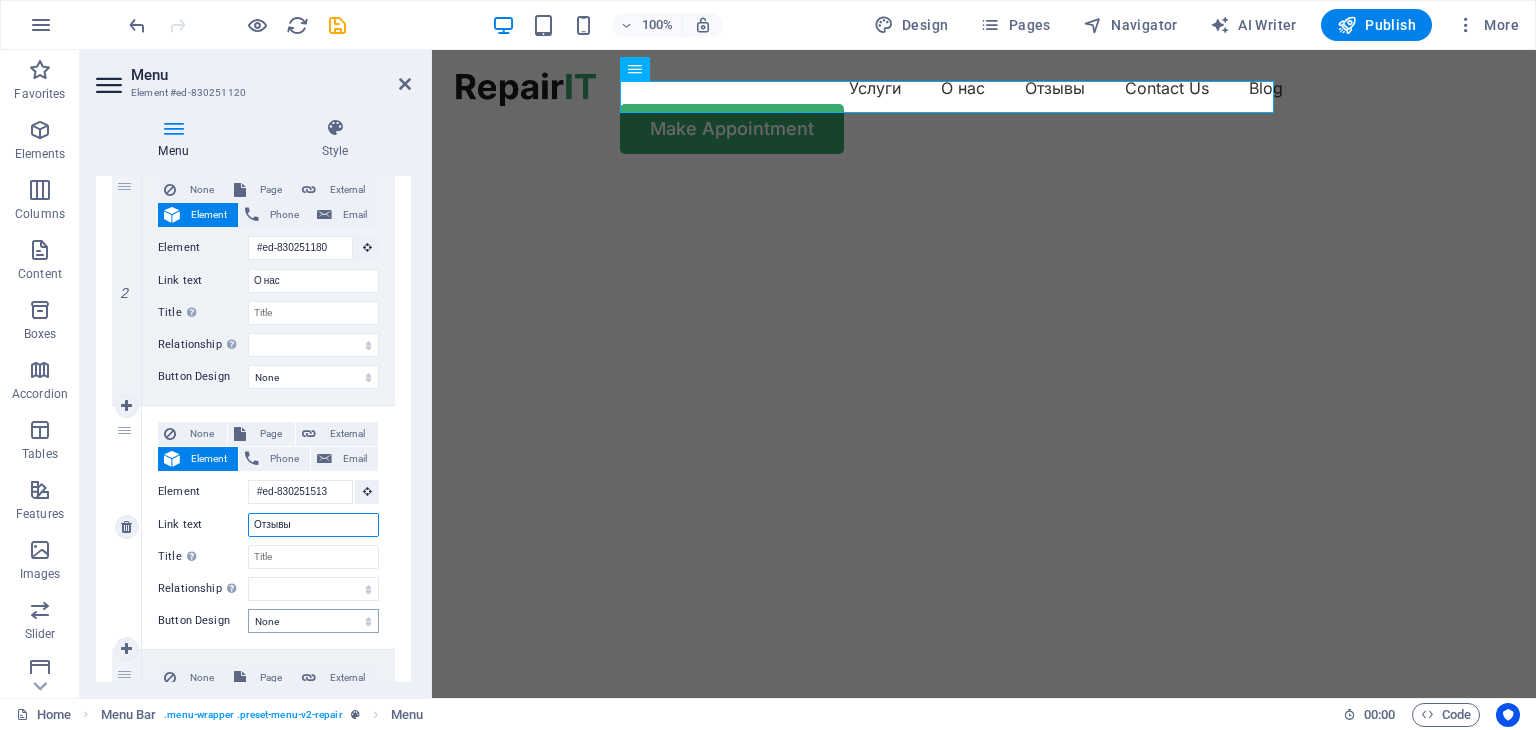 scroll, scrollTop: 600, scrollLeft: 0, axis: vertical 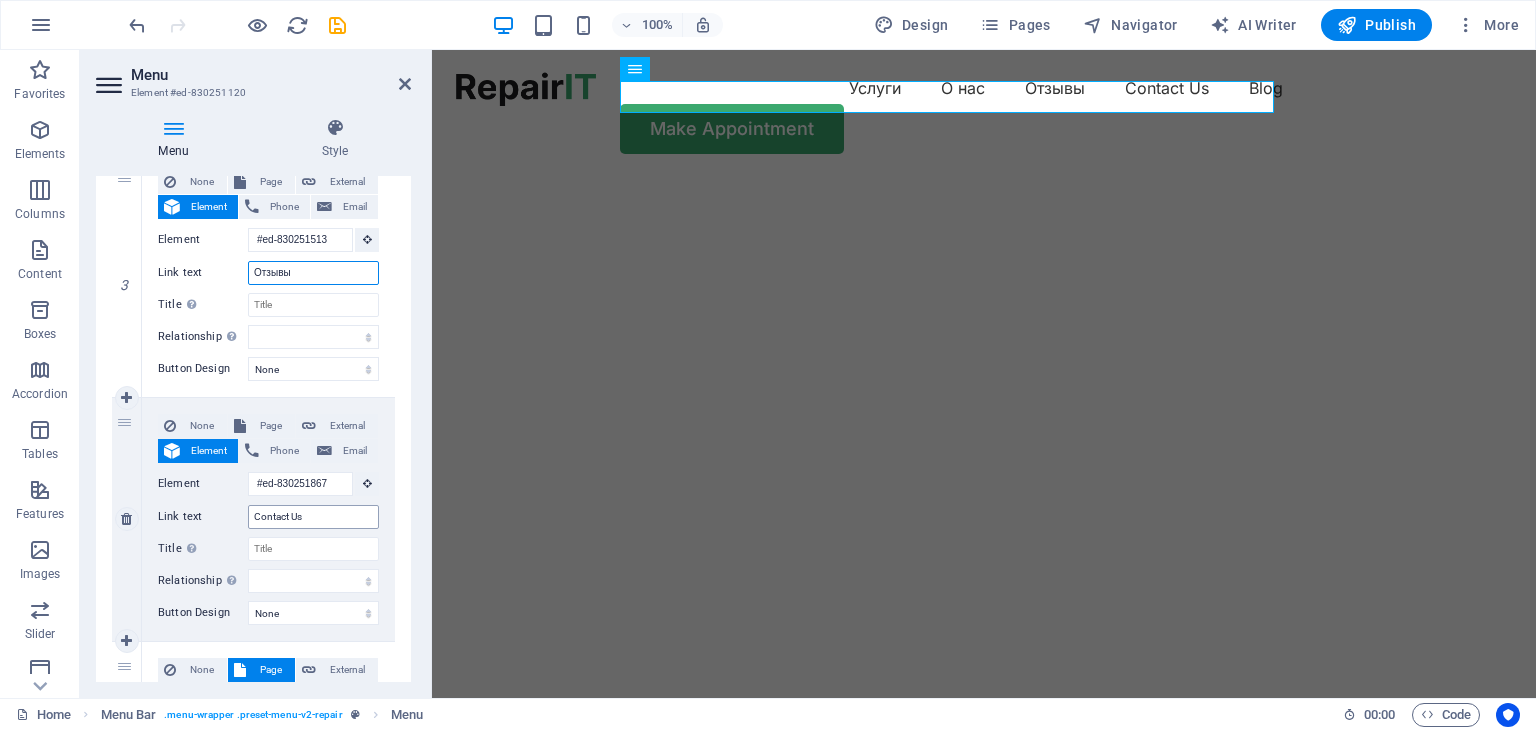 type on "Отзывы" 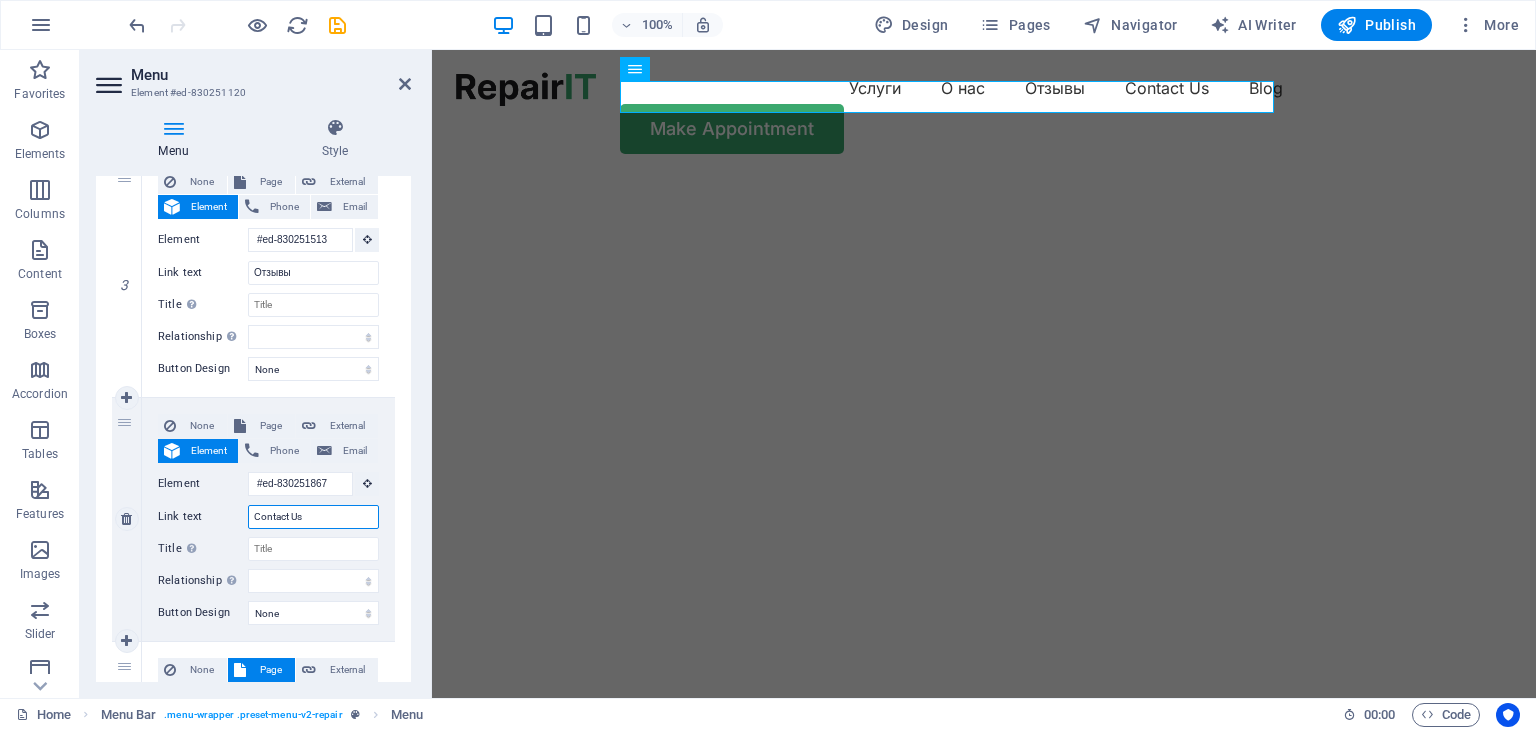 drag, startPoint x: 308, startPoint y: 504, endPoint x: 220, endPoint y: 501, distance: 88.051125 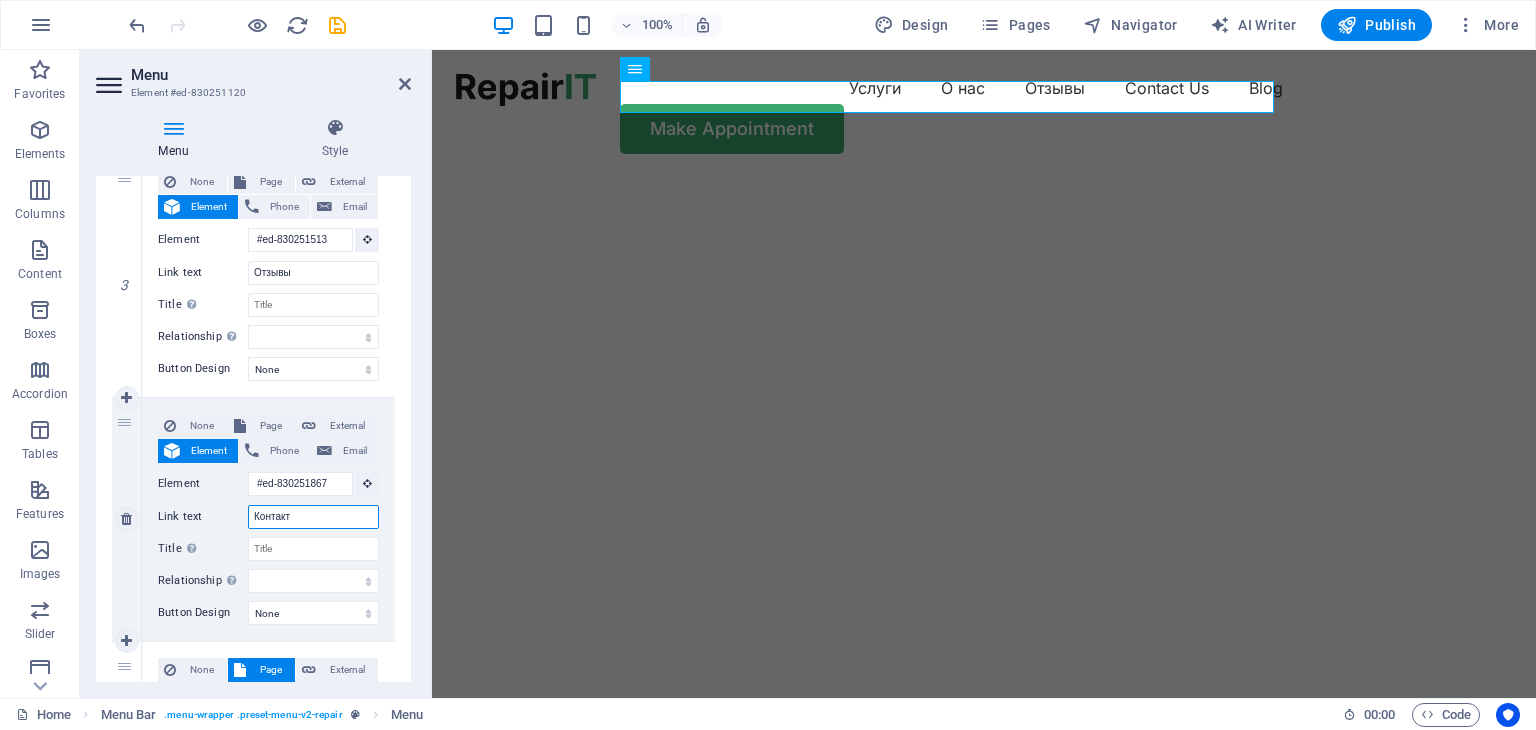 type on "Контакты" 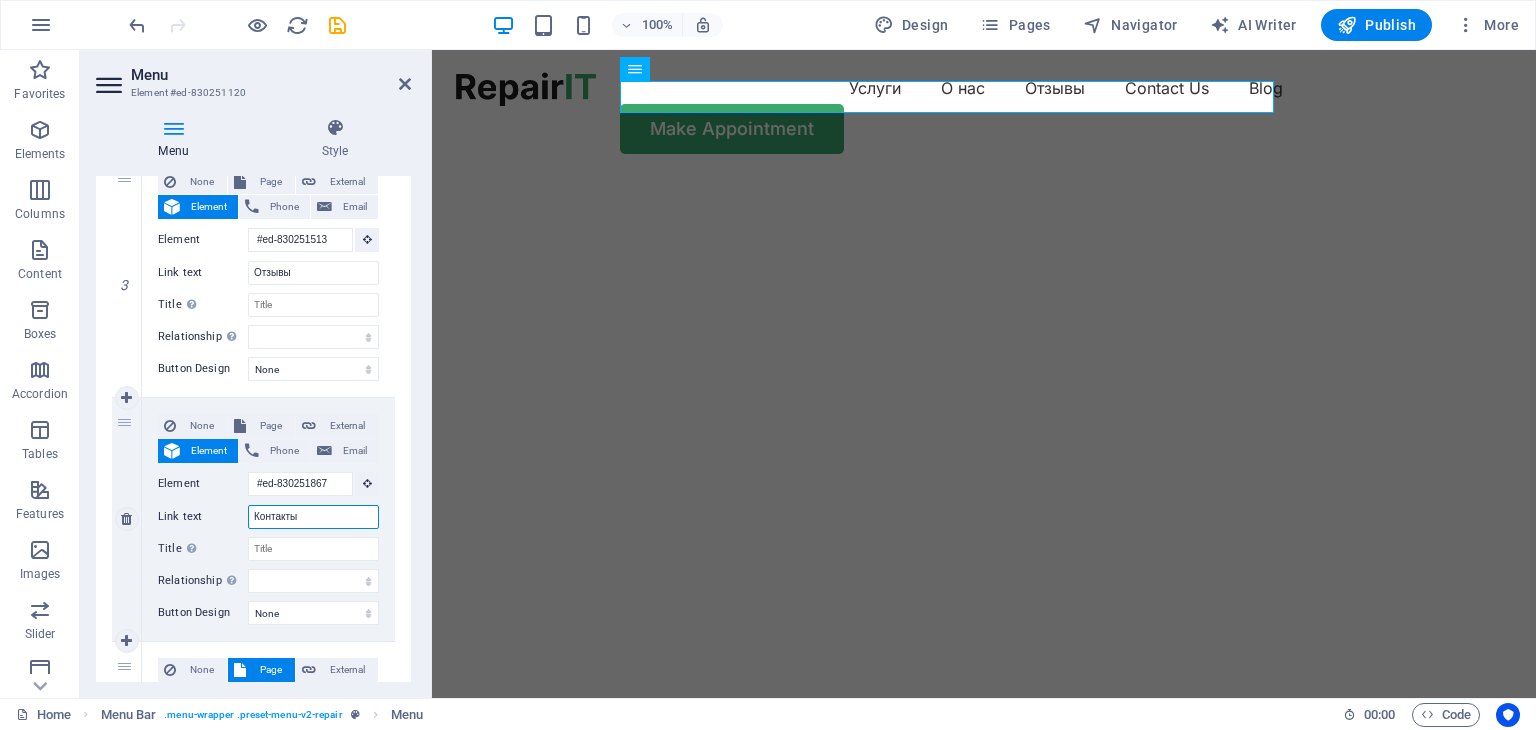 select 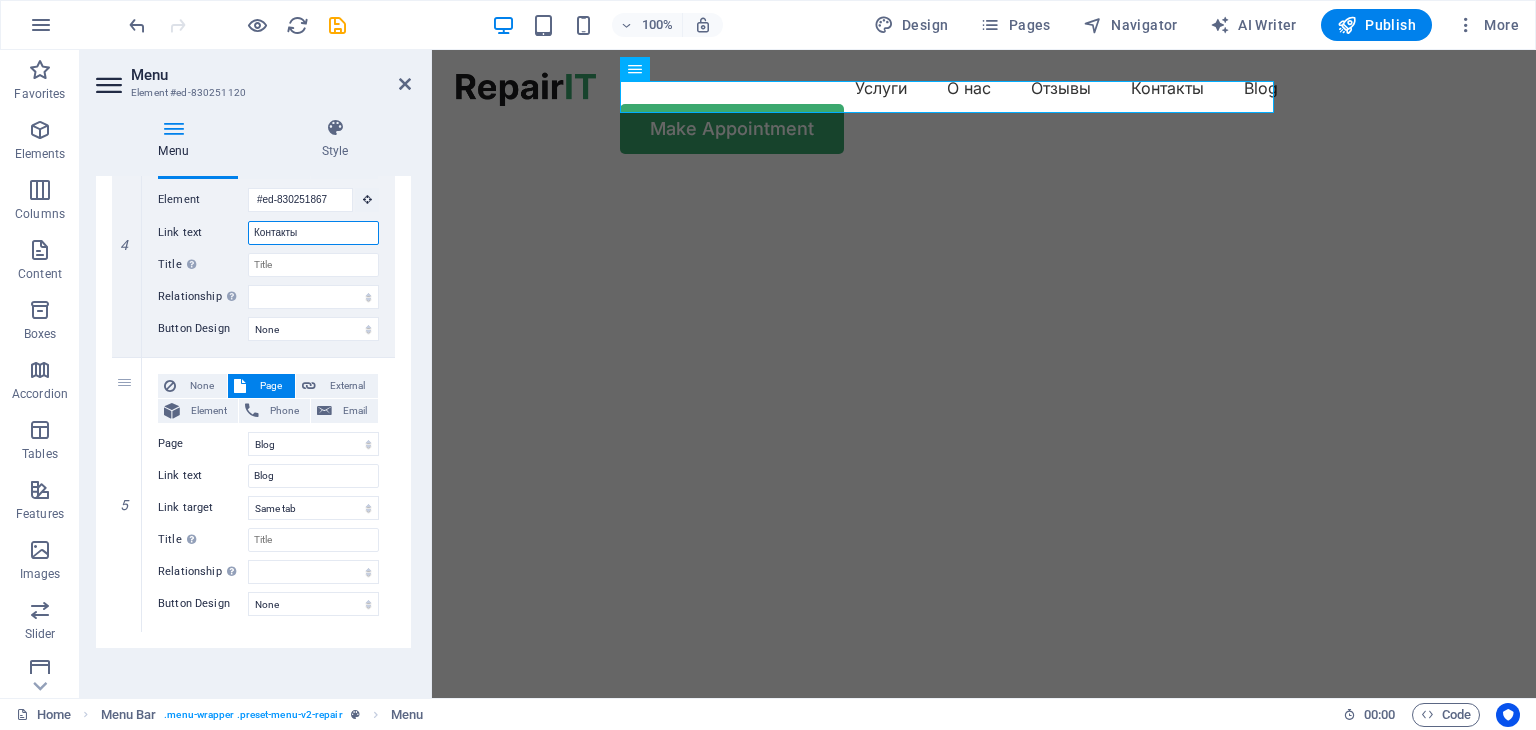 scroll, scrollTop: 989, scrollLeft: 0, axis: vertical 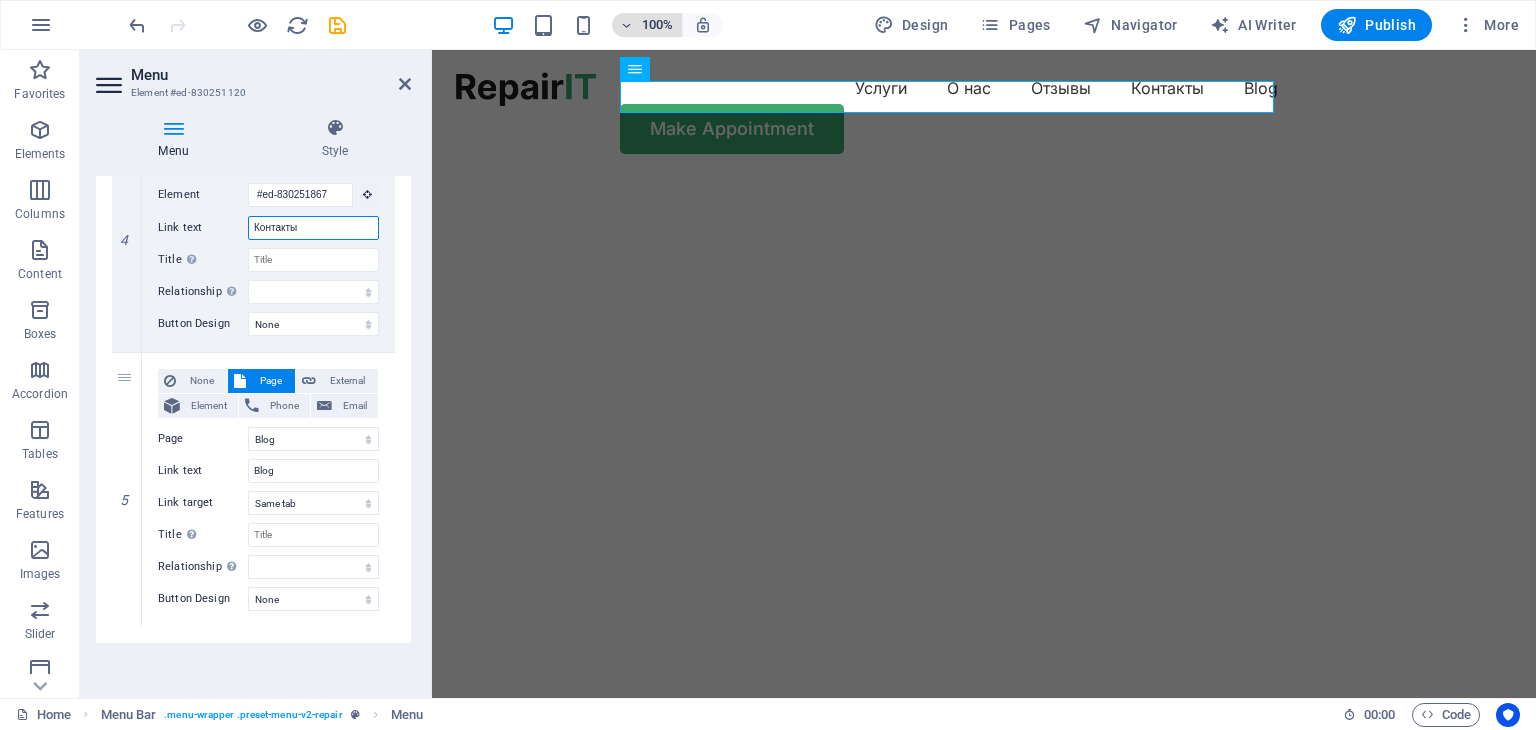 type on "Контакты" 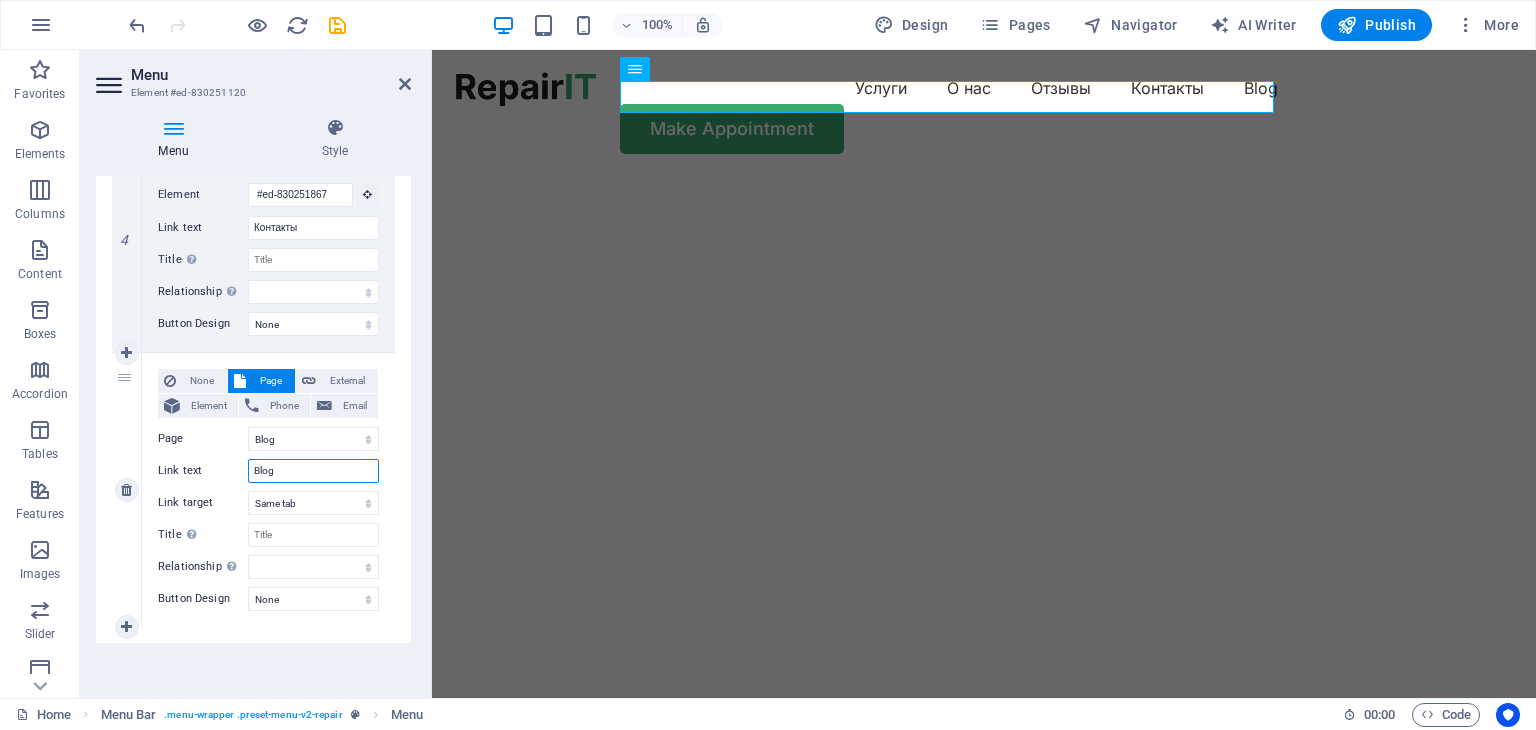 drag, startPoint x: 300, startPoint y: 460, endPoint x: 226, endPoint y: 459, distance: 74.00676 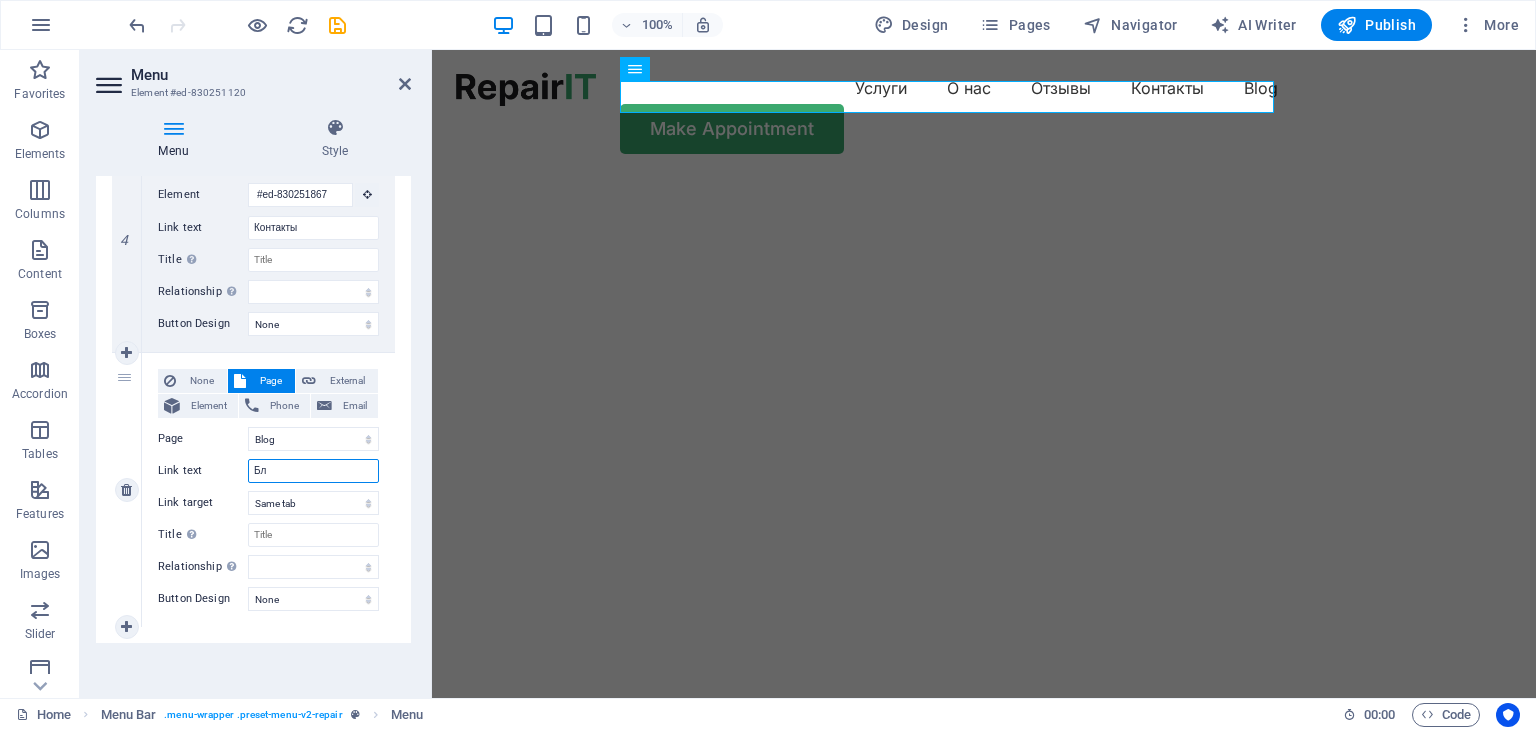 type on "Бло" 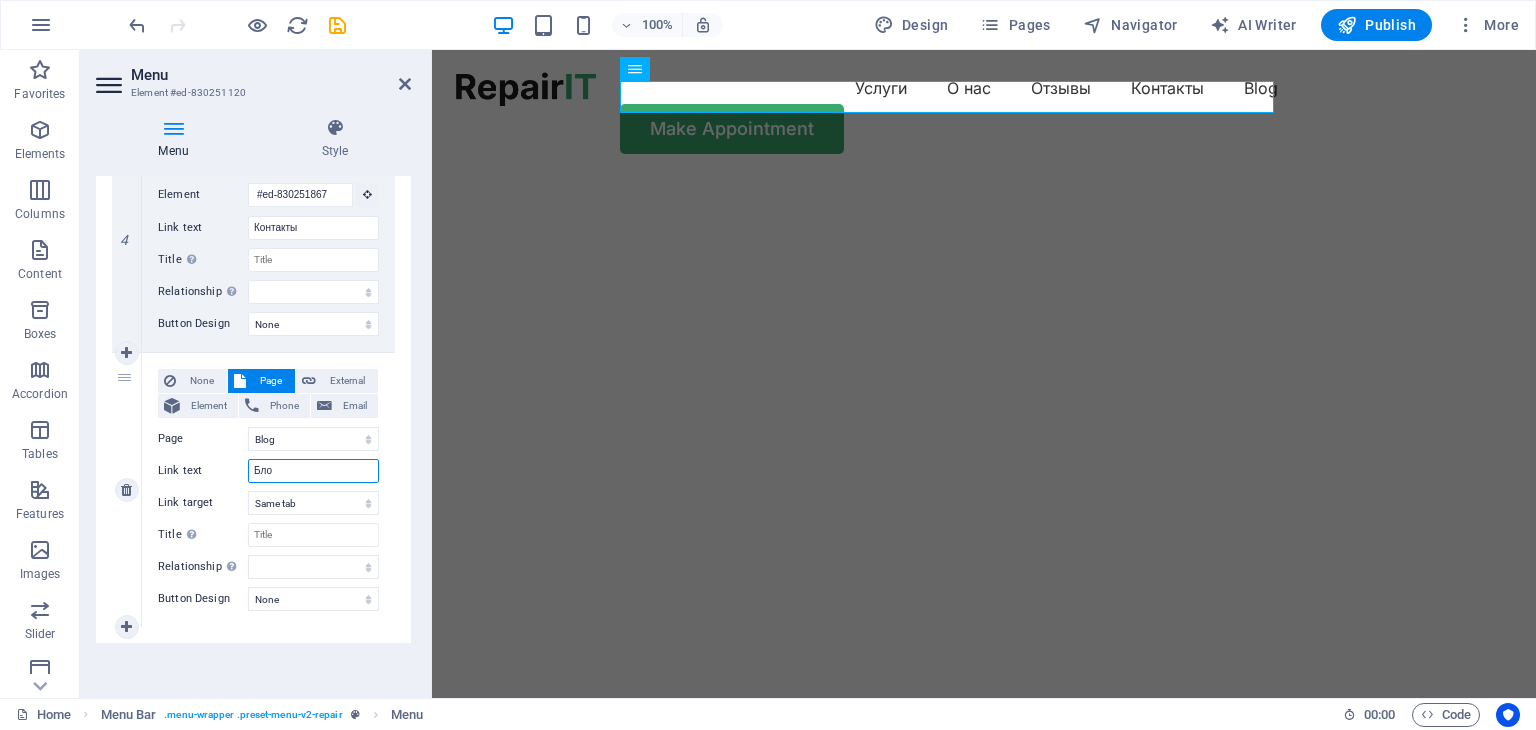 select 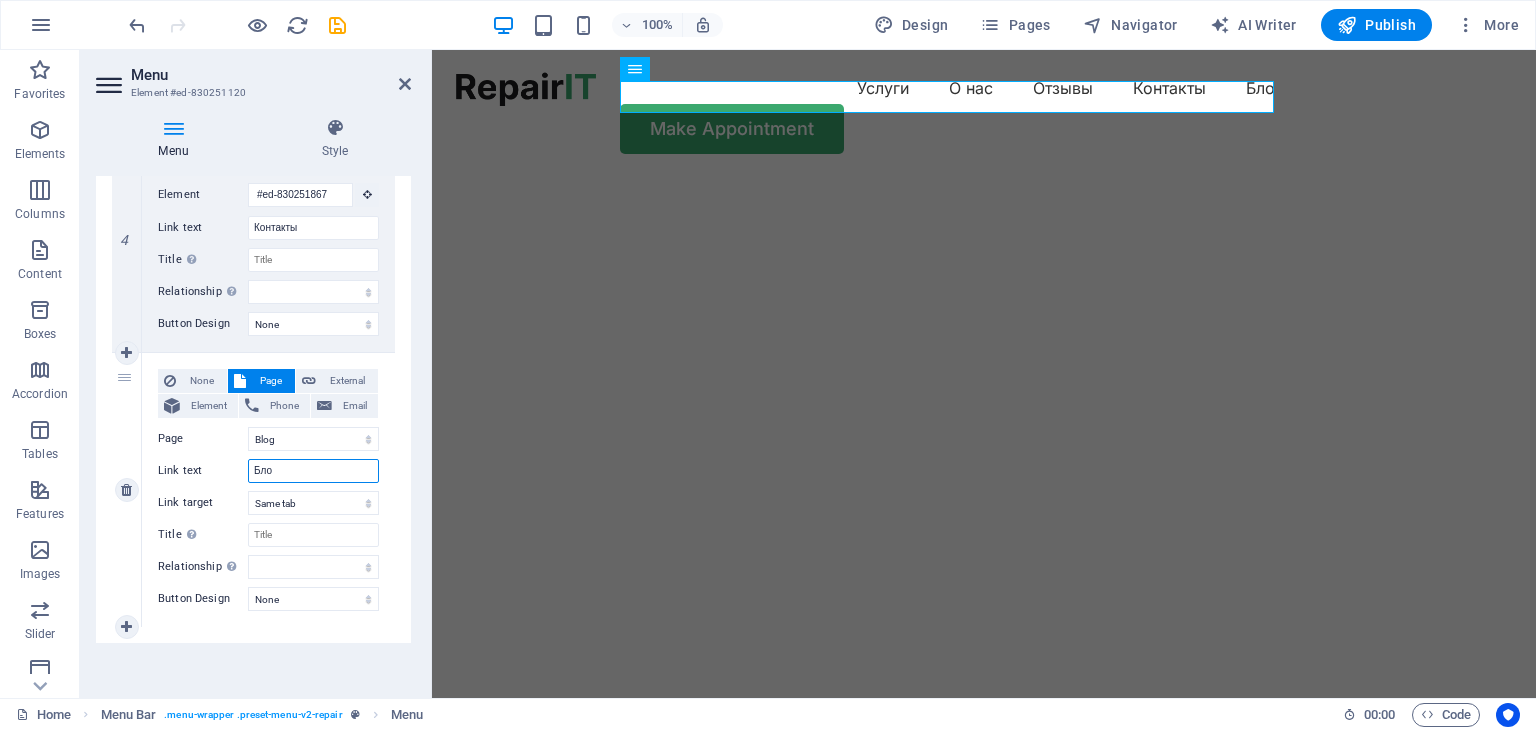type on "Блог" 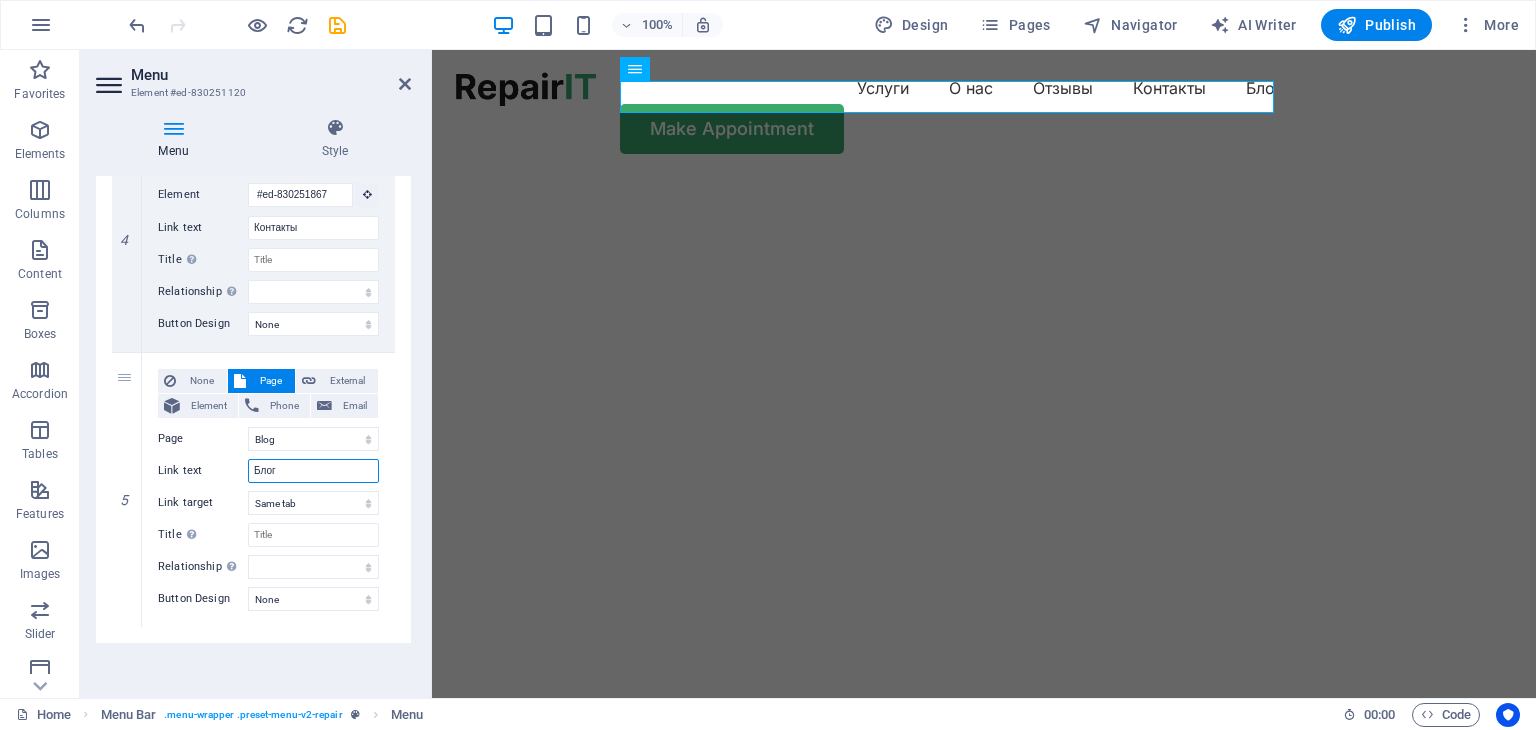 select 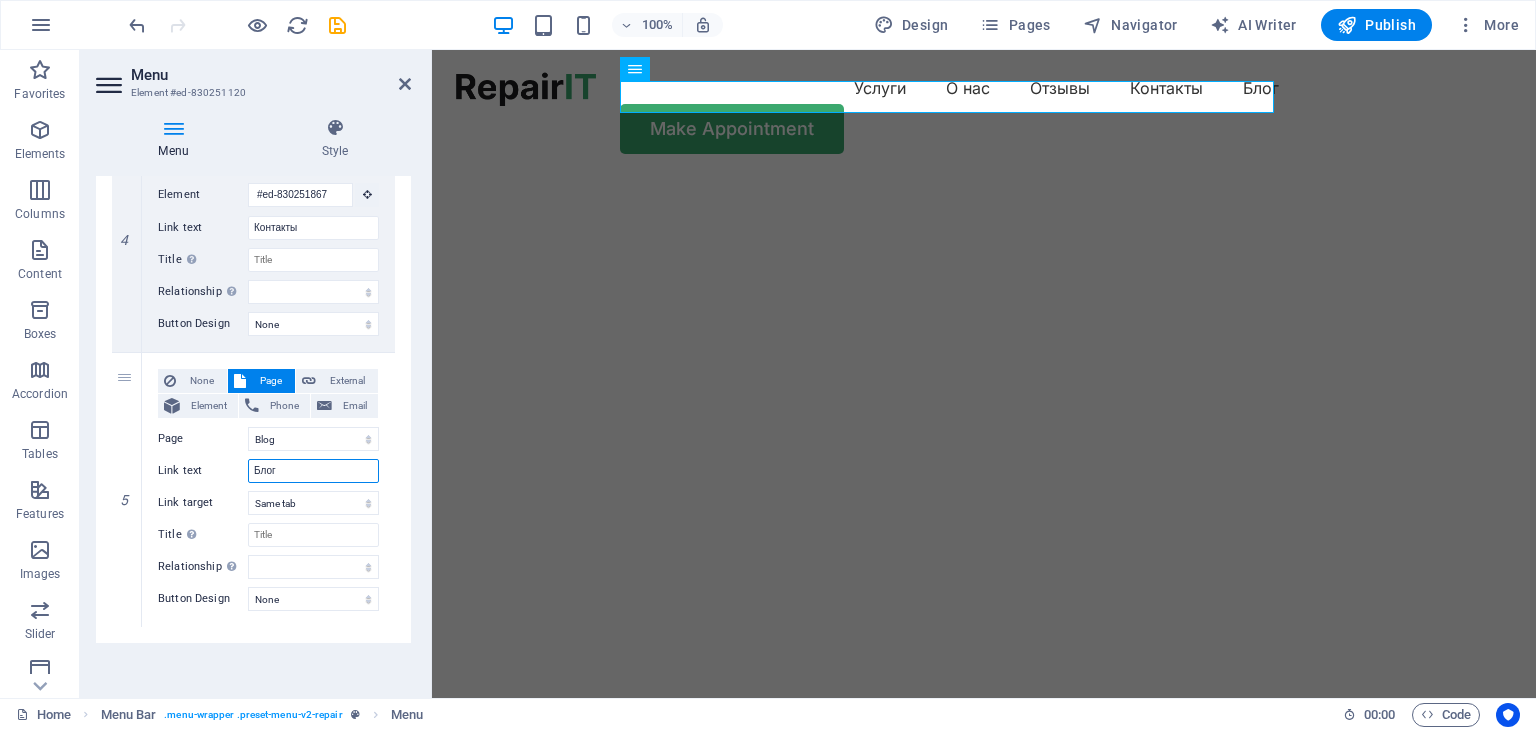 type on "Блог" 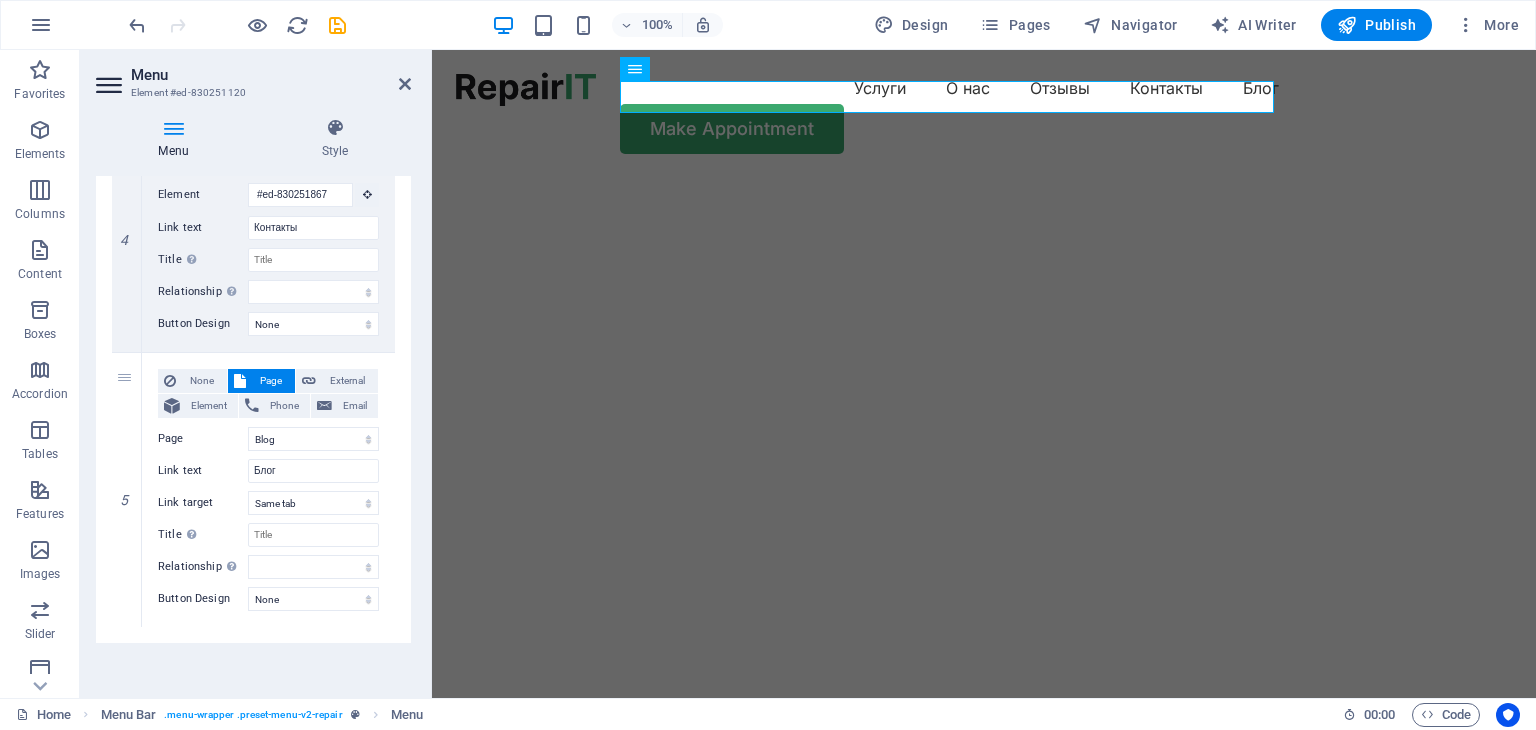 click at bounding box center [976, 176] 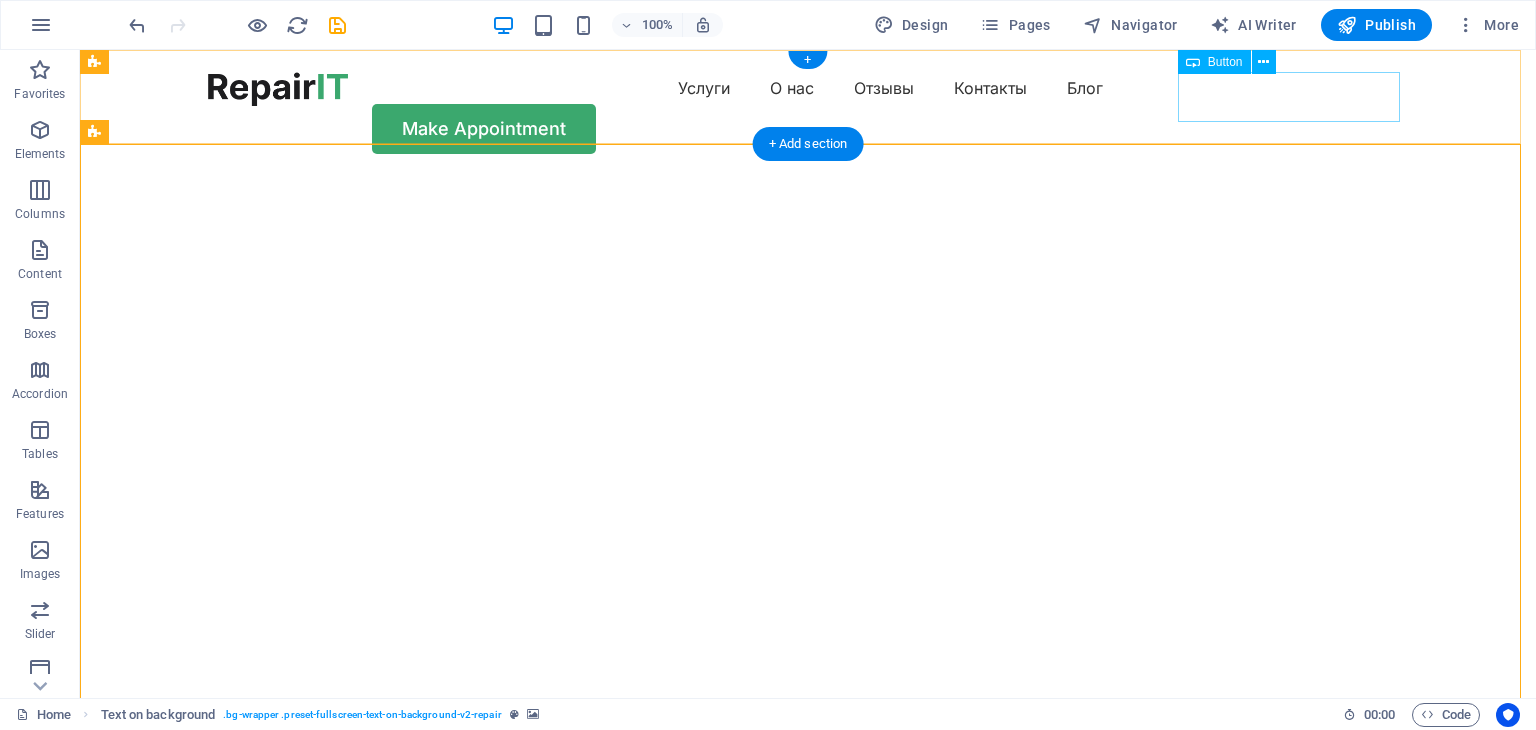 click on "Make Appointment" at bounding box center (808, 129) 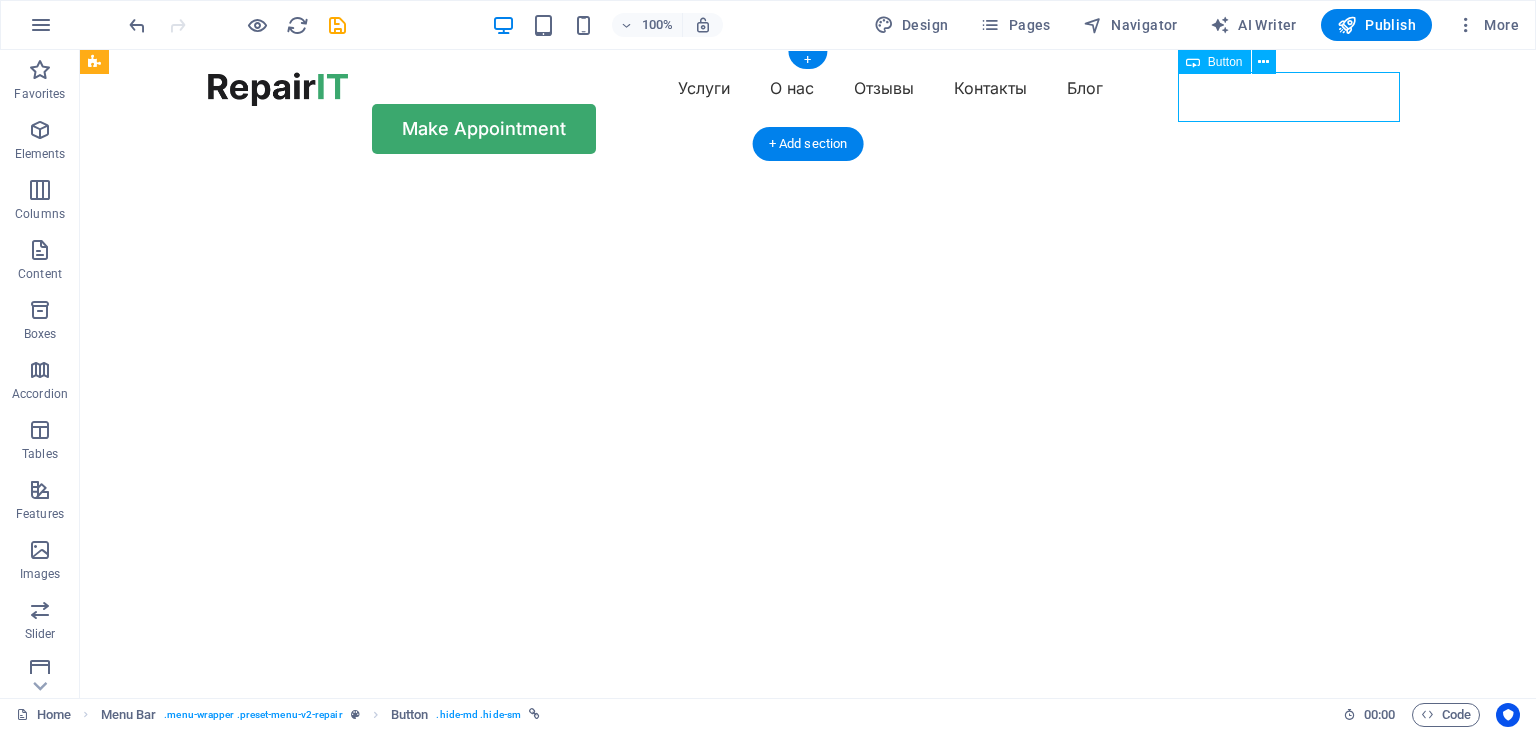 click on "Make Appointment" at bounding box center [808, 129] 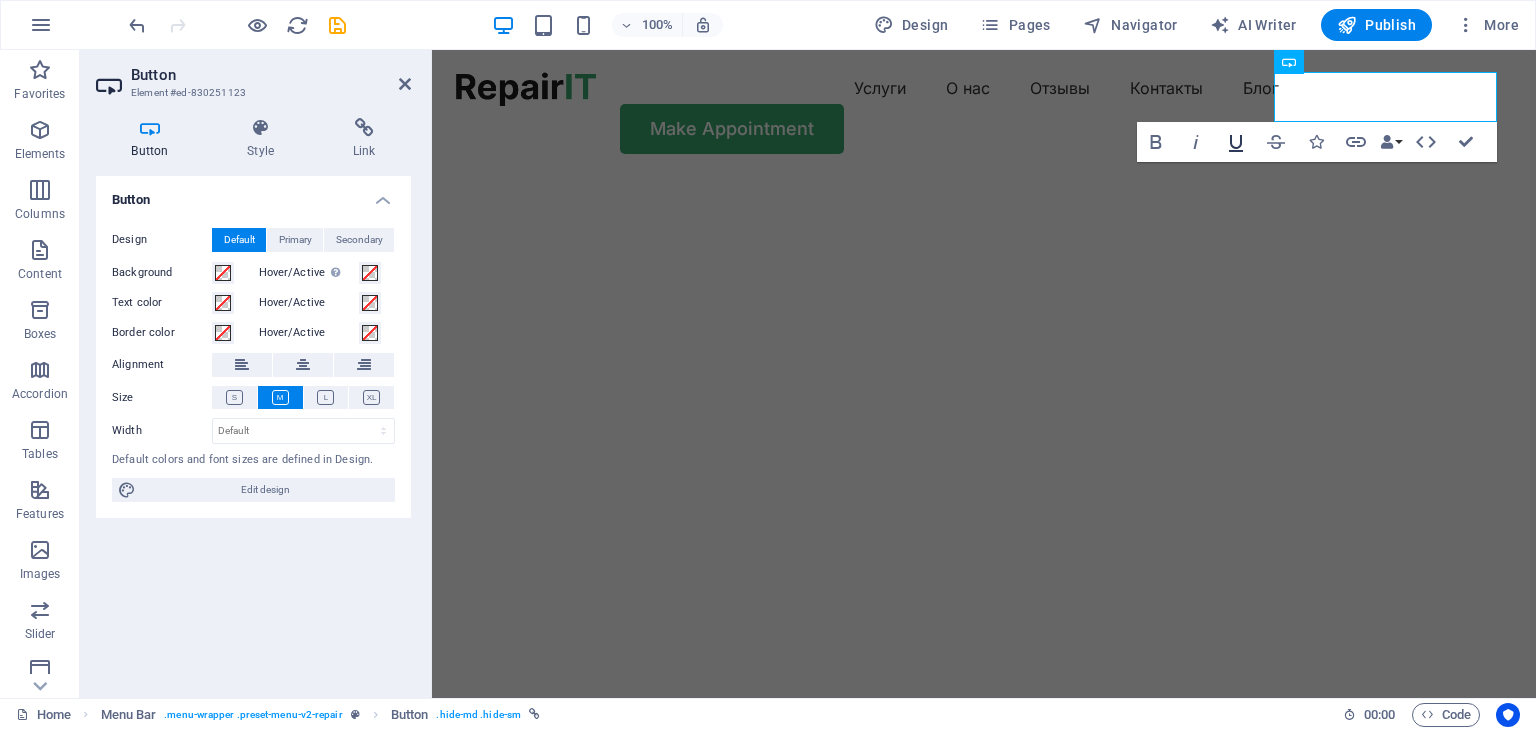 type 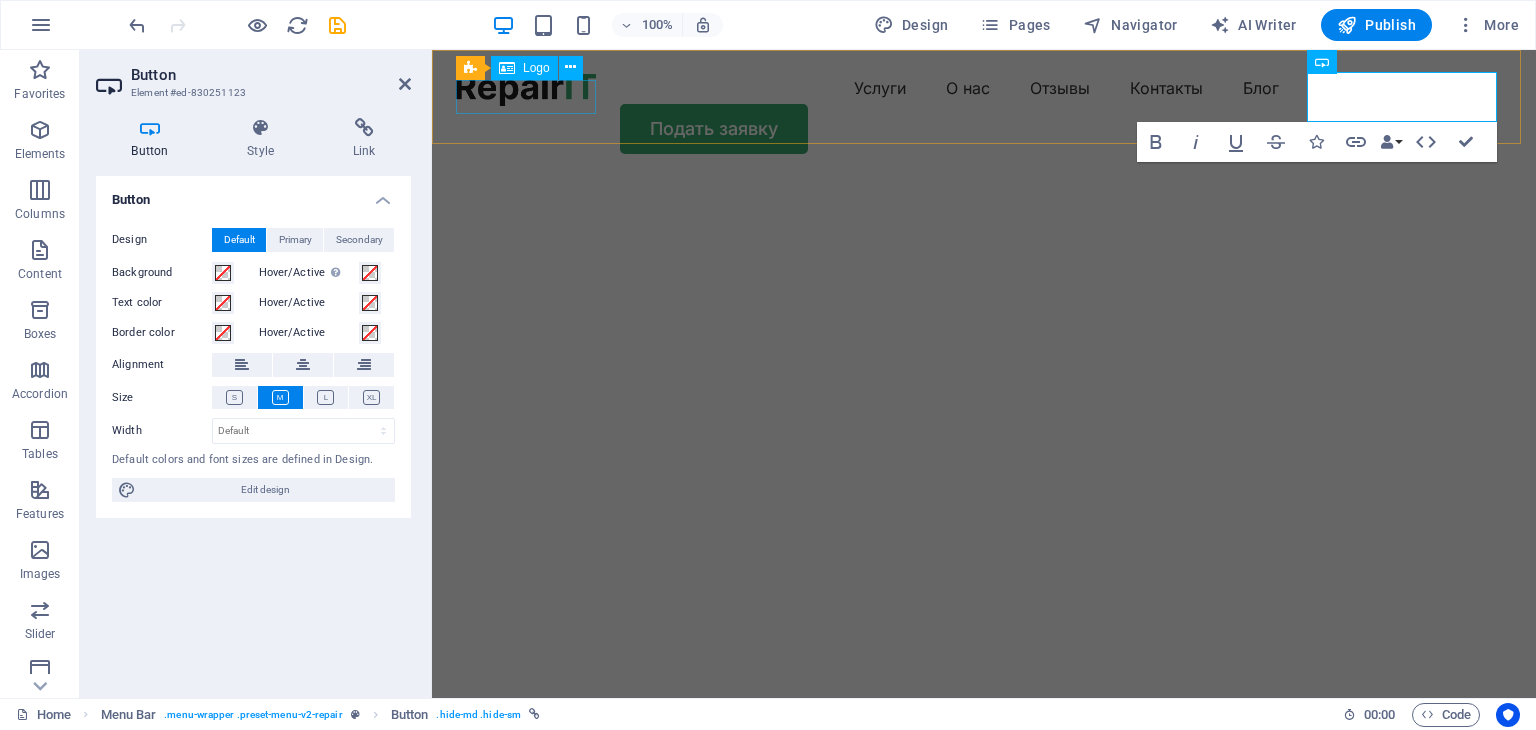 click at bounding box center (526, 89) 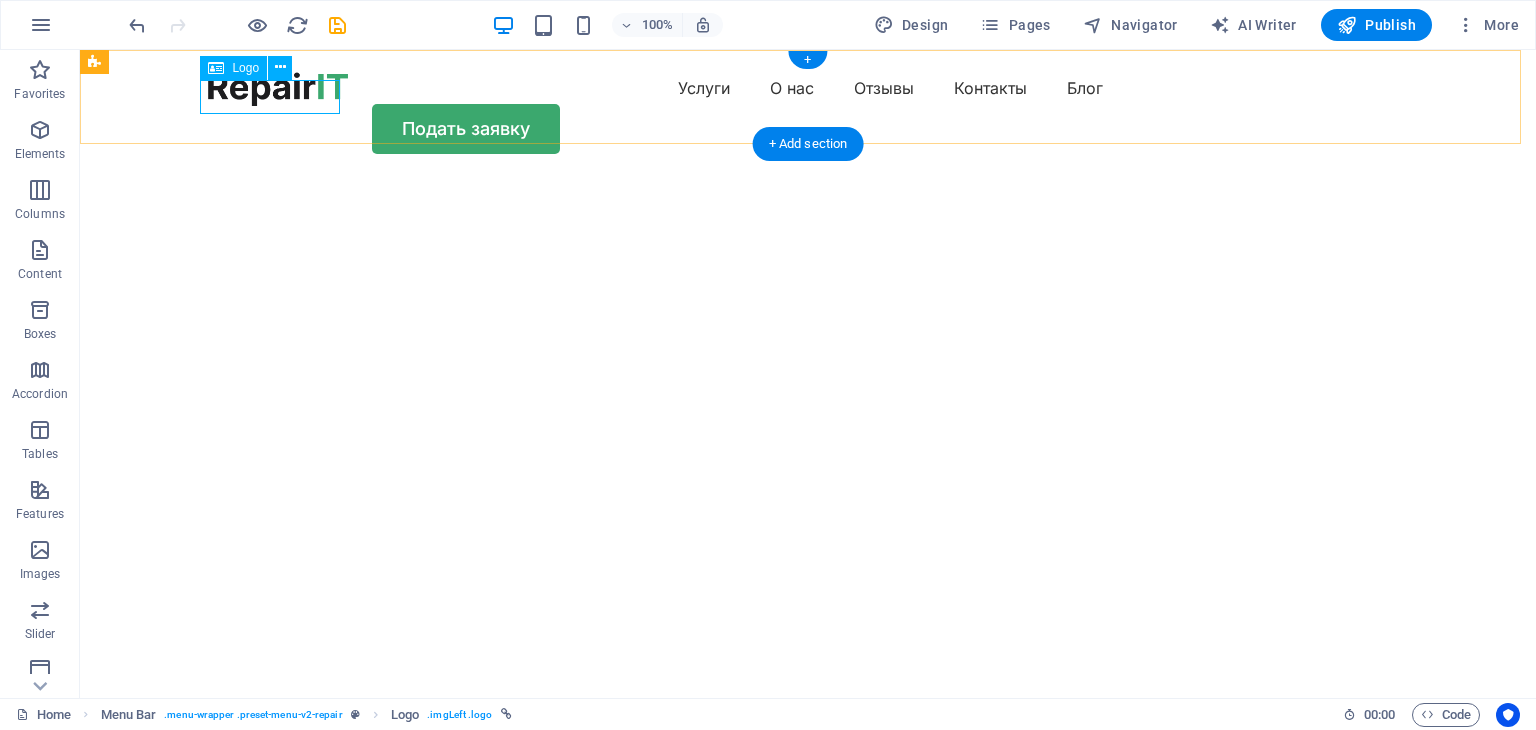 click at bounding box center [278, 89] 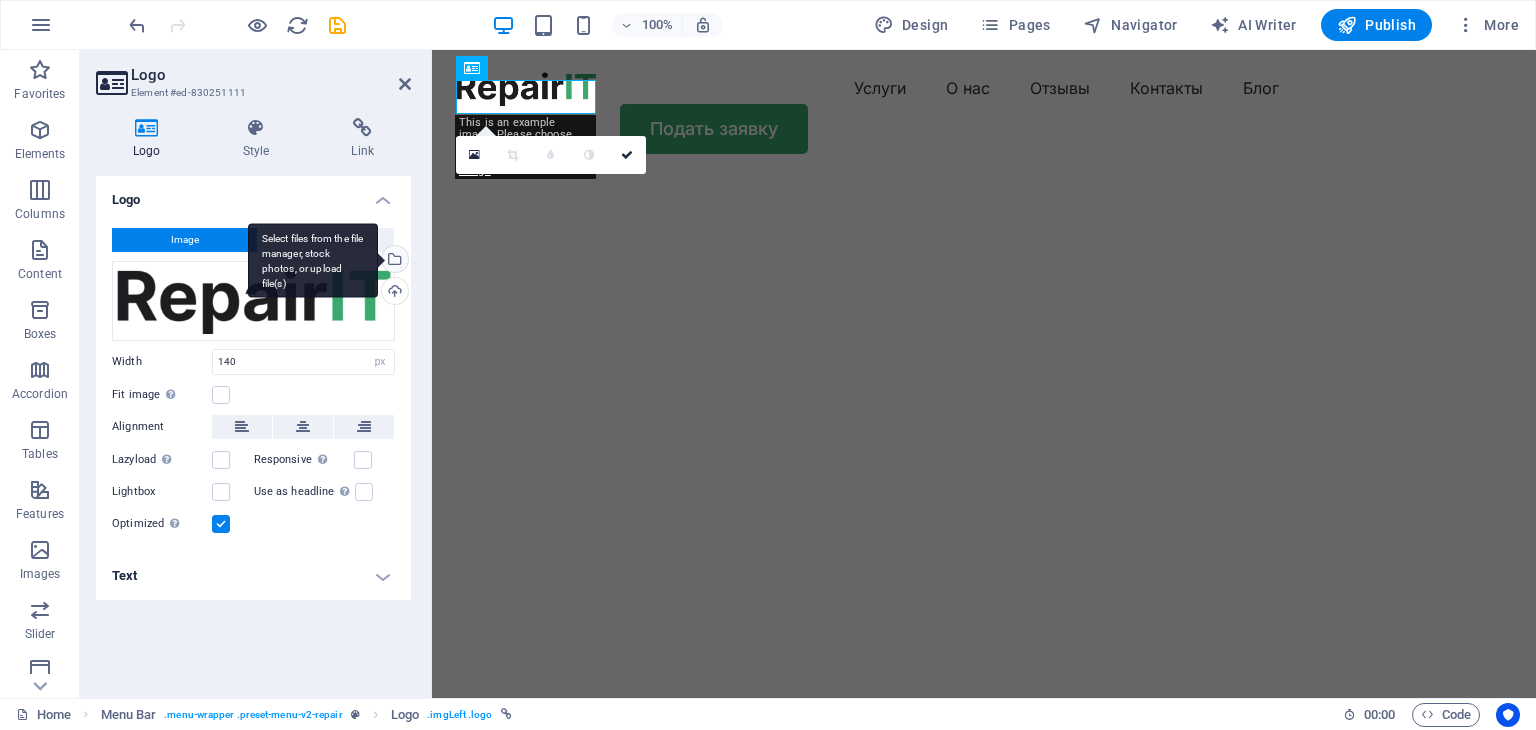click on "Select files from the file manager, stock photos, or upload file(s)" at bounding box center [393, 261] 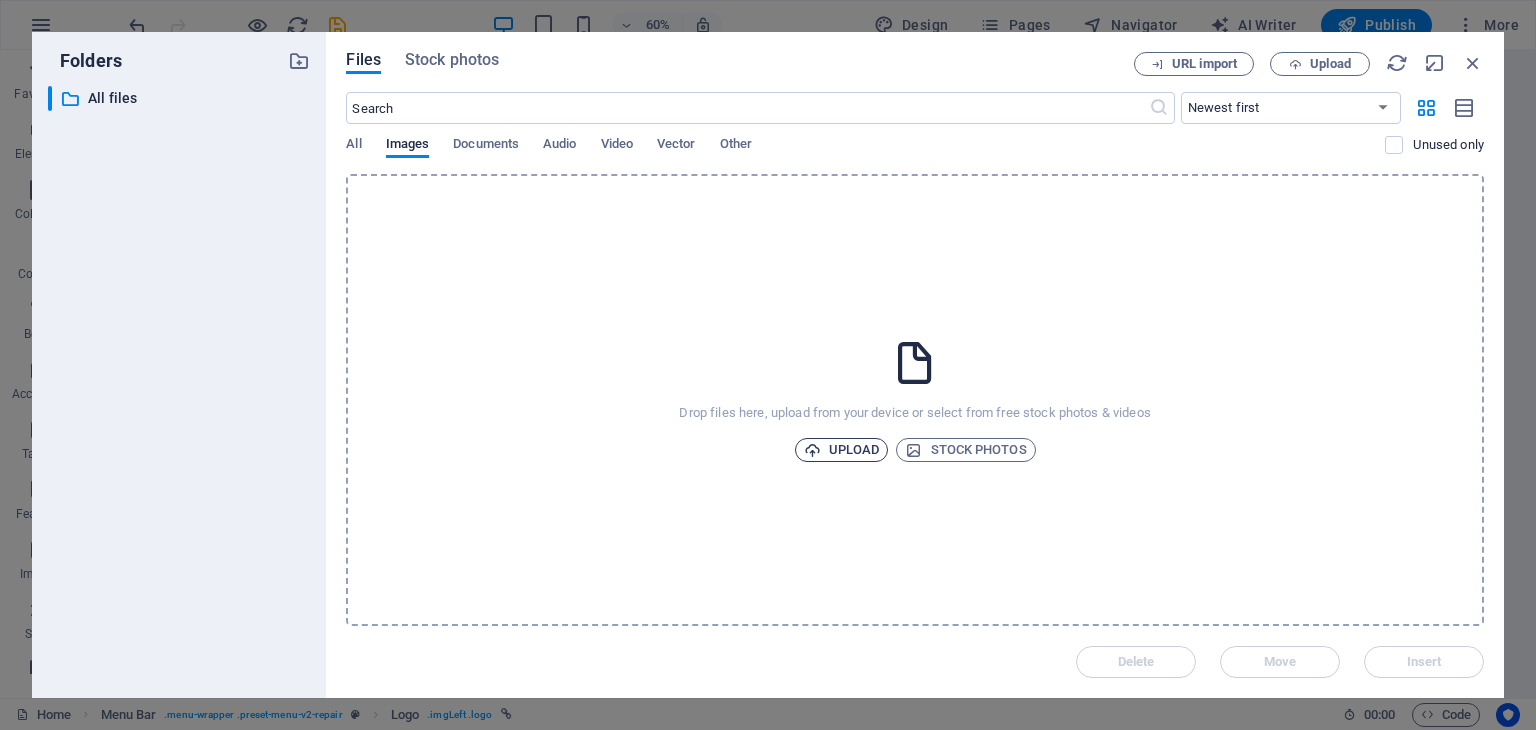 click on "Upload" at bounding box center [842, 450] 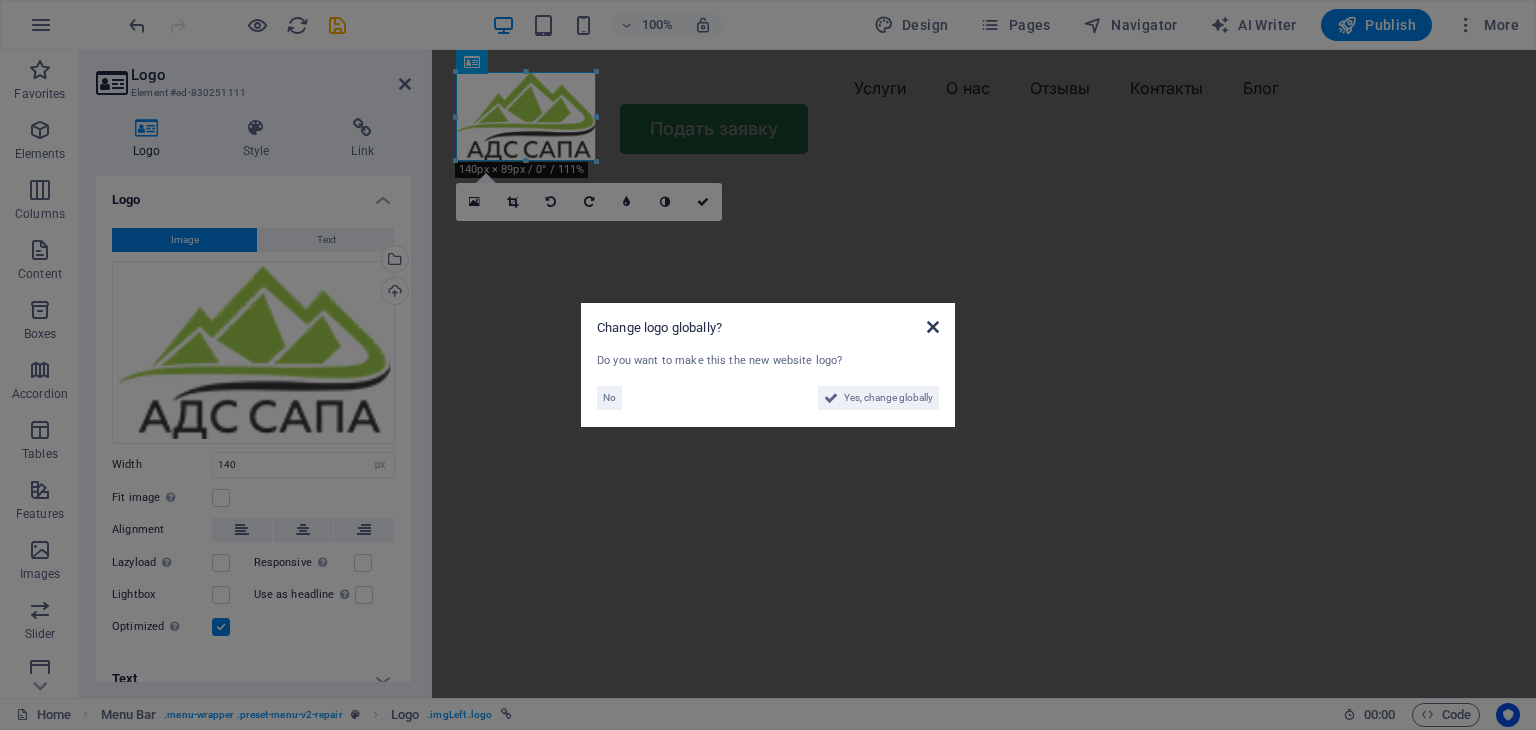 click at bounding box center (933, 327) 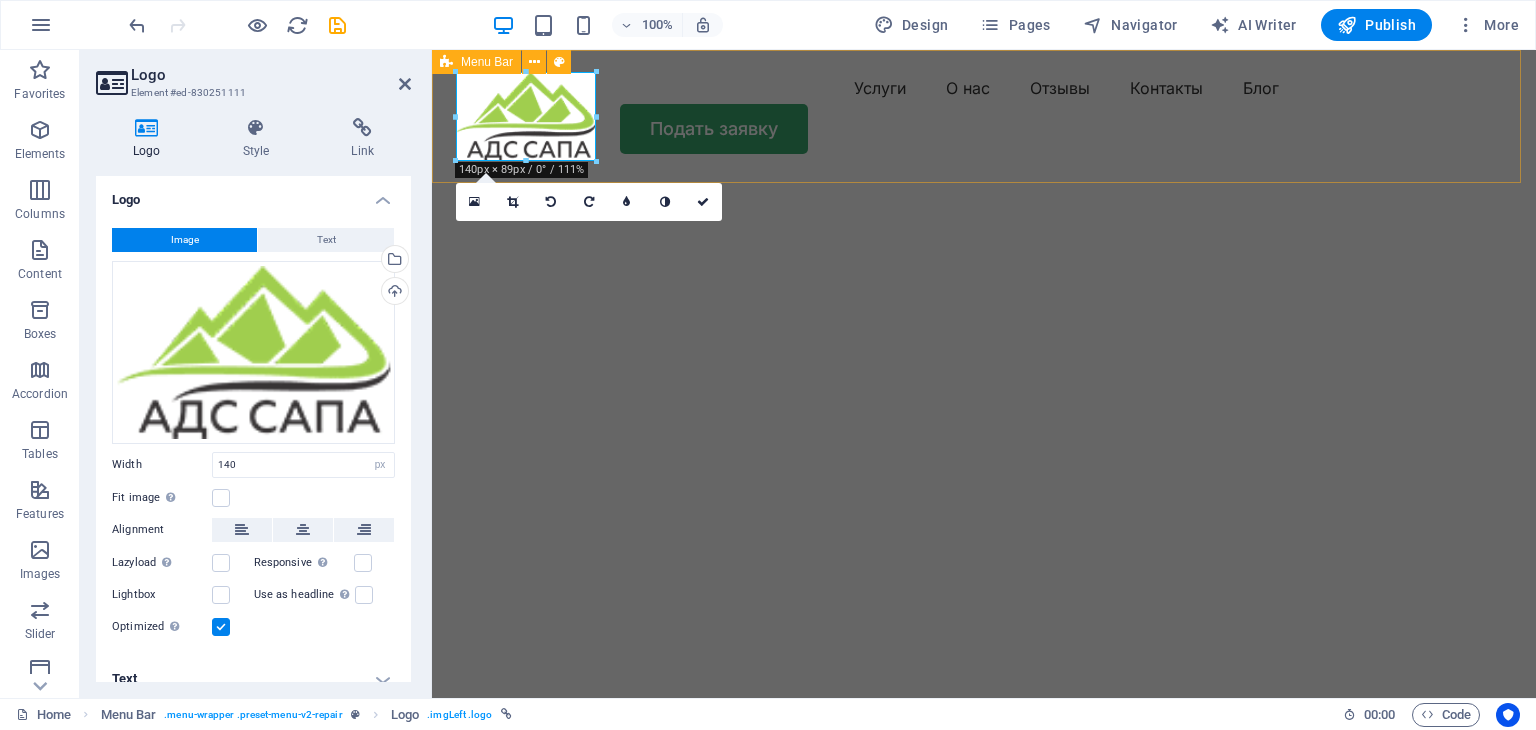 click on "Услуги О нас Отзывы Контакты Блог Подать заявку" at bounding box center (984, 113) 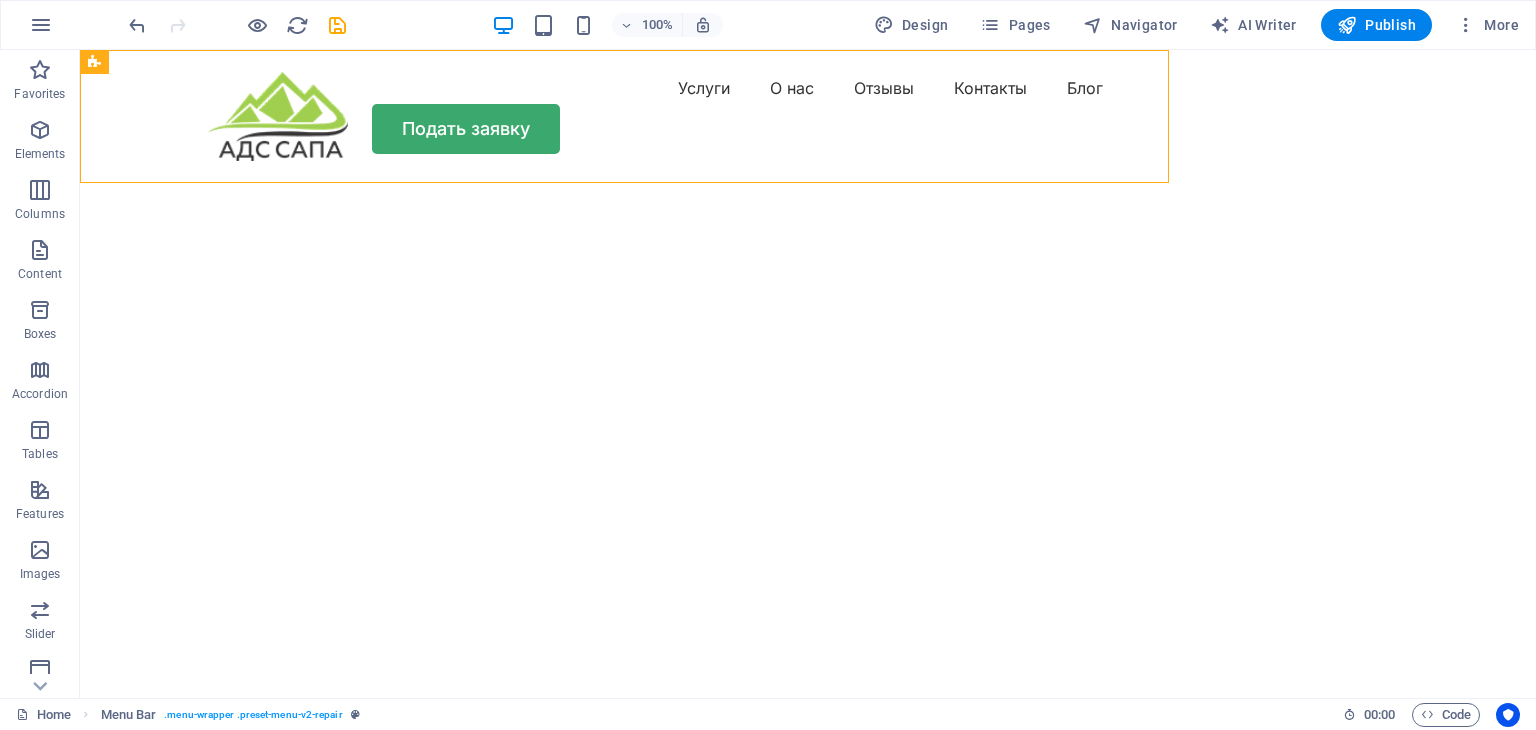 click at bounding box center [624, 176] 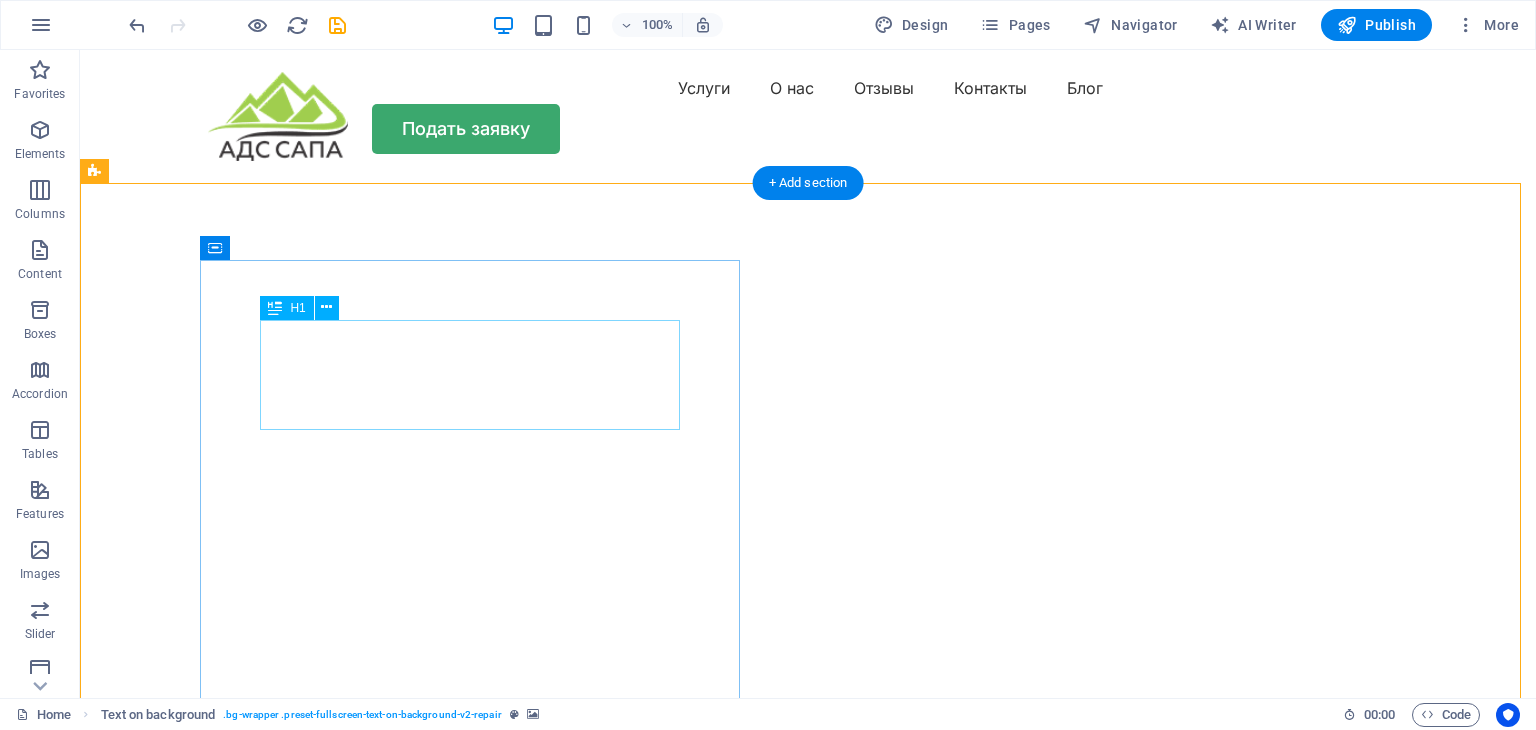 click on "Get your hardware fixed" at bounding box center [808, 875] 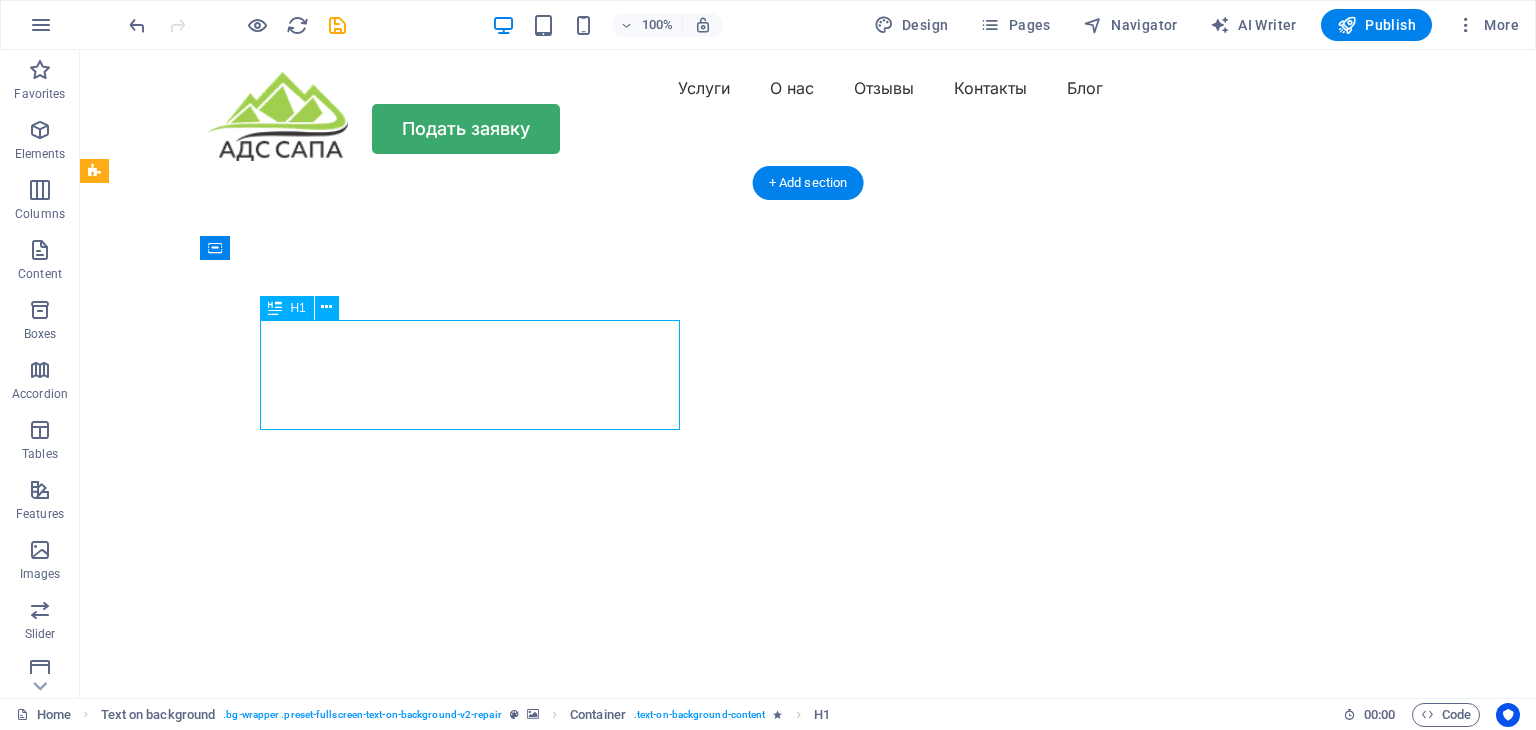 click on "Get your hardware fixed" at bounding box center (808, 875) 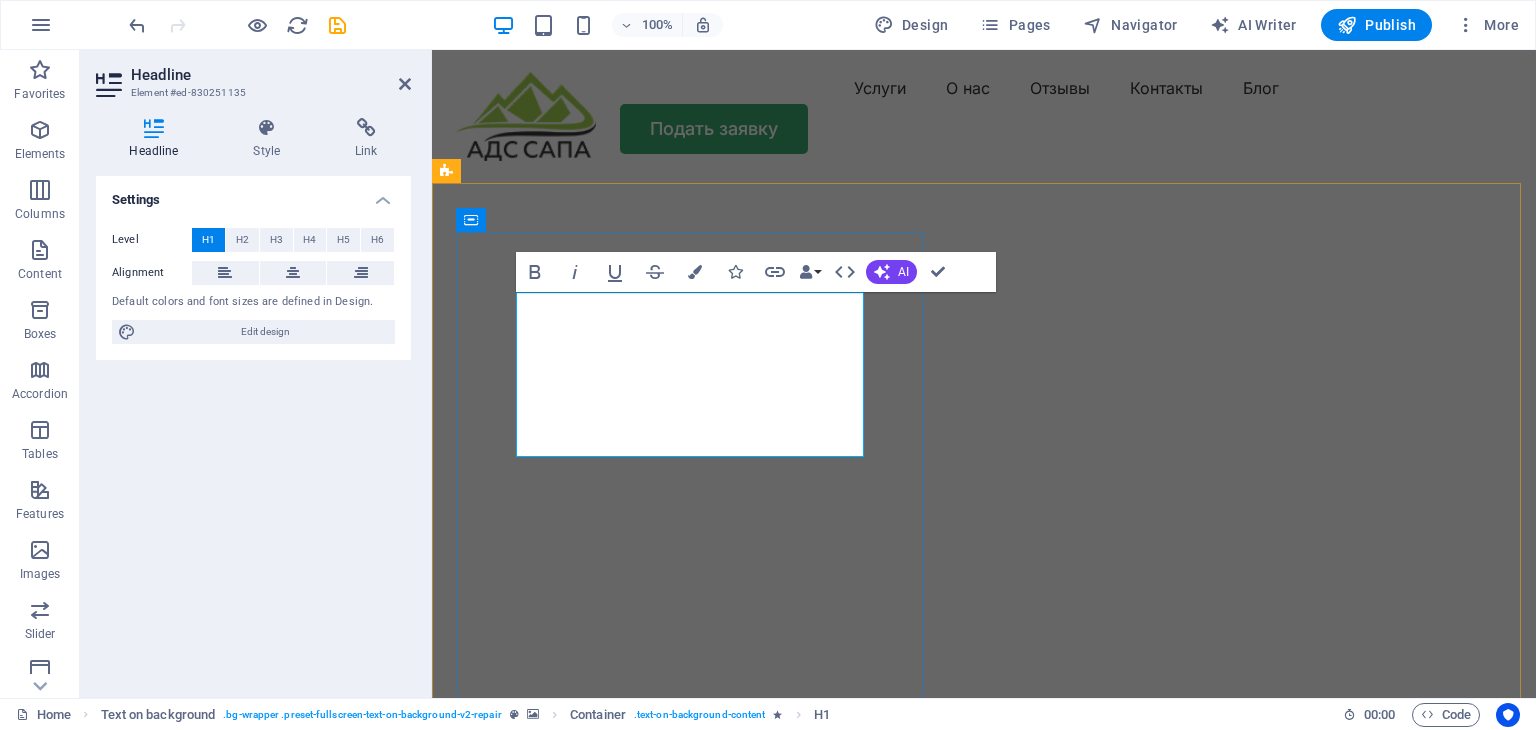 drag, startPoint x: 700, startPoint y: 327, endPoint x: 645, endPoint y: 333, distance: 55.326305 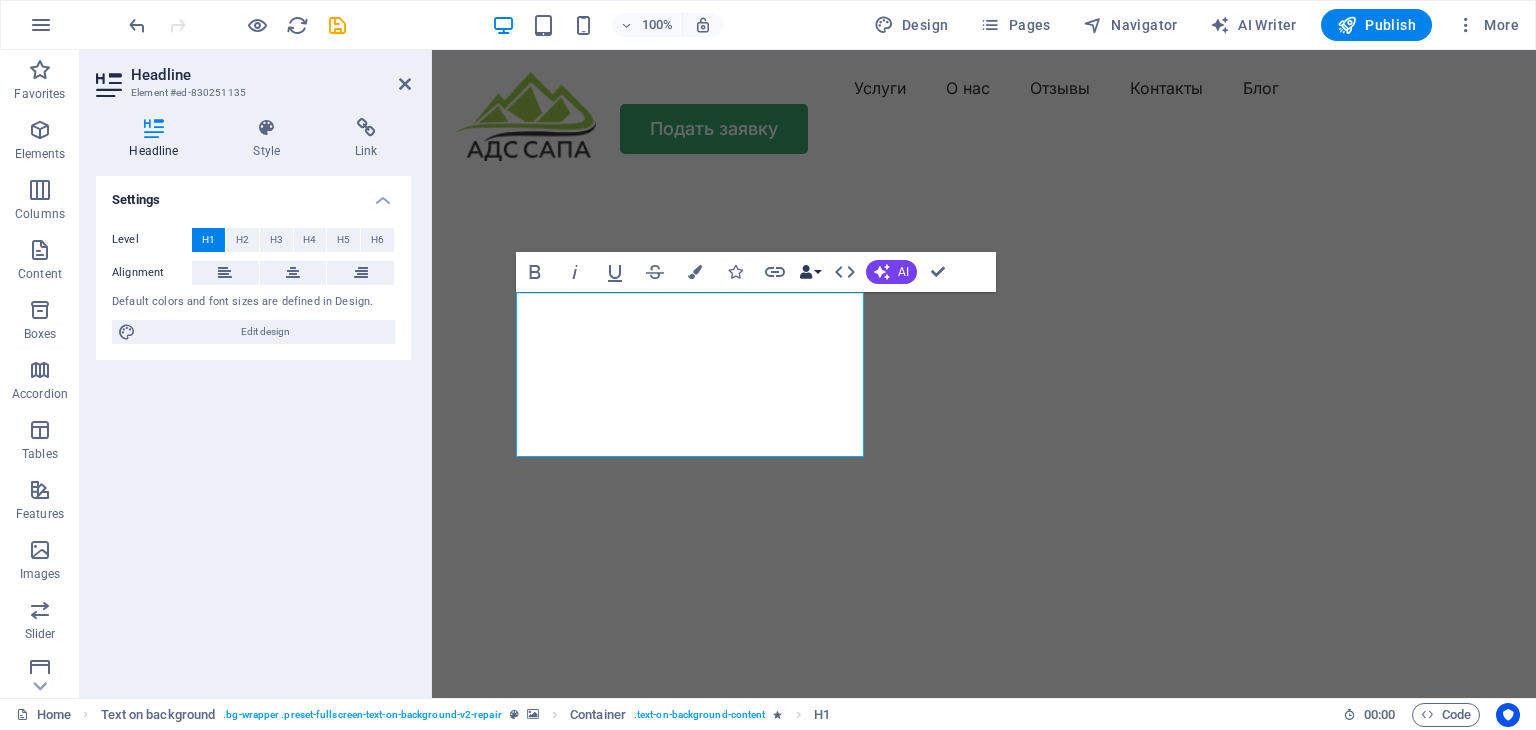 click on "Data Bindings" at bounding box center (810, 272) 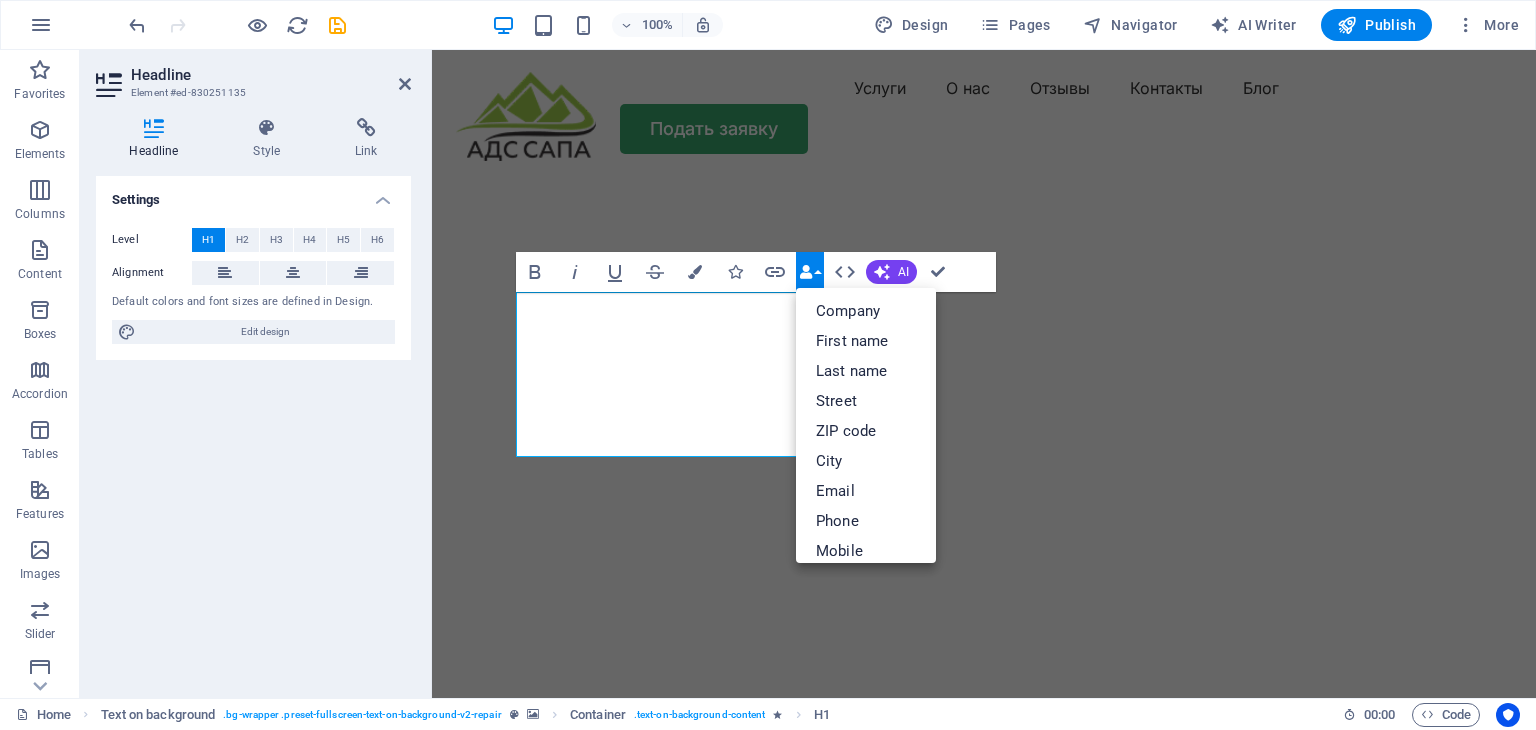 click on "Data Bindings" at bounding box center (810, 272) 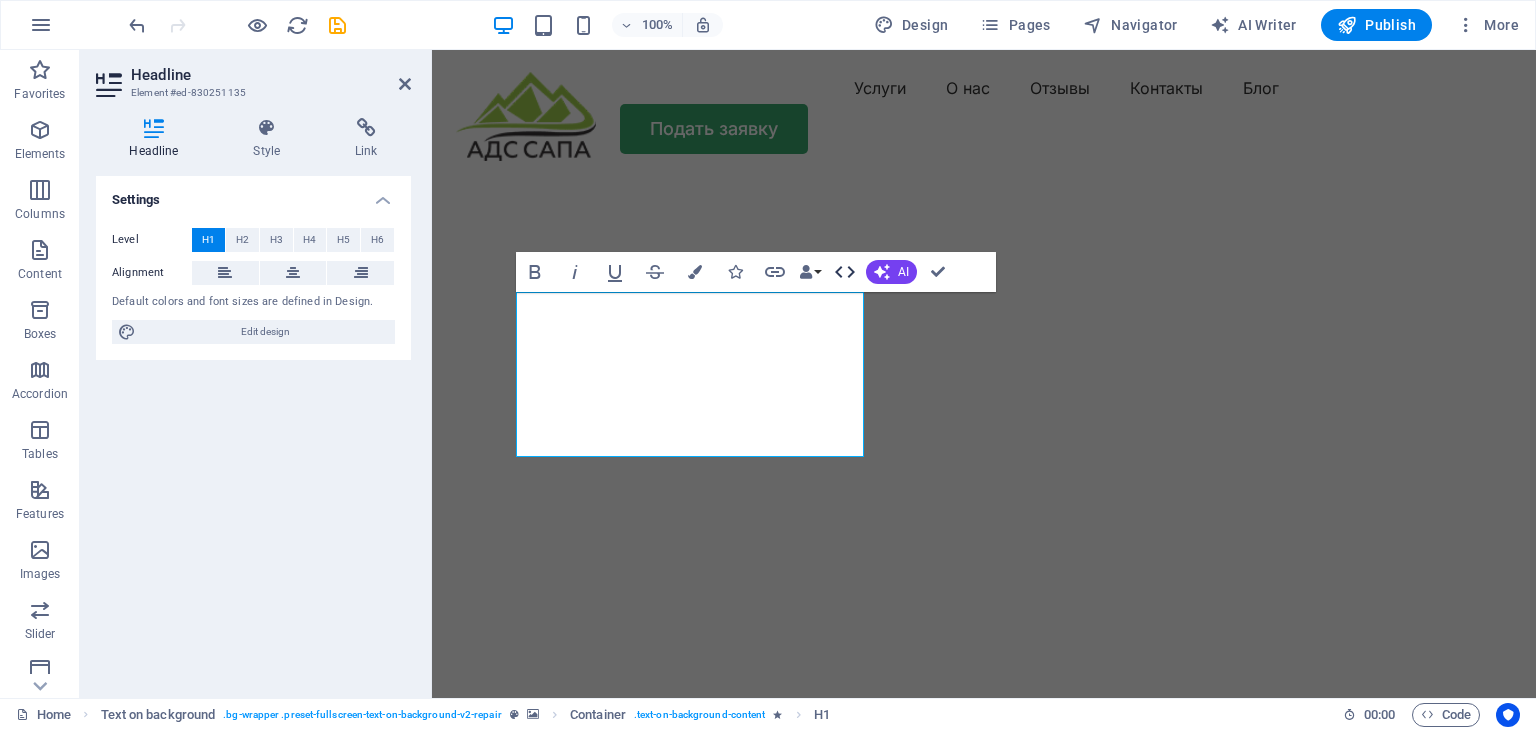 click 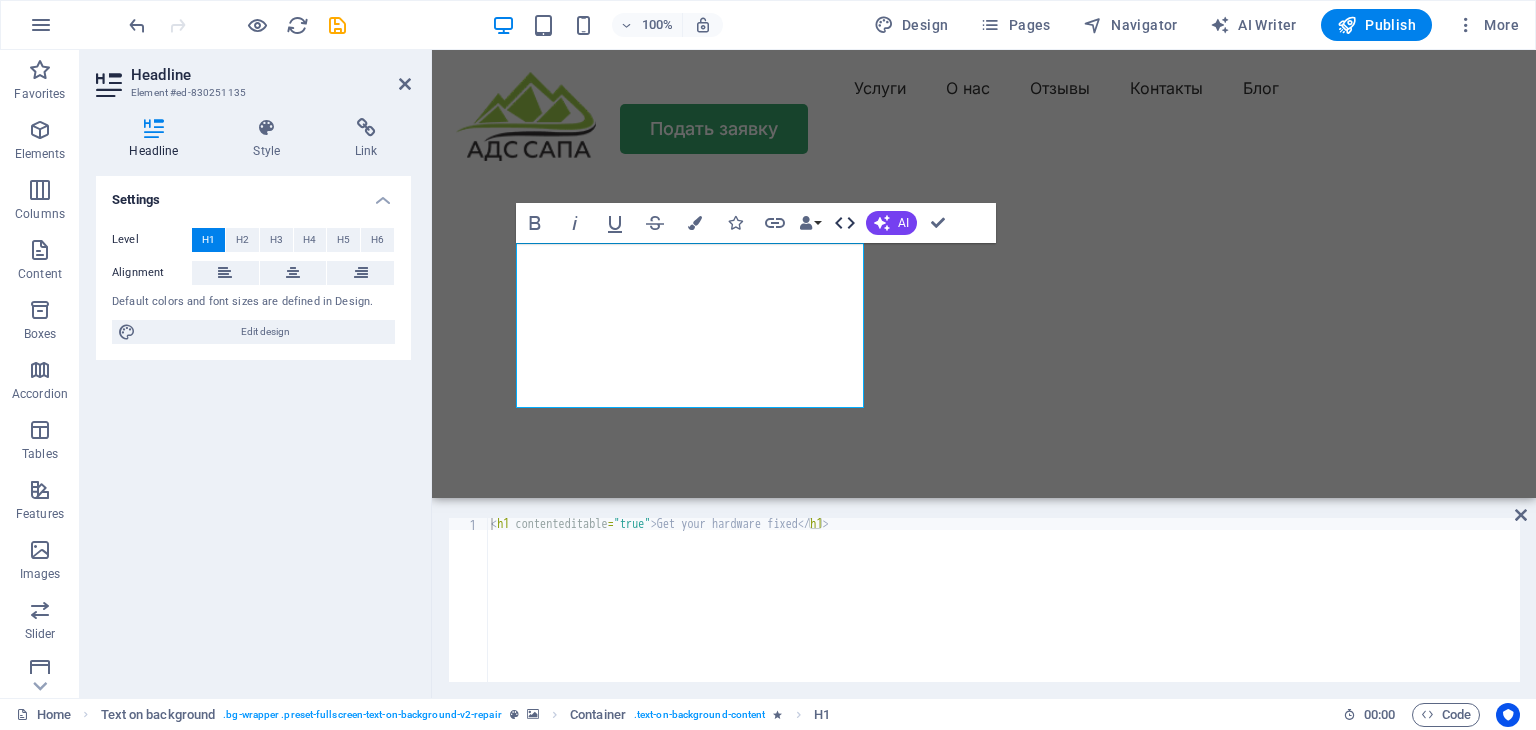 click 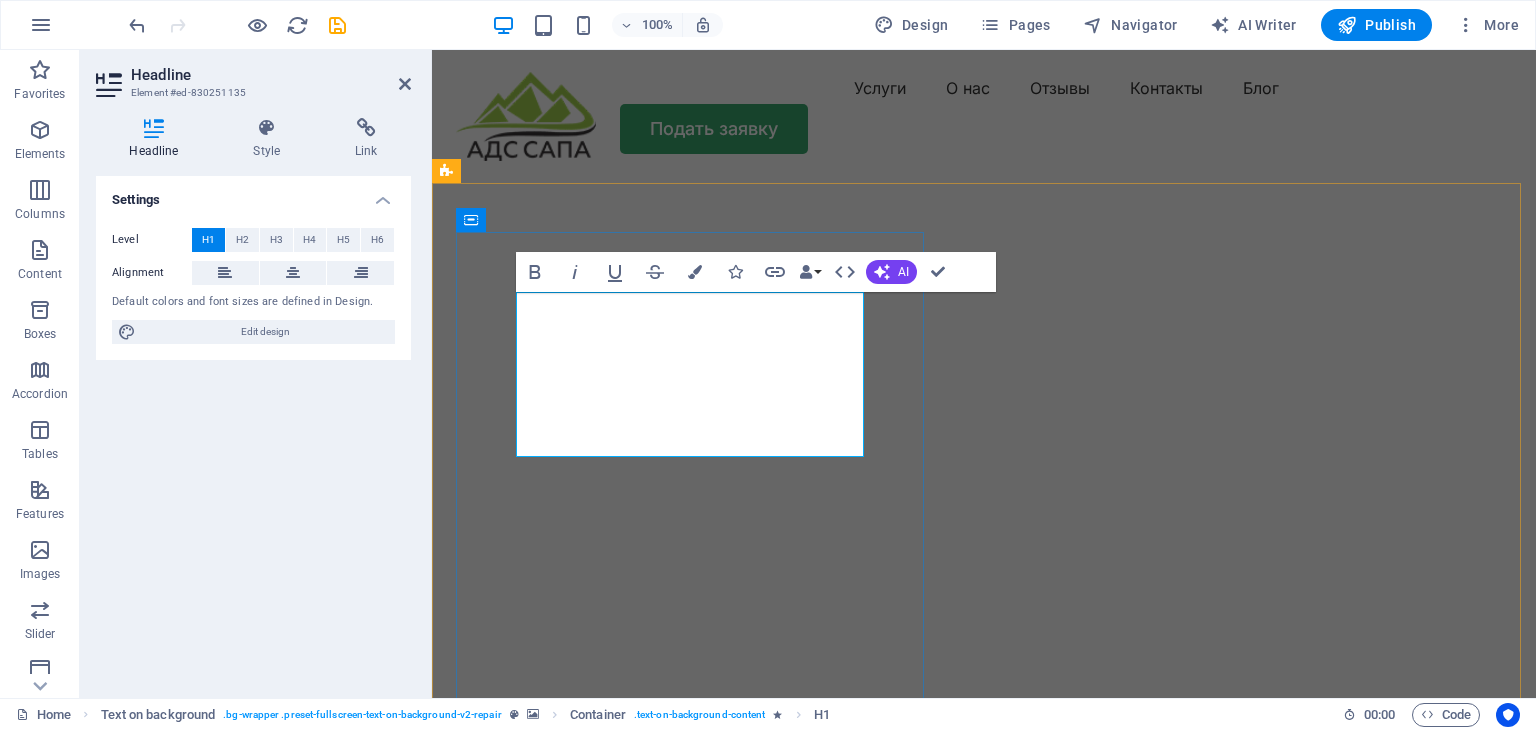 click on "Get your hardware fixed" at bounding box center [984, 875] 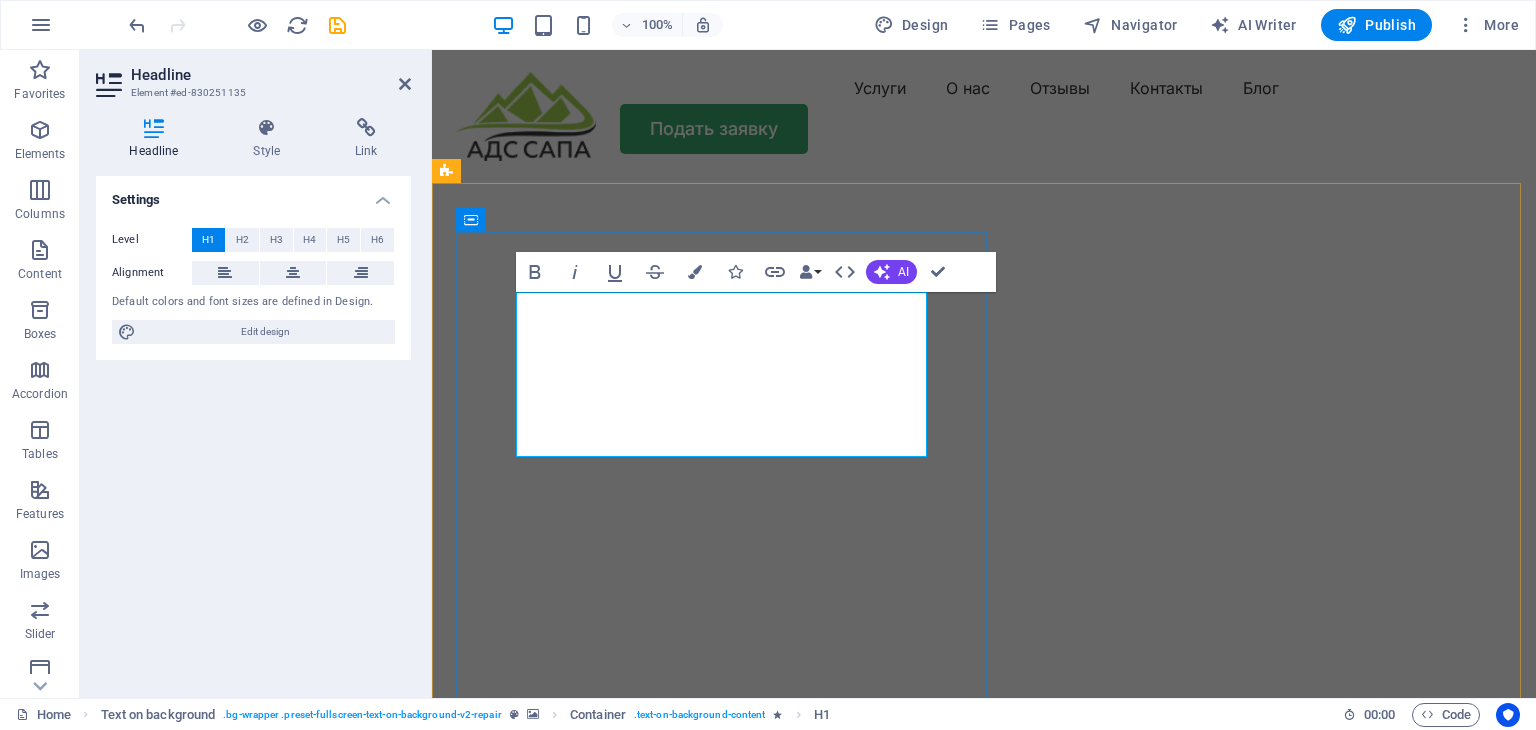 drag, startPoint x: 676, startPoint y: 425, endPoint x: 519, endPoint y: 327, distance: 185.07565 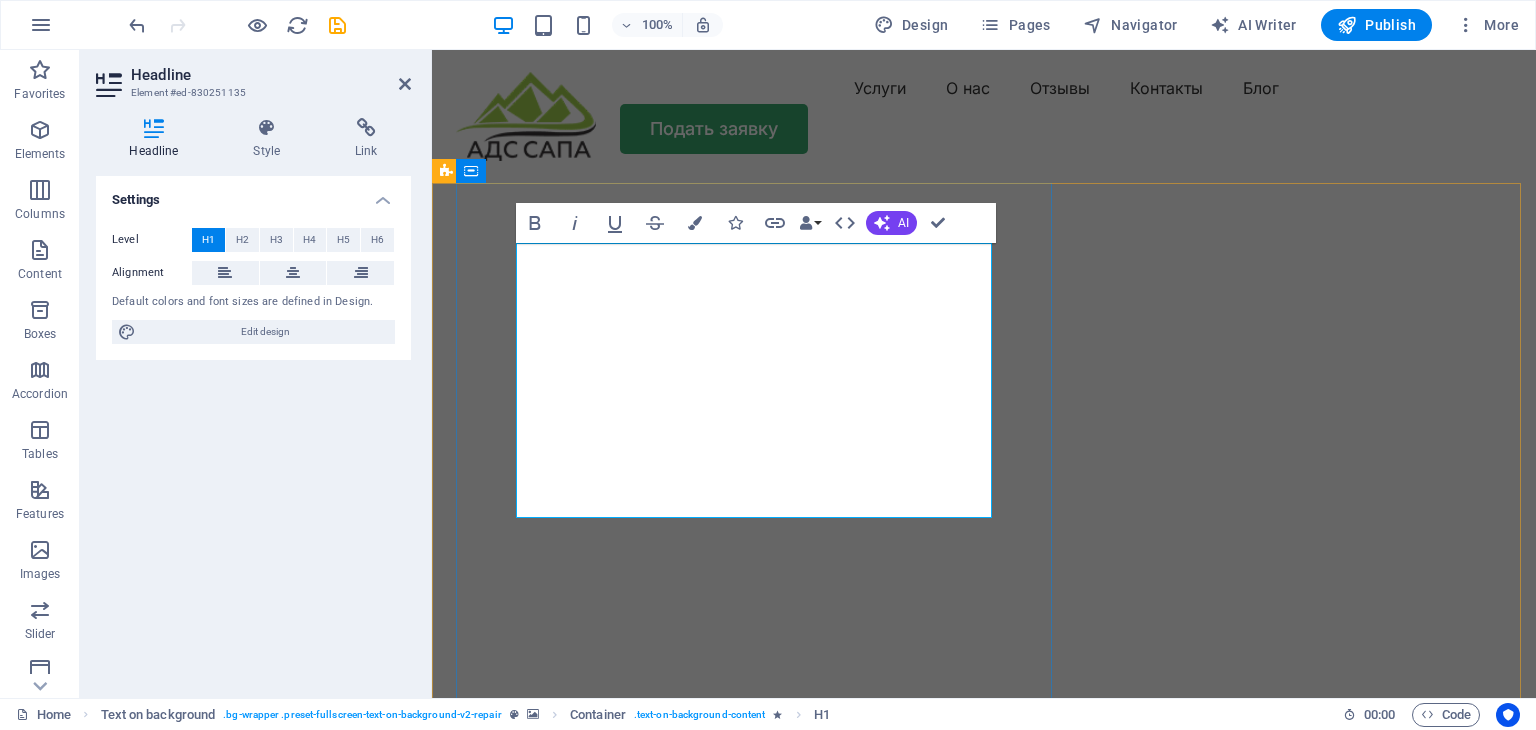 click on "ТЕХНИЧЕСКОЕ ОБСЛЕДОВАНИЕ ЗДАНИЙИ СООРУЖЕНИЙпо всему Казахстану" at bounding box center [984, 941] 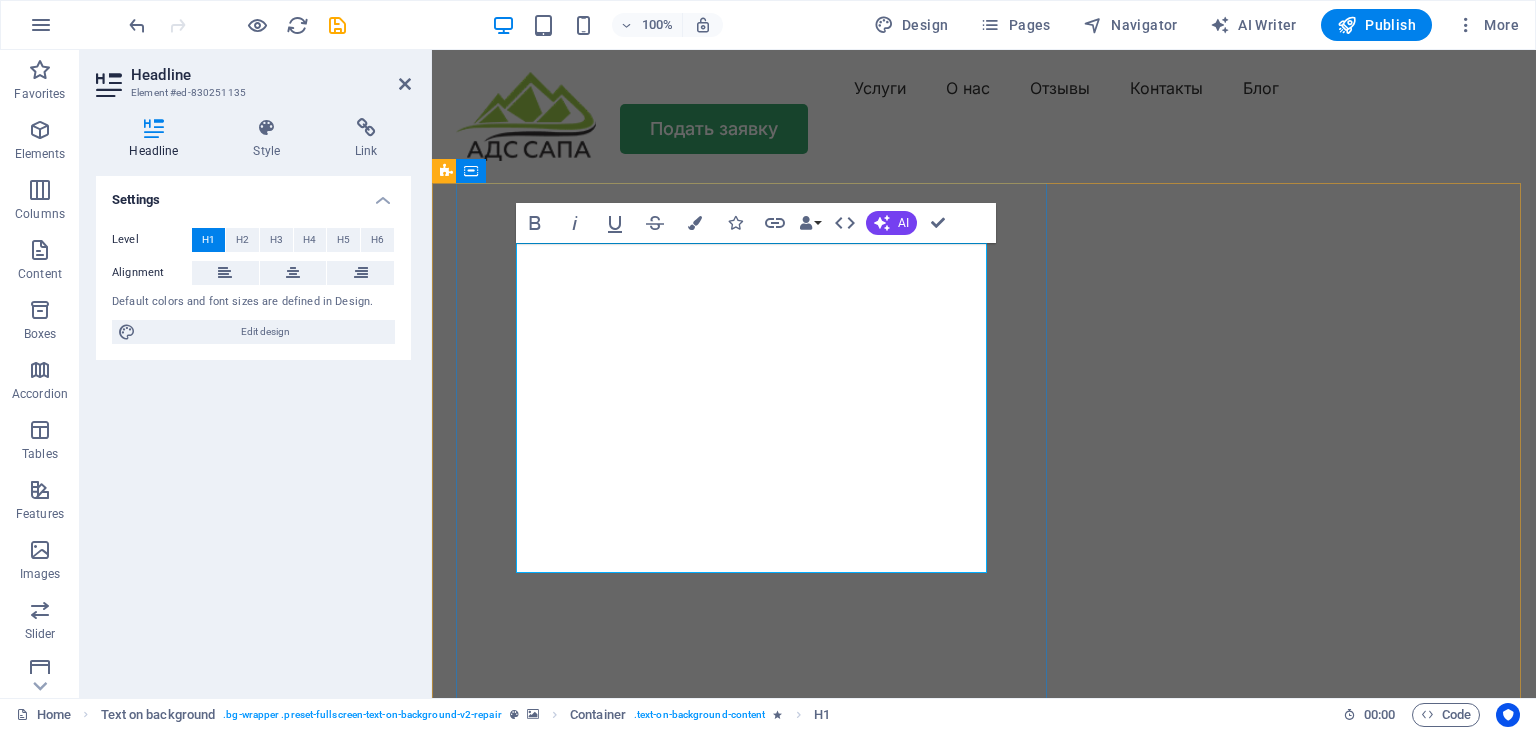 click on "ТЕХНИЧЕСКОЕ ОБСЛЕДОВАНИЕ ЗДАНИЙИ СООРУЖЕНИЙ ‌по всему Казахстану" at bounding box center [984, 996] 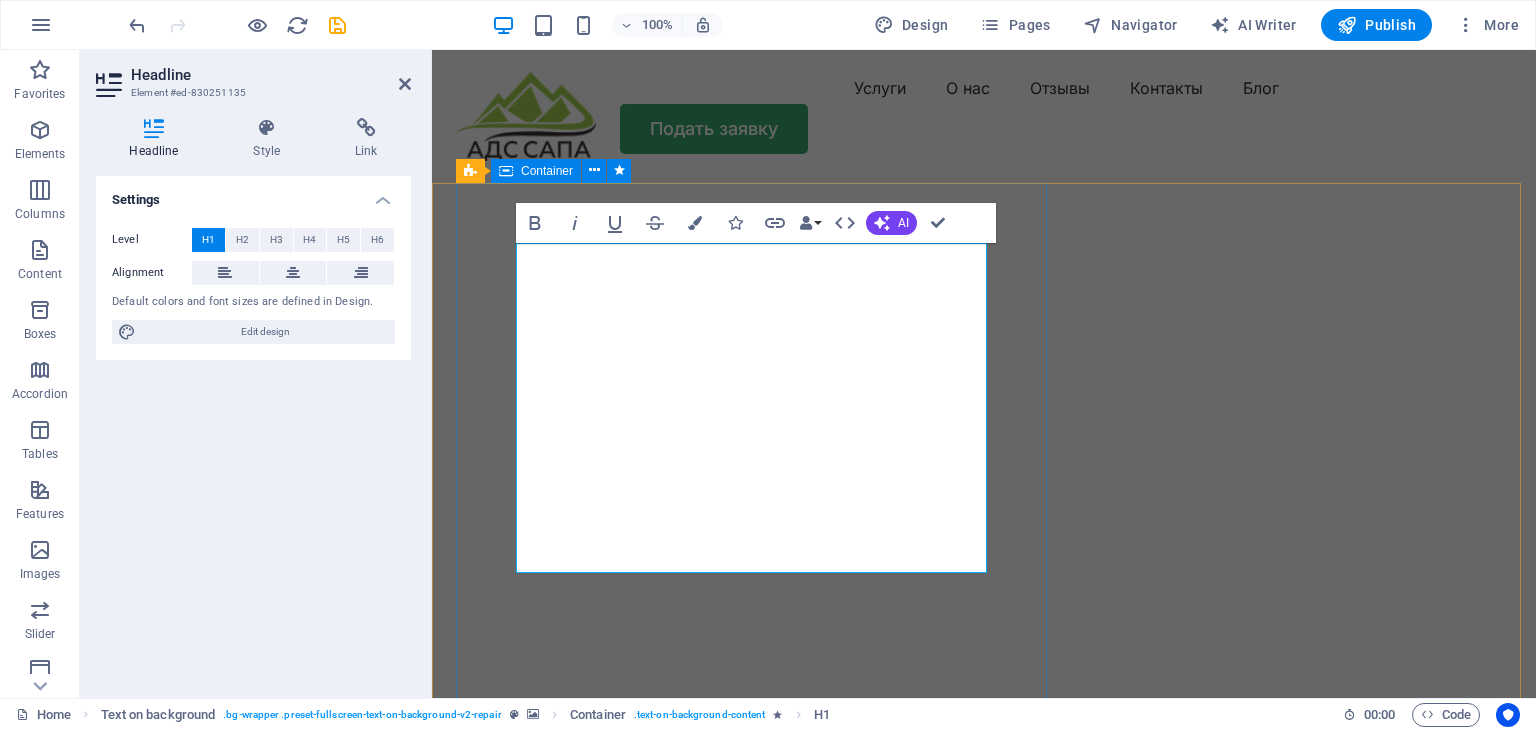 drag, startPoint x: 962, startPoint y: 422, endPoint x: 508, endPoint y: 278, distance: 476.28983 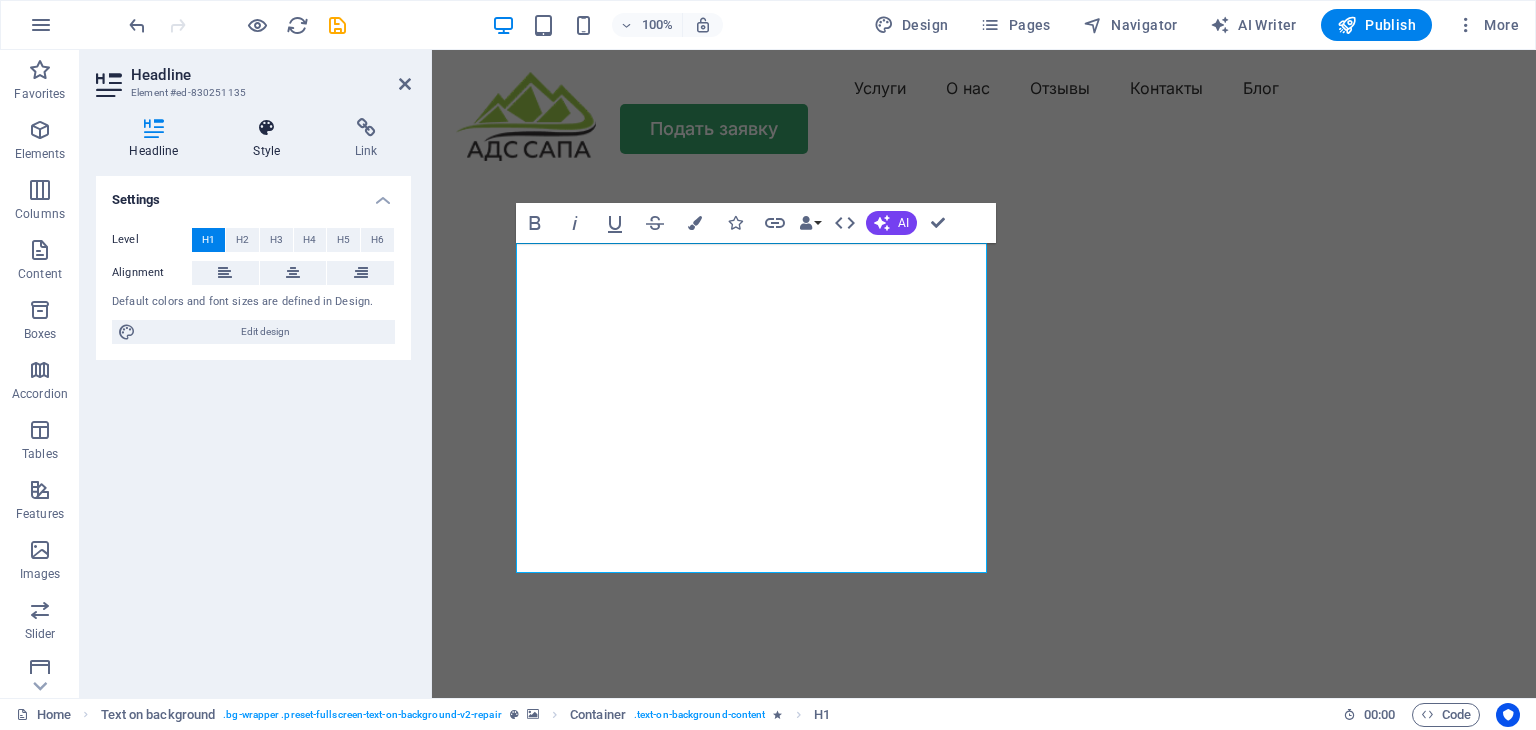 click on "Style" at bounding box center (271, 139) 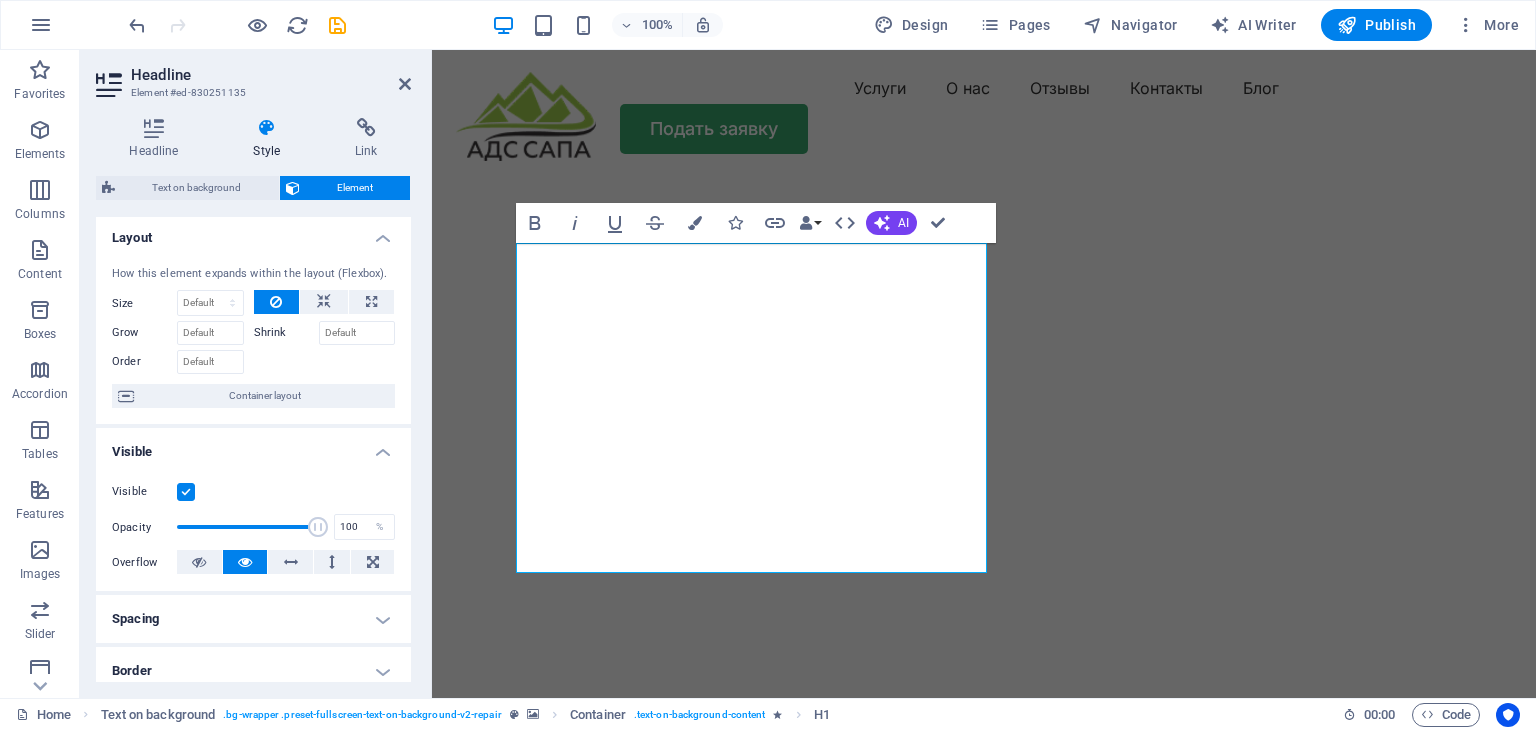 scroll, scrollTop: 0, scrollLeft: 0, axis: both 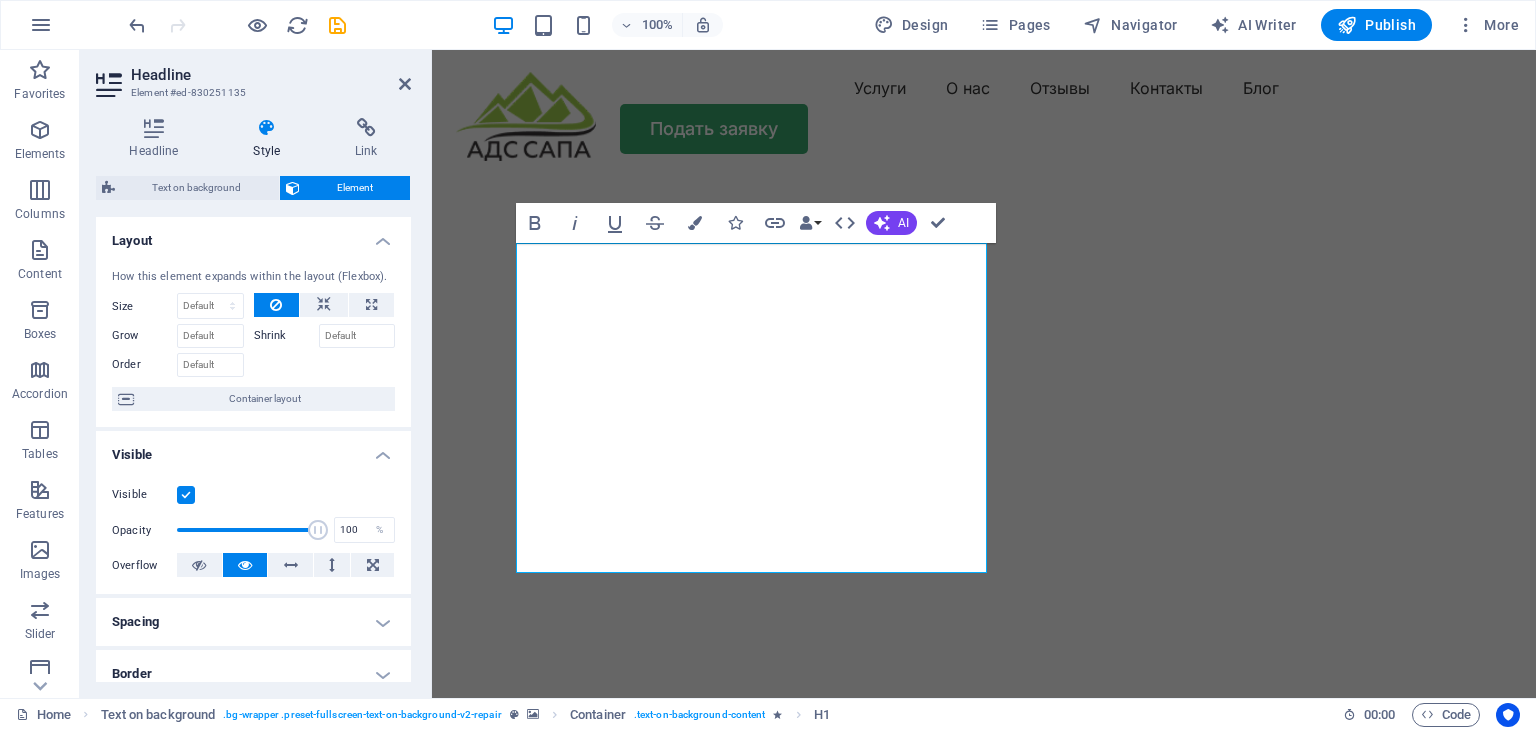 click on "Style" at bounding box center (271, 139) 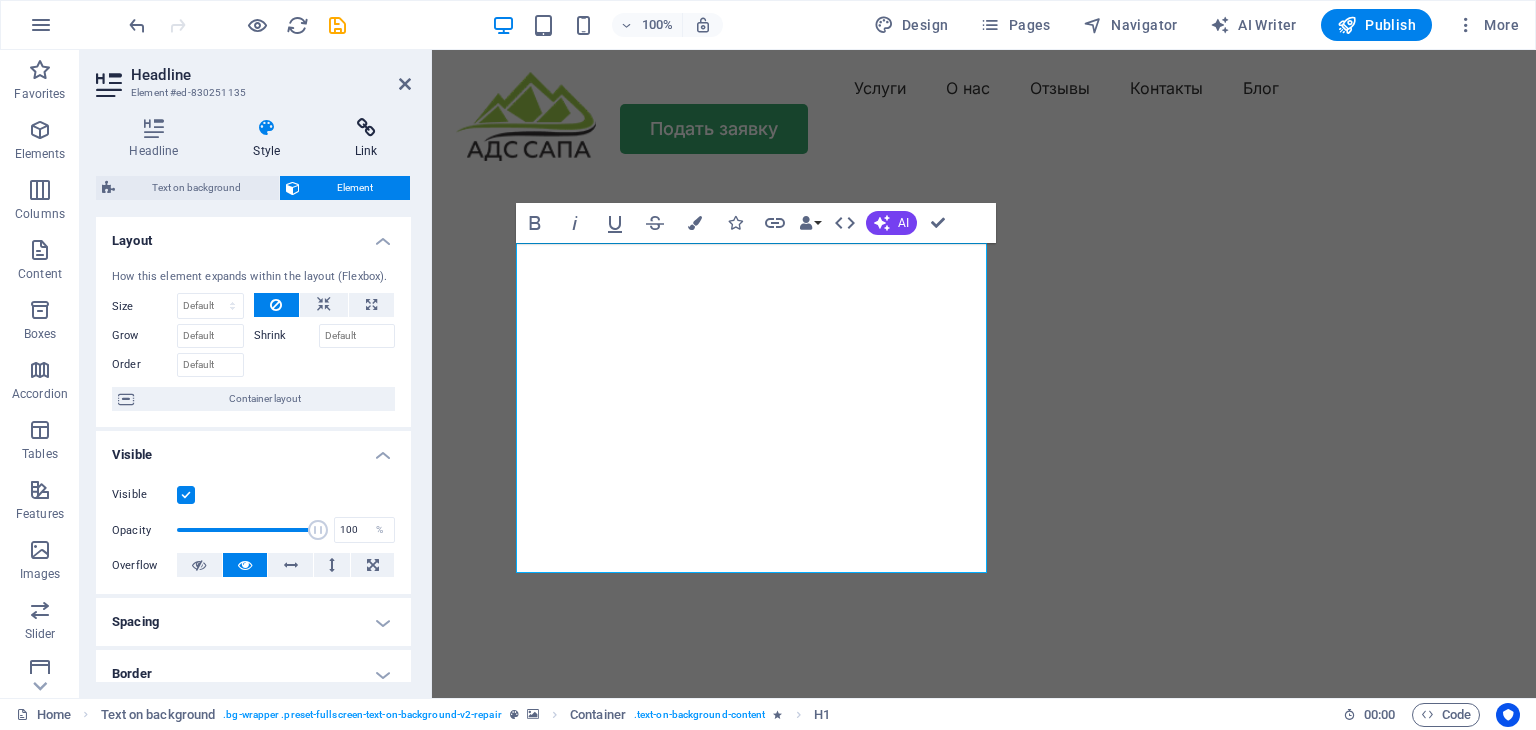 click at bounding box center [366, 128] 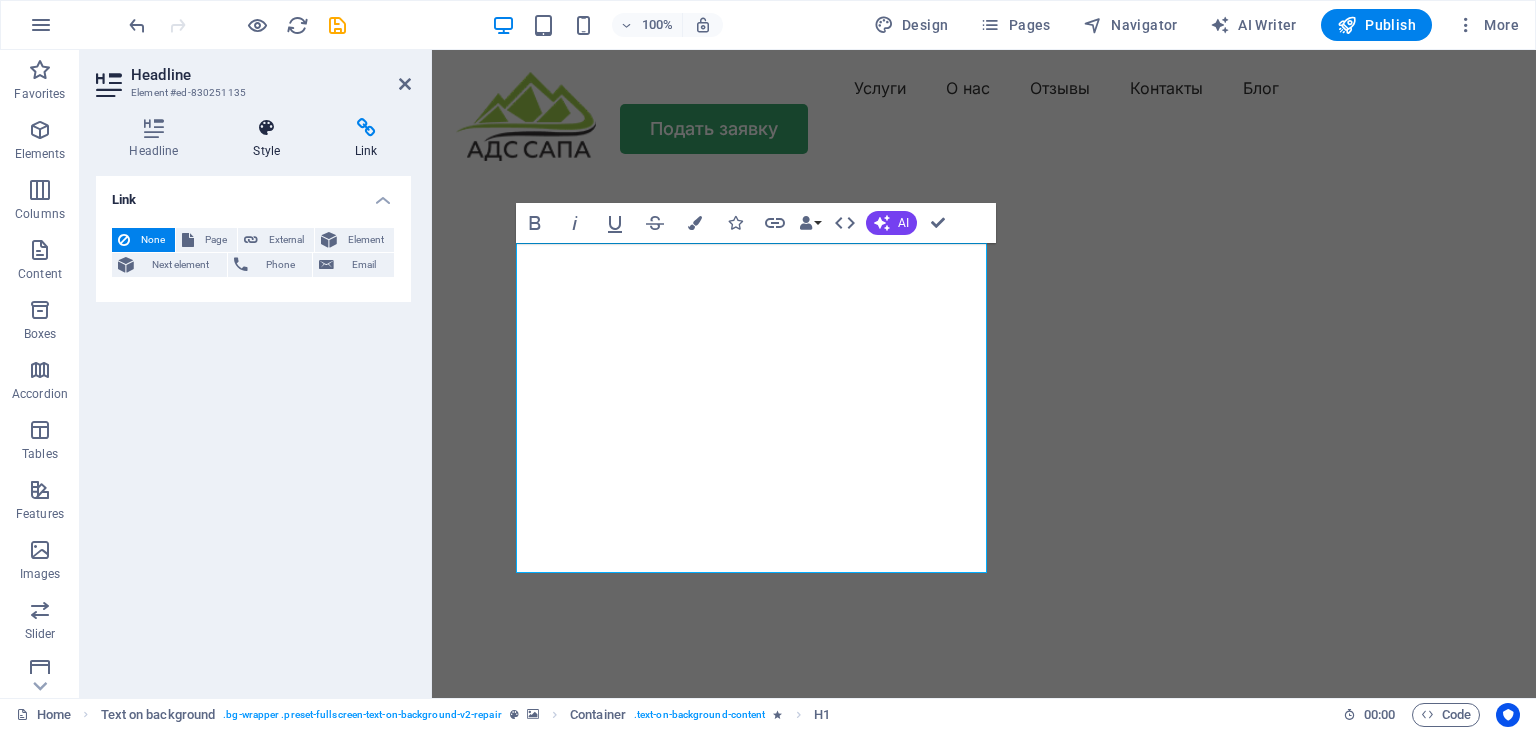 click at bounding box center (267, 128) 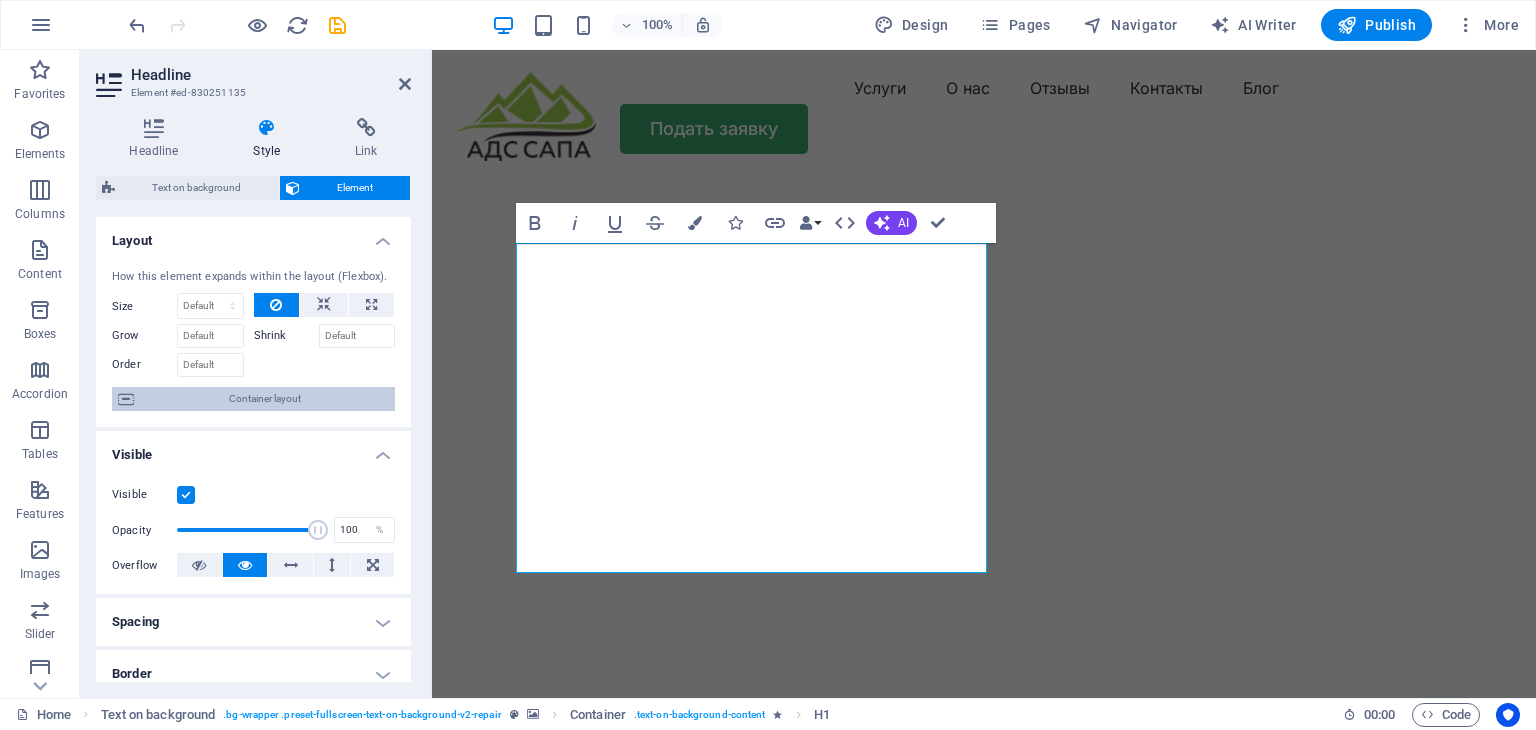 click on "Container layout" at bounding box center [264, 399] 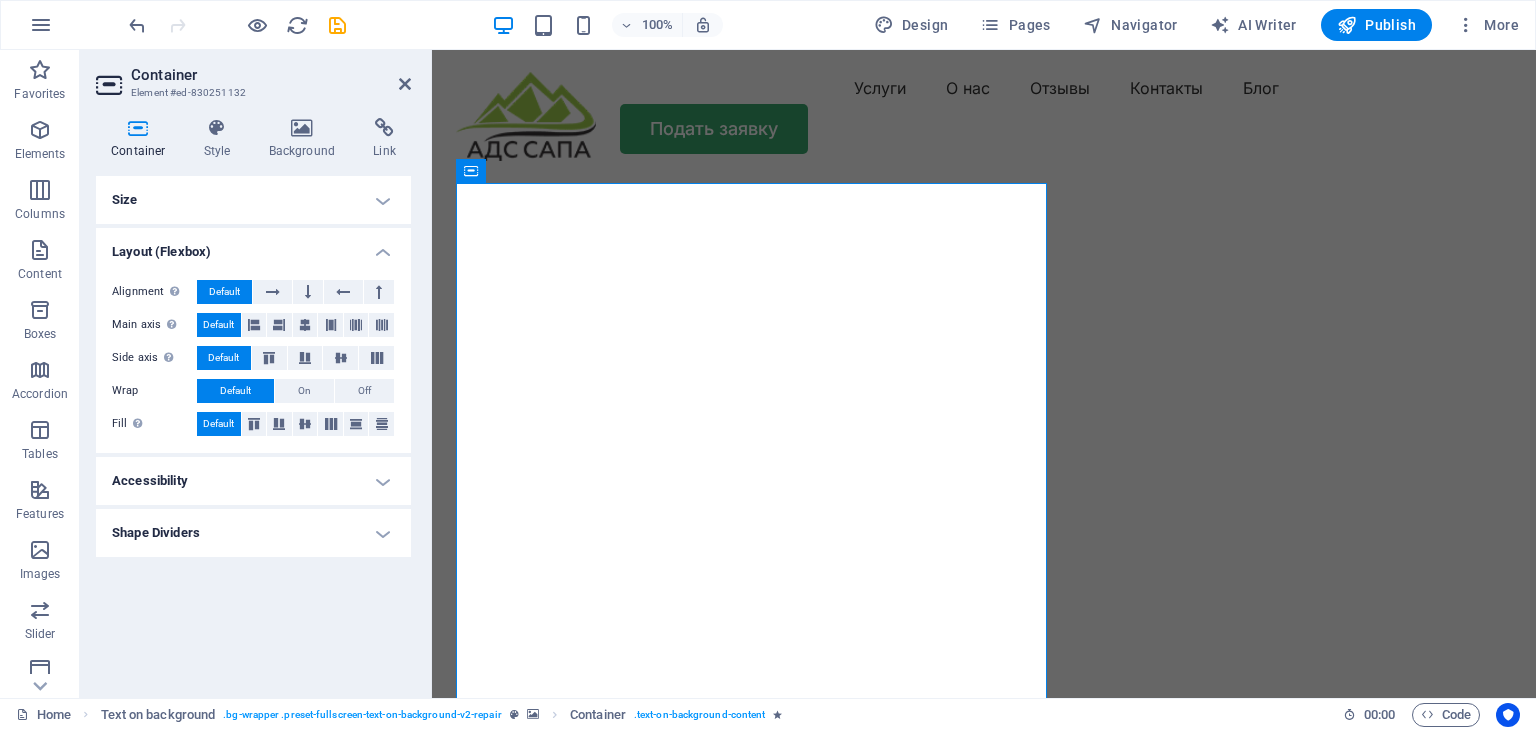 click on "Size" at bounding box center [253, 200] 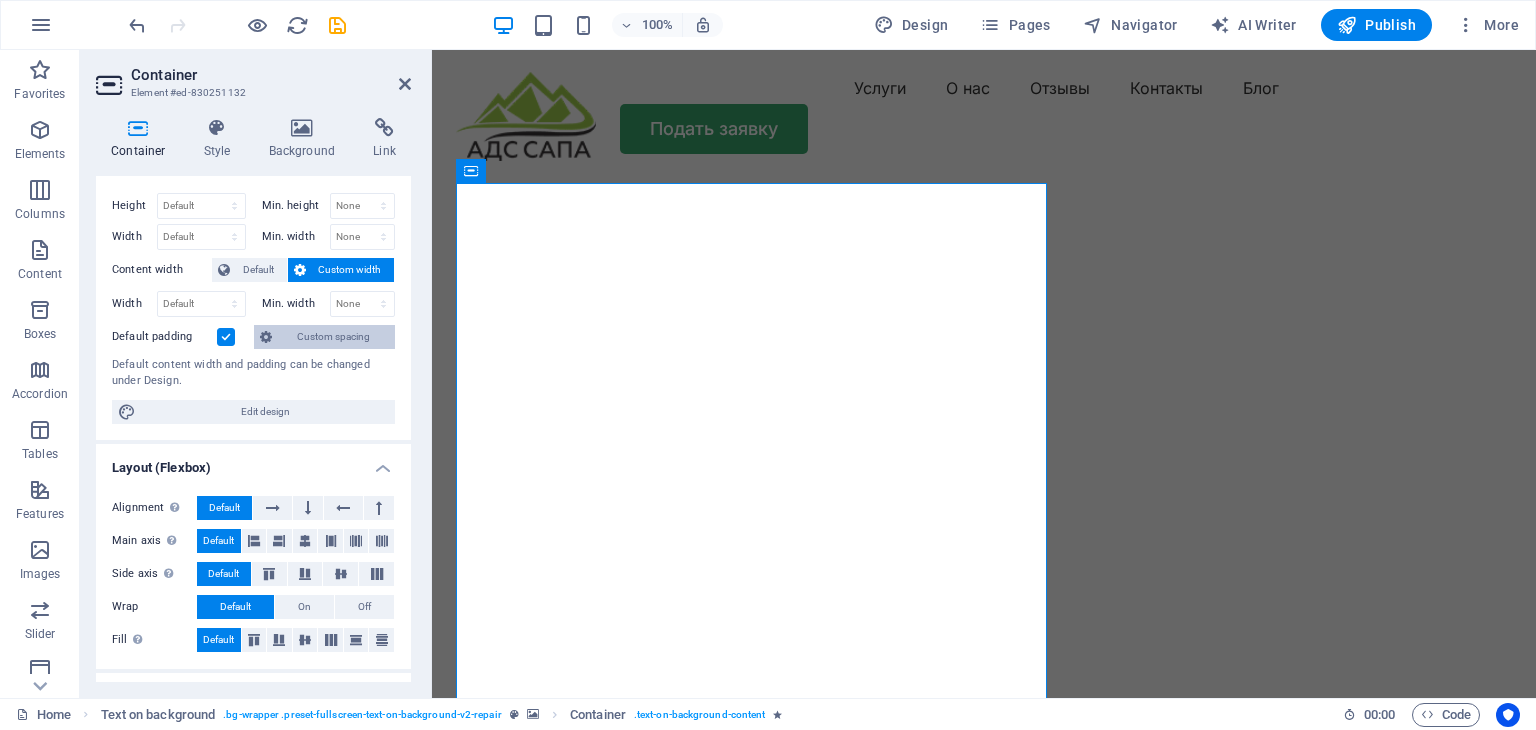 scroll, scrollTop: 124, scrollLeft: 0, axis: vertical 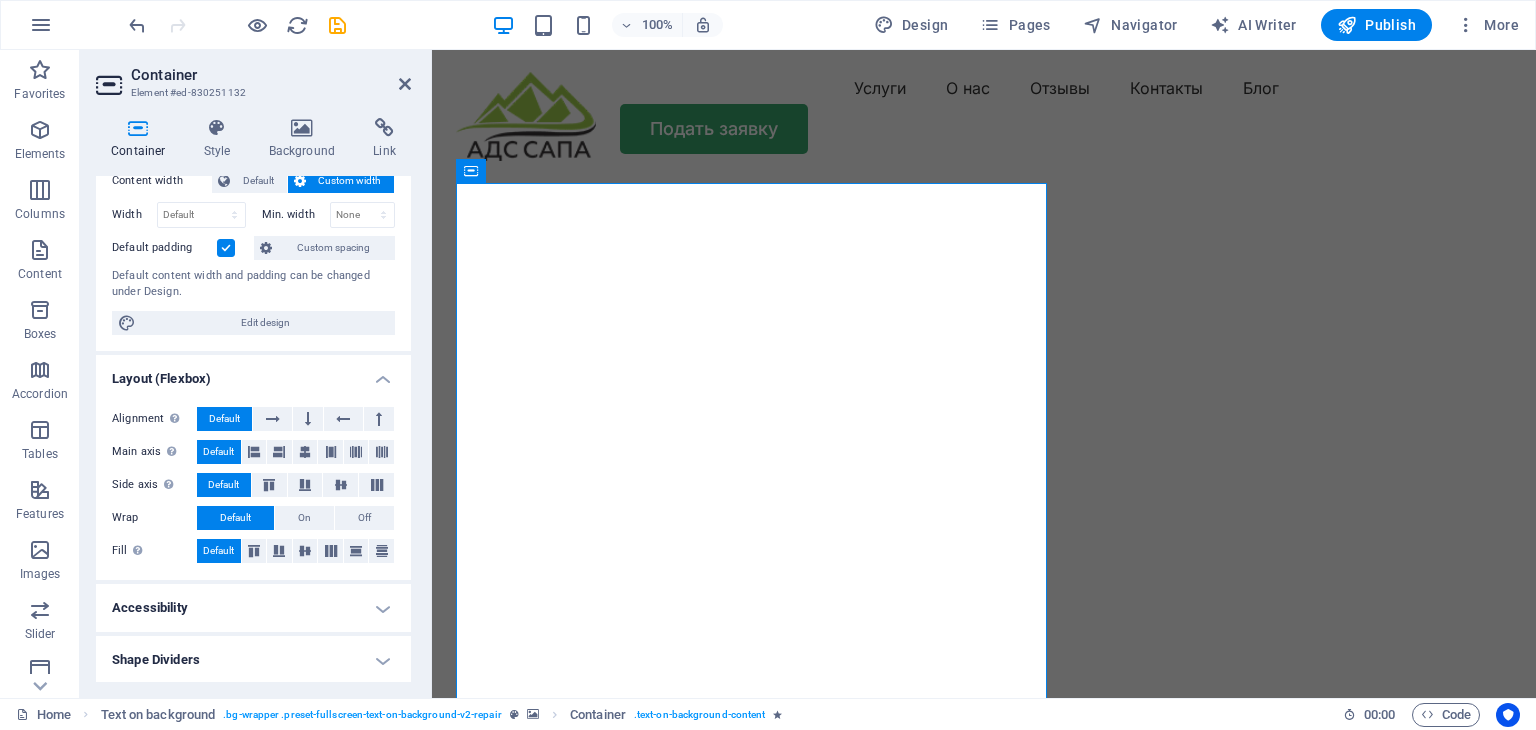 click on "Accessibility" at bounding box center (253, 608) 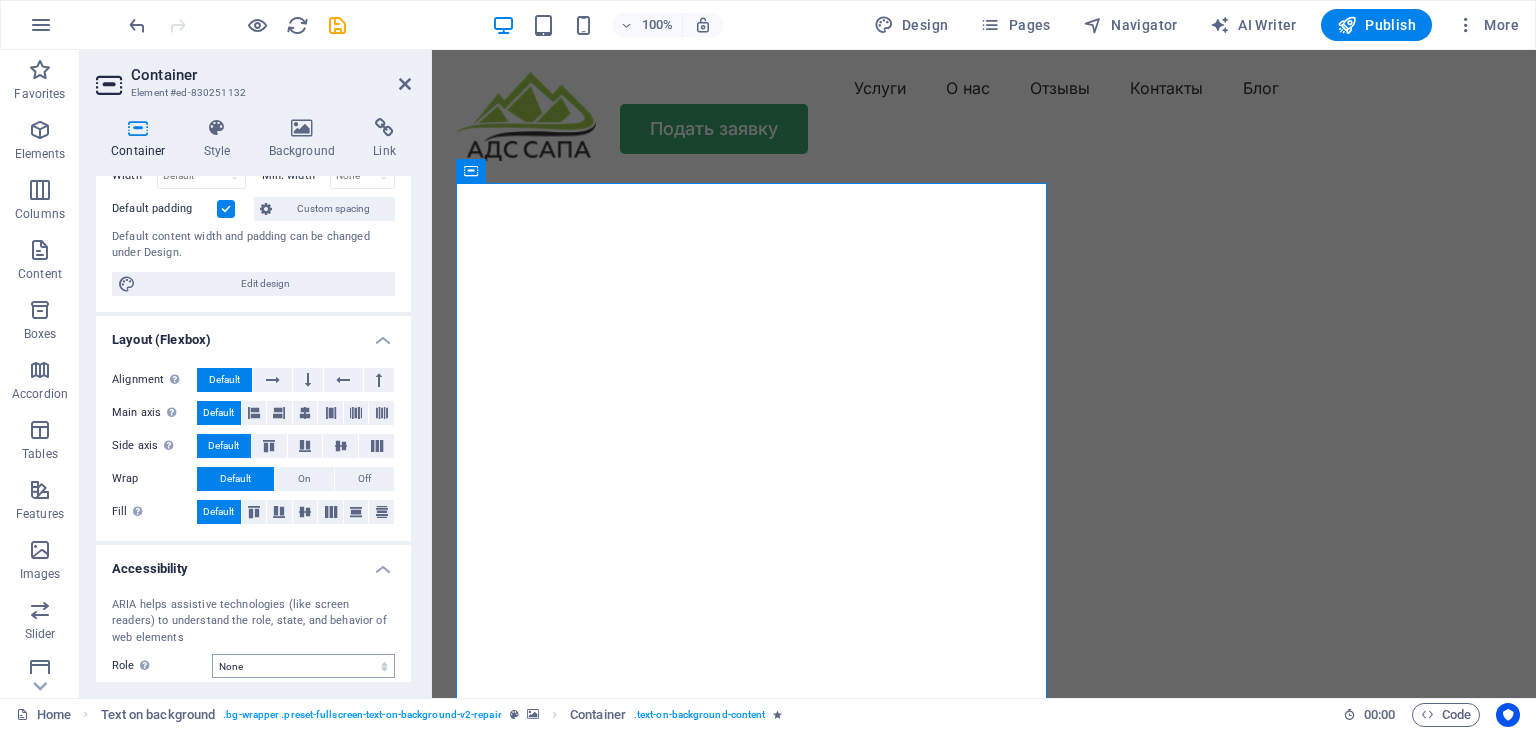 scroll, scrollTop: 257, scrollLeft: 0, axis: vertical 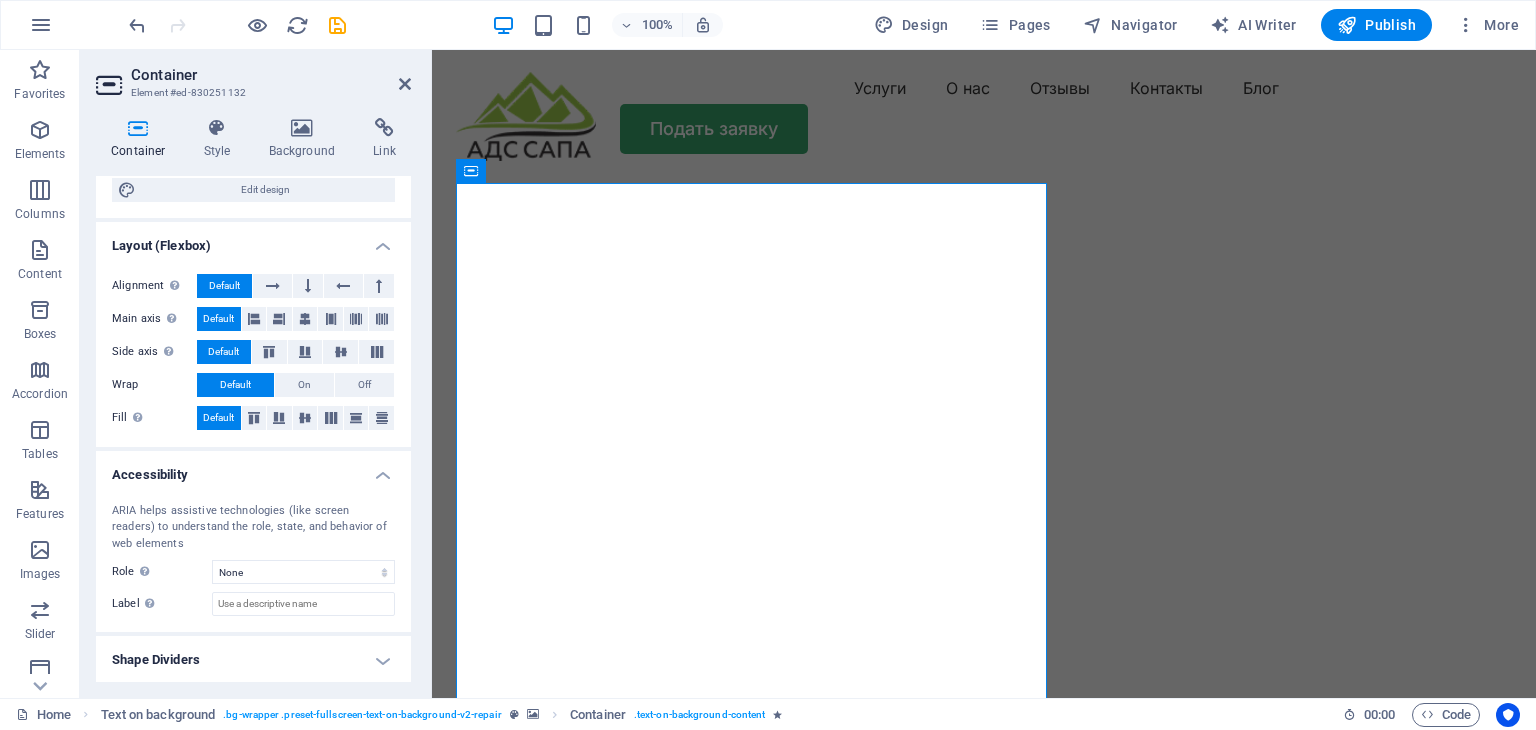 click on "Shape Dividers" at bounding box center [253, 660] 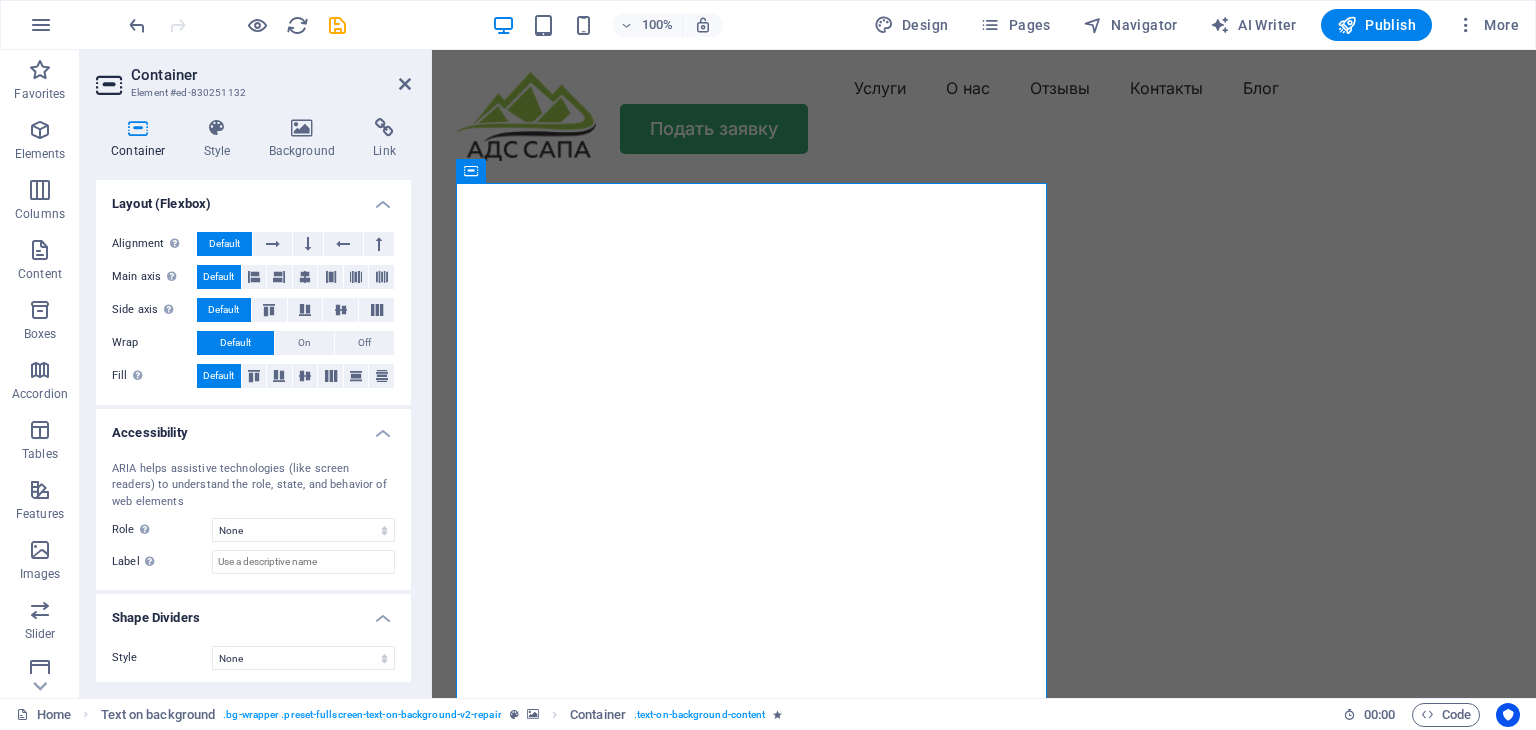 scroll, scrollTop: 301, scrollLeft: 0, axis: vertical 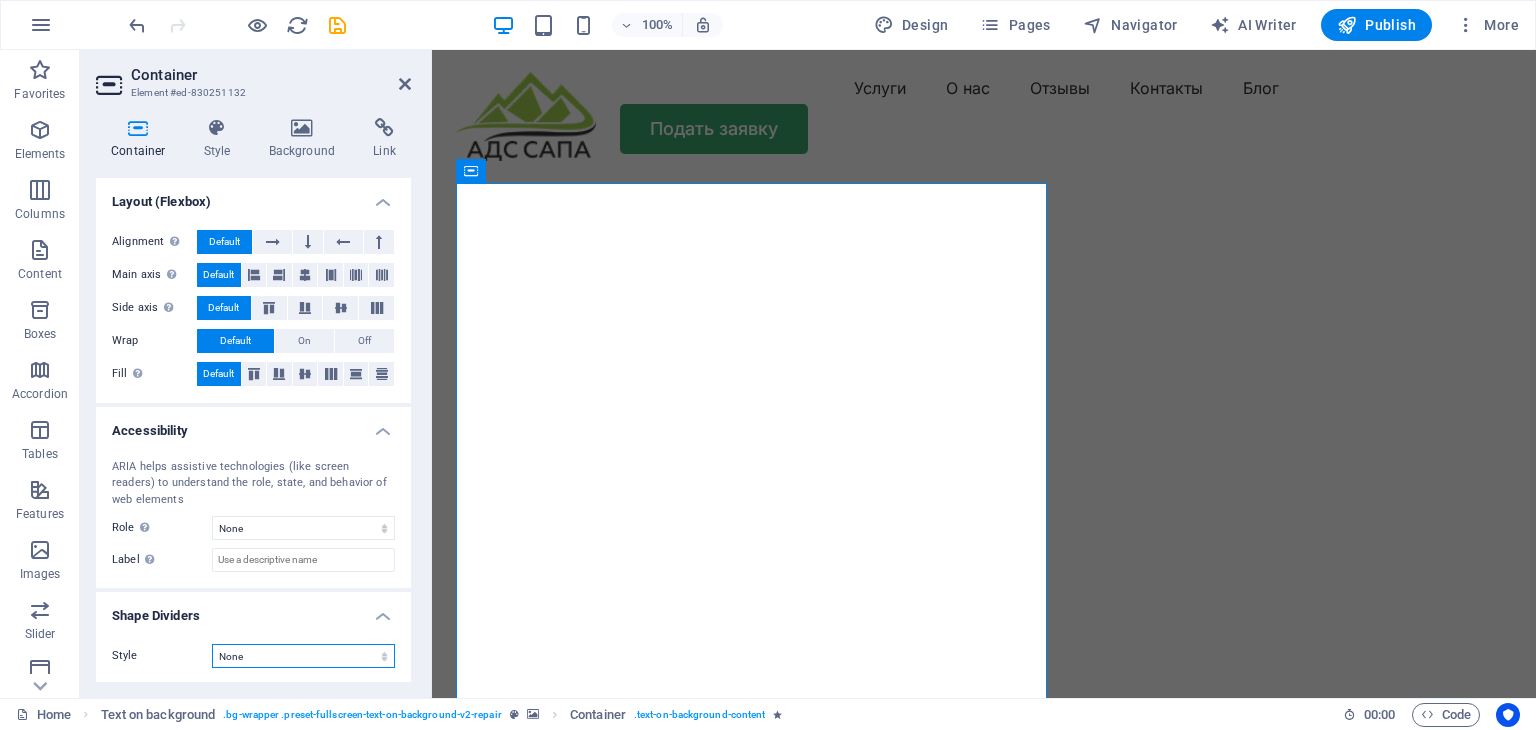 click on "None Triangle Square Diagonal Polygon 1 Polygon 2 Zigzag Multiple Zigzags Waves Multiple Waves Half Circle Circle Circle Shadow Blocks Hexagons Clouds Multiple Clouds Fan Pyramids Book Paint Drip Fire Shredded Paper Arrow" at bounding box center [303, 656] 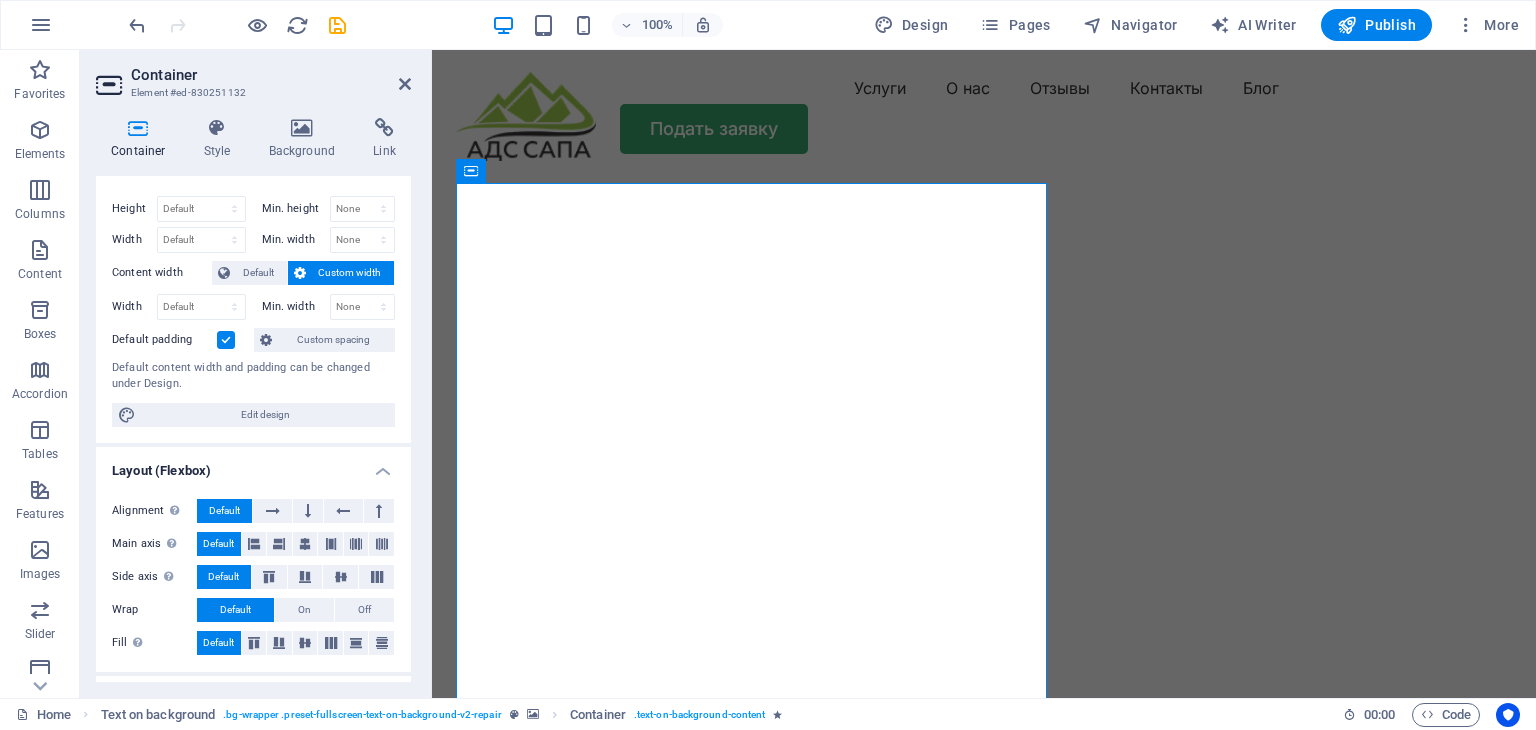 scroll, scrollTop: 0, scrollLeft: 0, axis: both 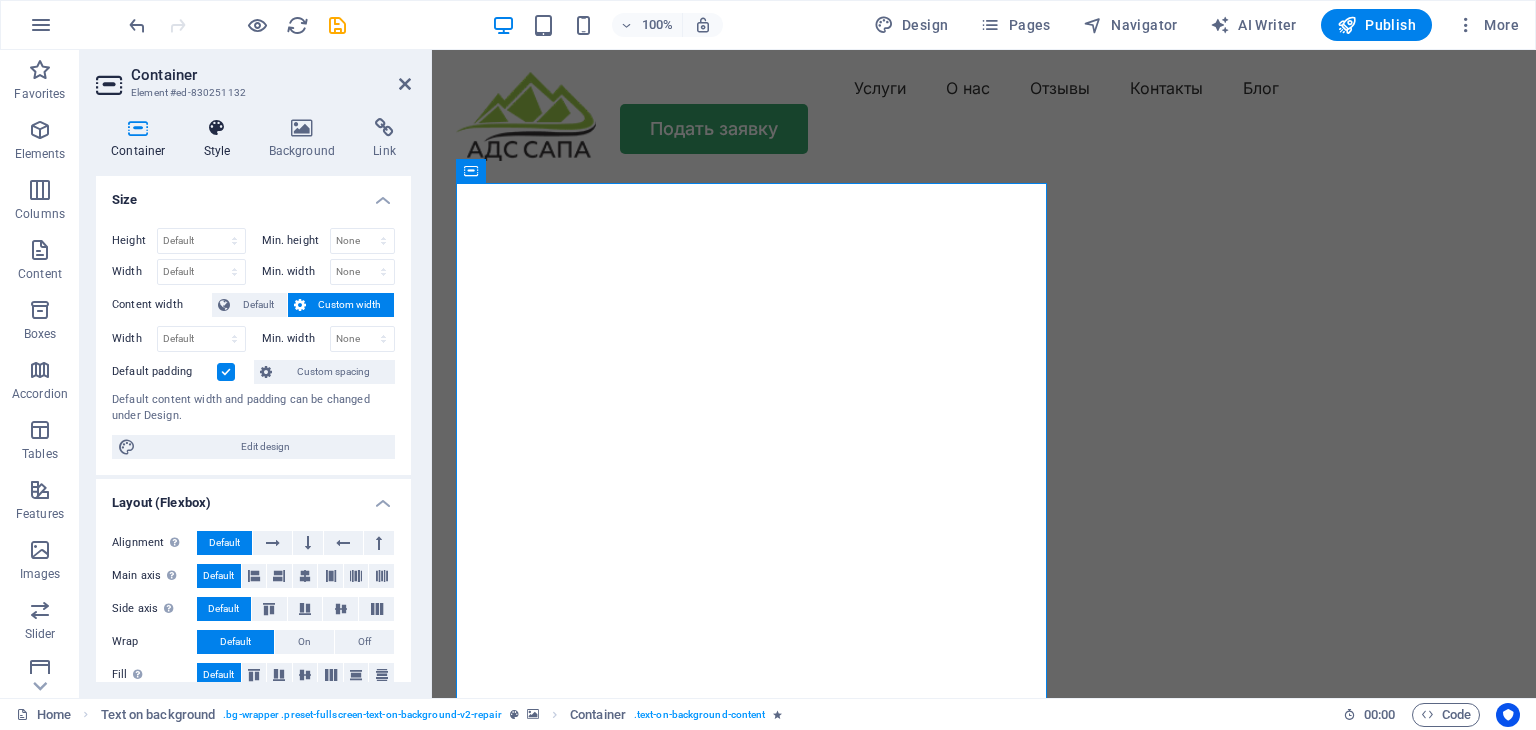 click at bounding box center [217, 128] 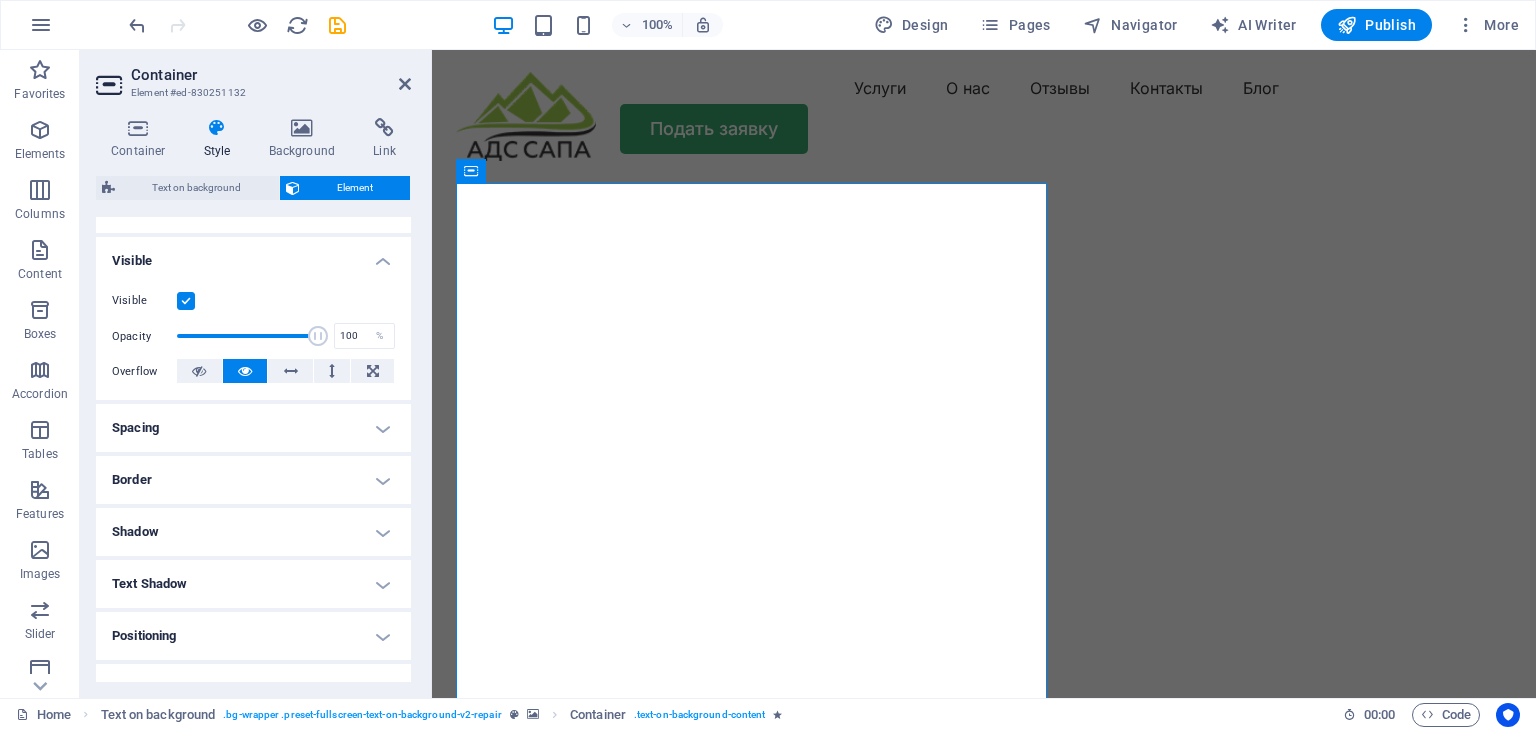scroll, scrollTop: 200, scrollLeft: 0, axis: vertical 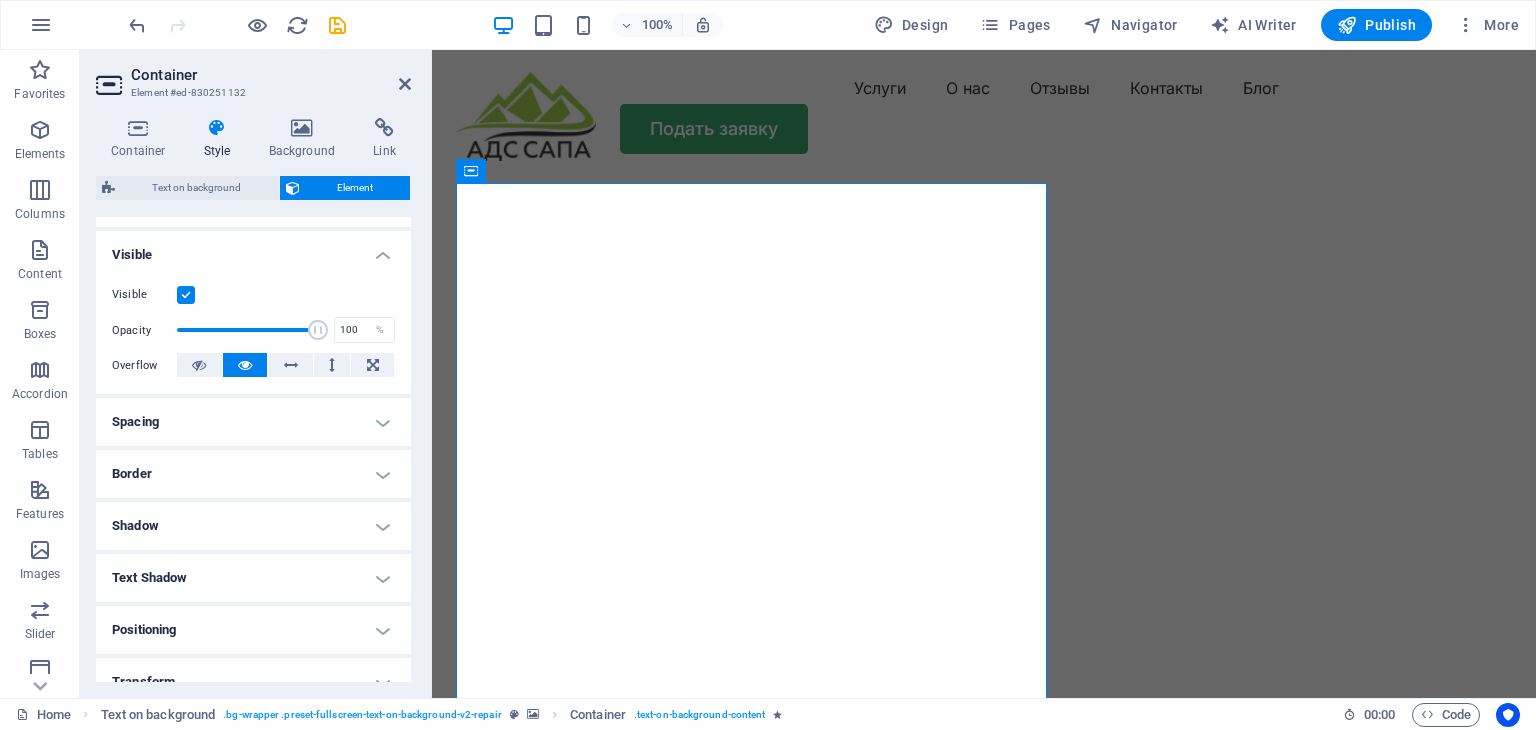 click on "Spacing" at bounding box center (253, 422) 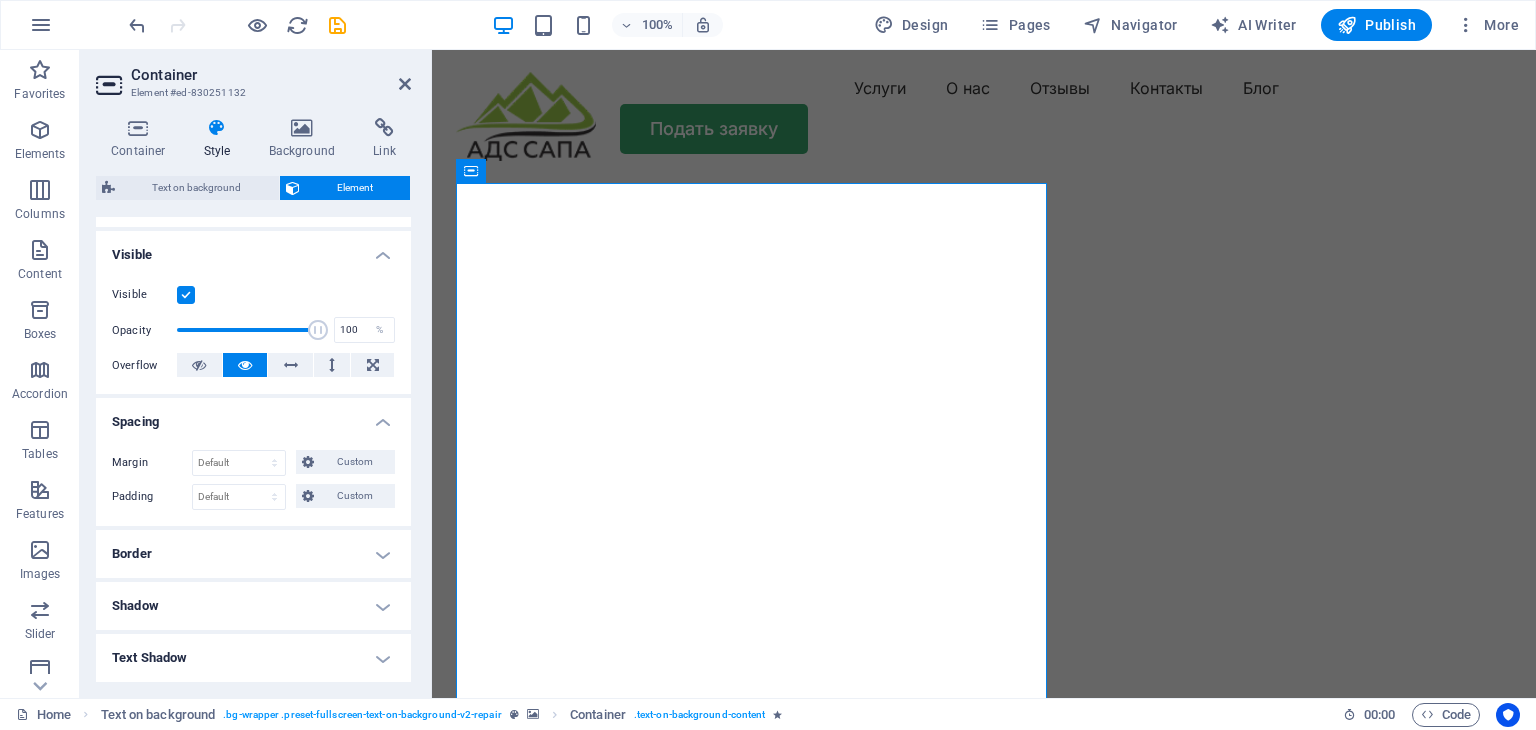 click on "Border" at bounding box center (253, 554) 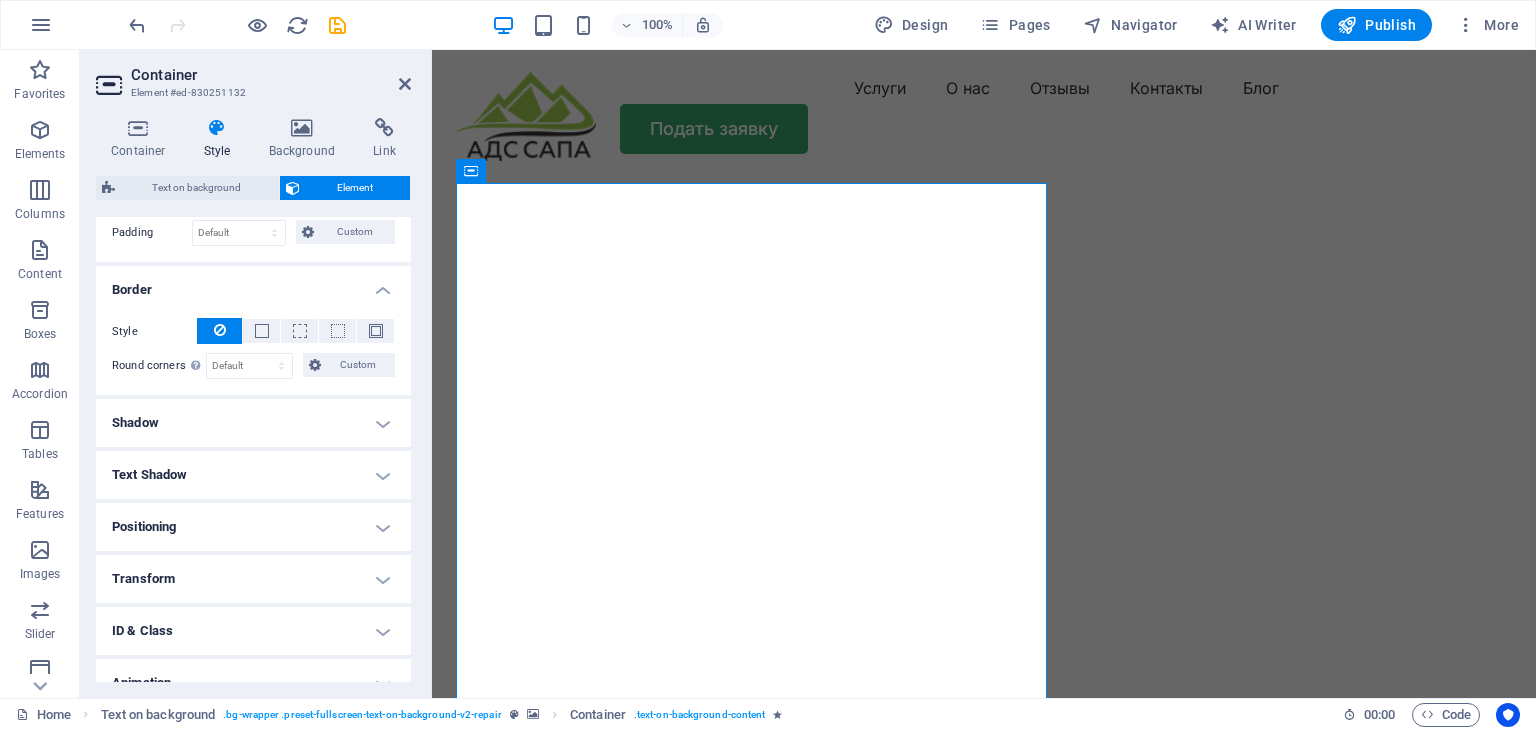 scroll, scrollTop: 500, scrollLeft: 0, axis: vertical 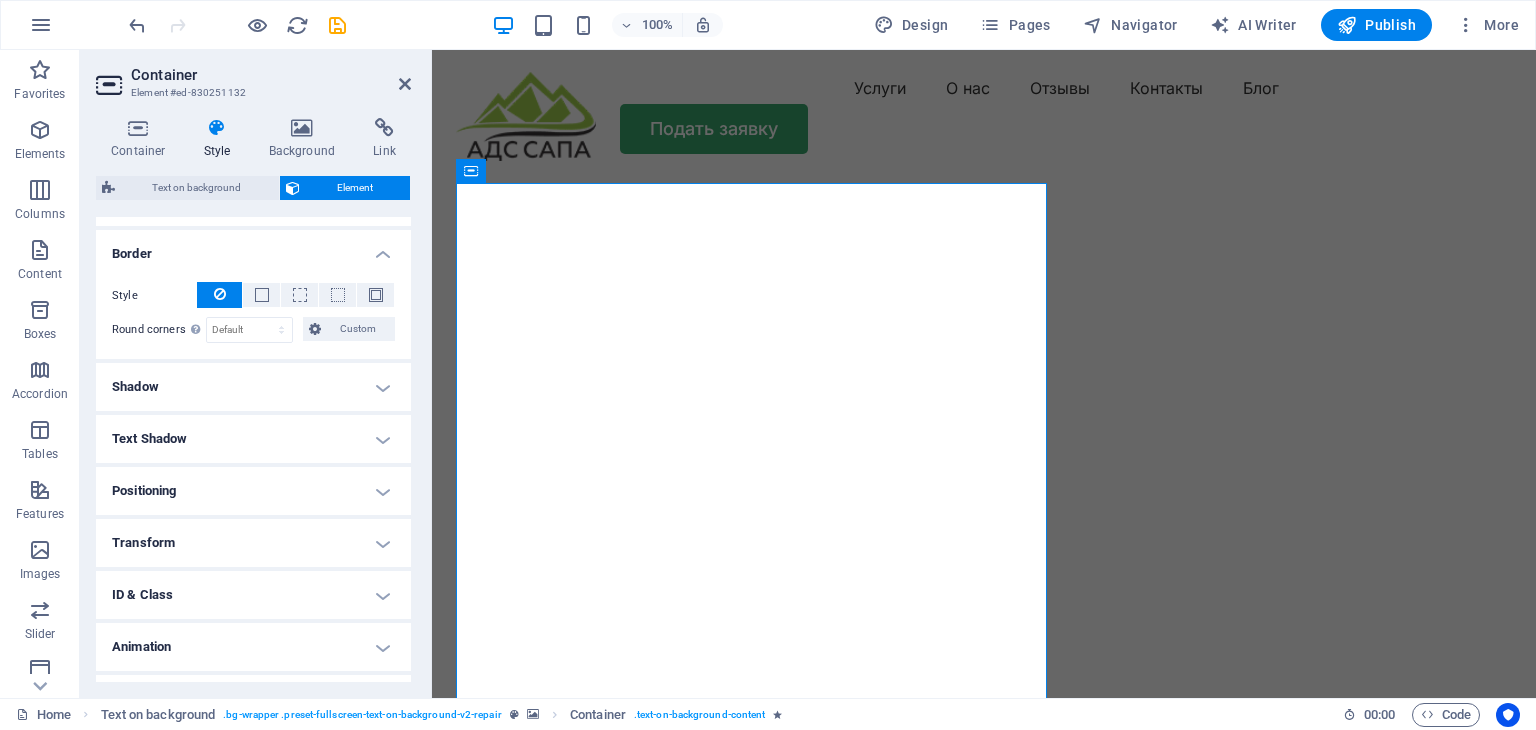 click on "Shadow" at bounding box center [253, 387] 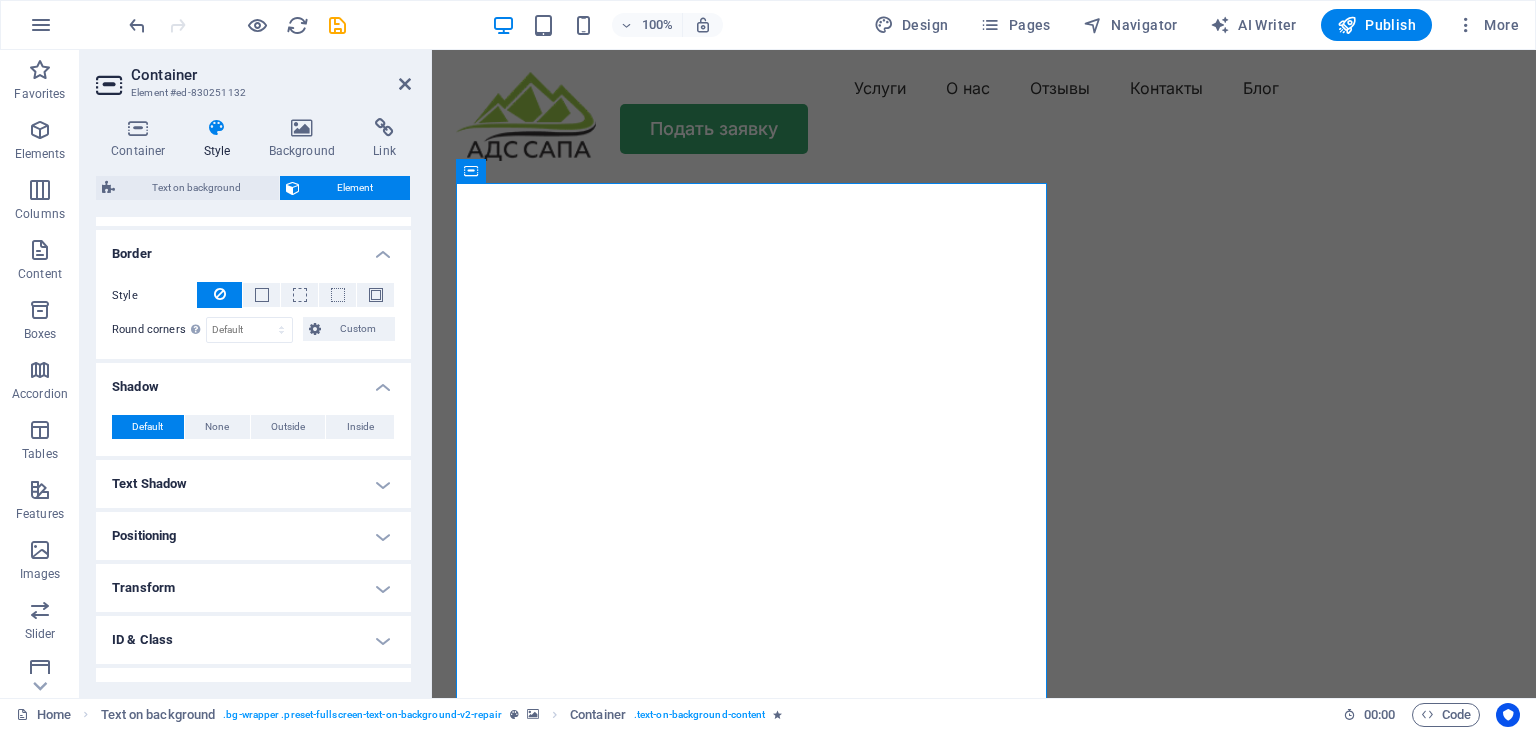 click on "Text Shadow" at bounding box center [253, 484] 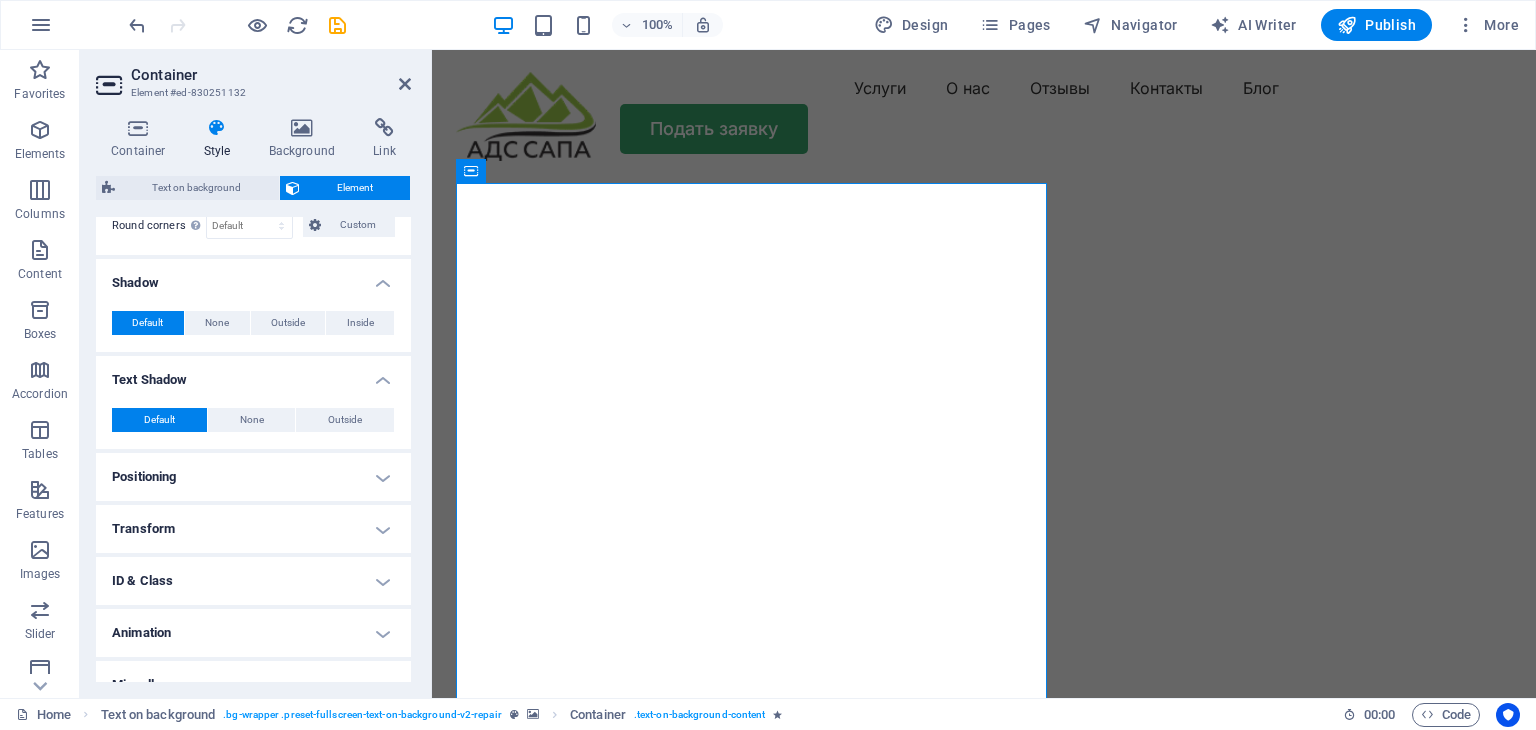 scroll, scrollTop: 629, scrollLeft: 0, axis: vertical 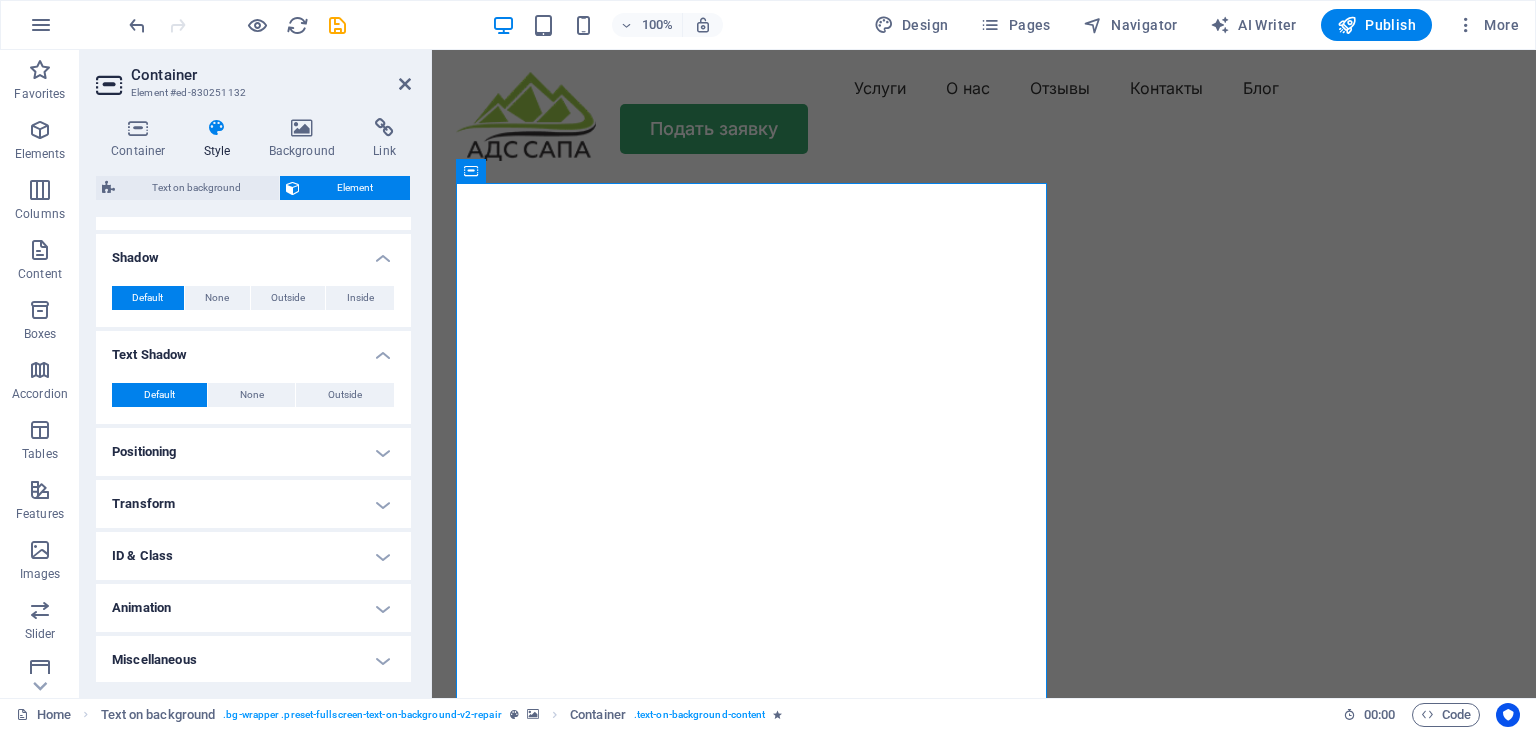 click on "Positioning" at bounding box center [253, 452] 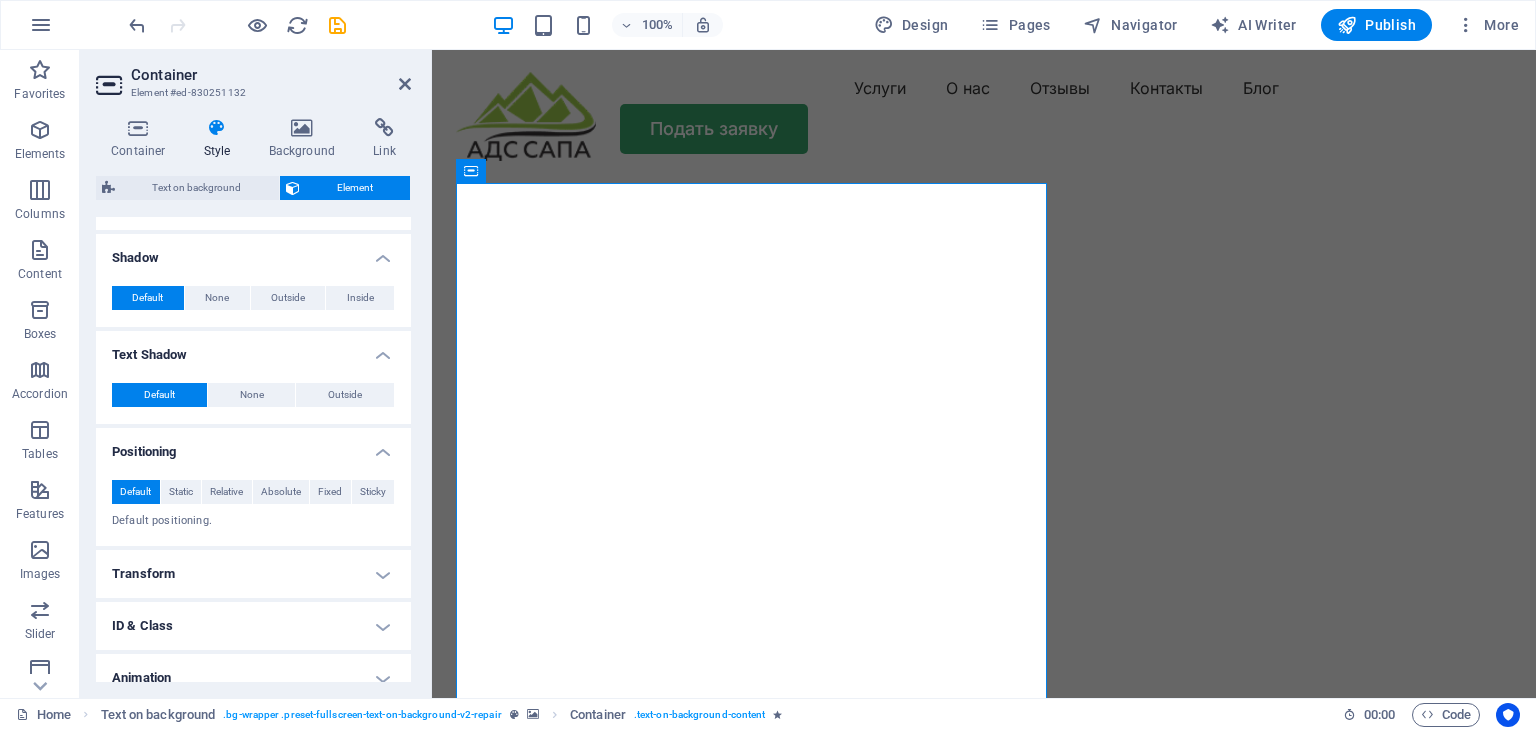 click on "Transform" at bounding box center (253, 574) 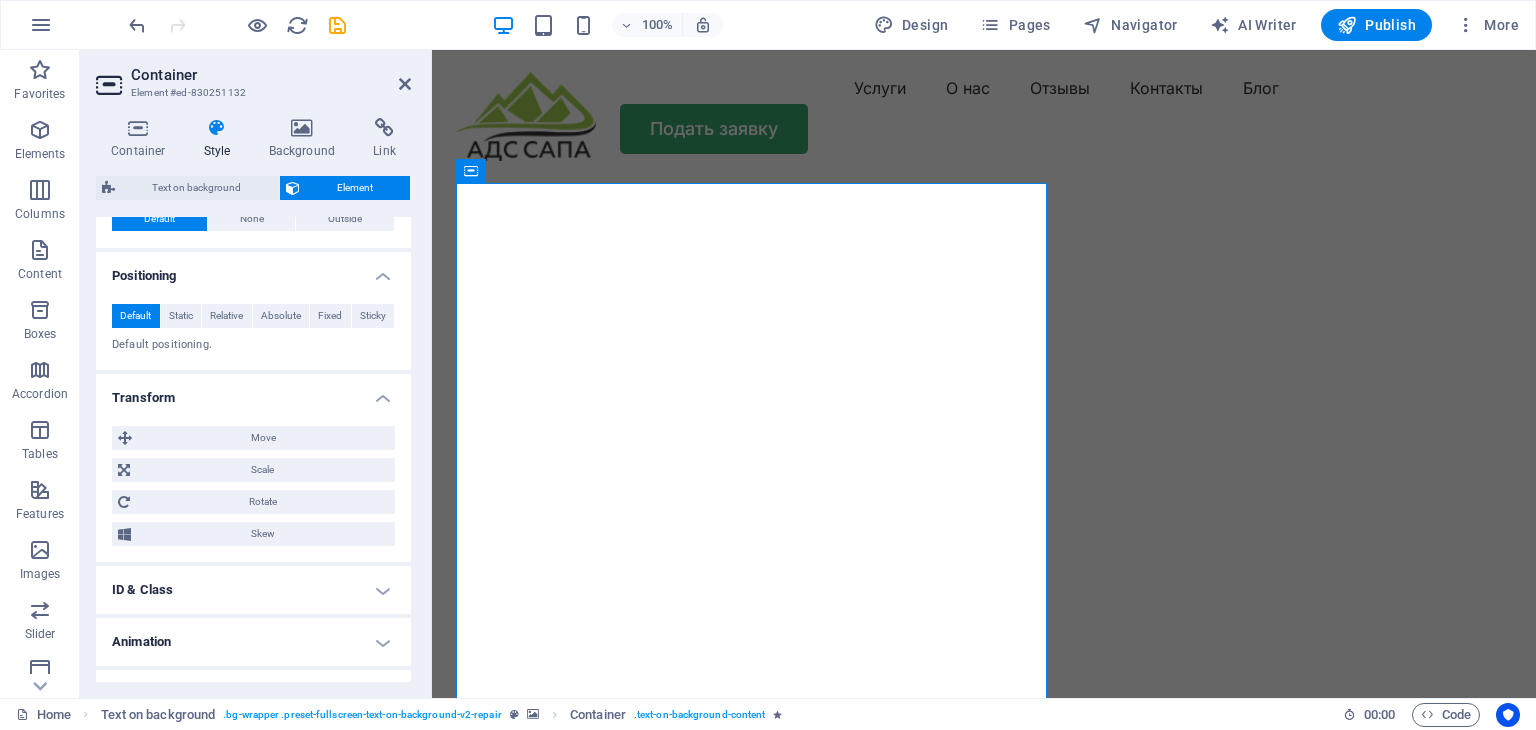 scroll, scrollTop: 839, scrollLeft: 0, axis: vertical 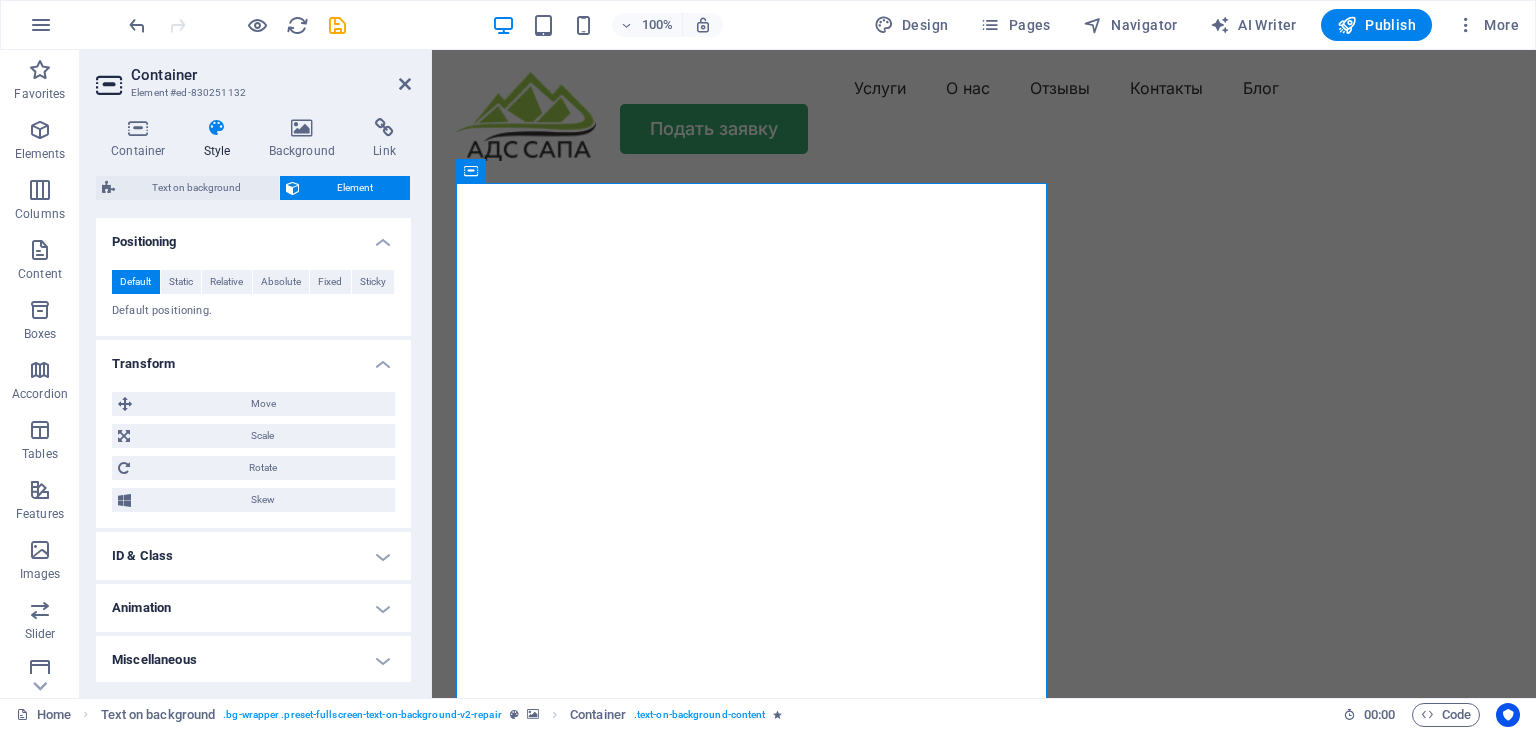 click on "ID & Class" at bounding box center [253, 556] 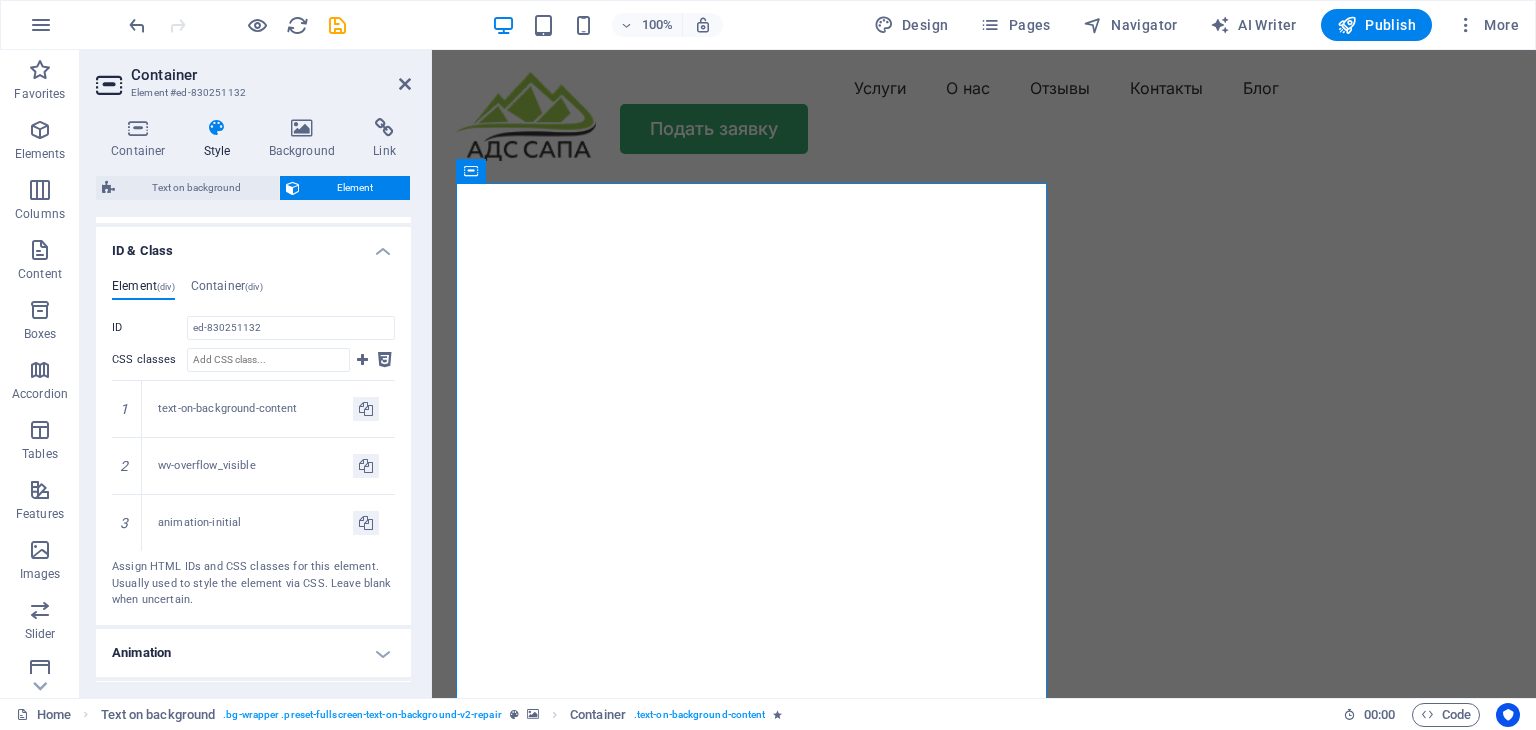 scroll, scrollTop: 1188, scrollLeft: 0, axis: vertical 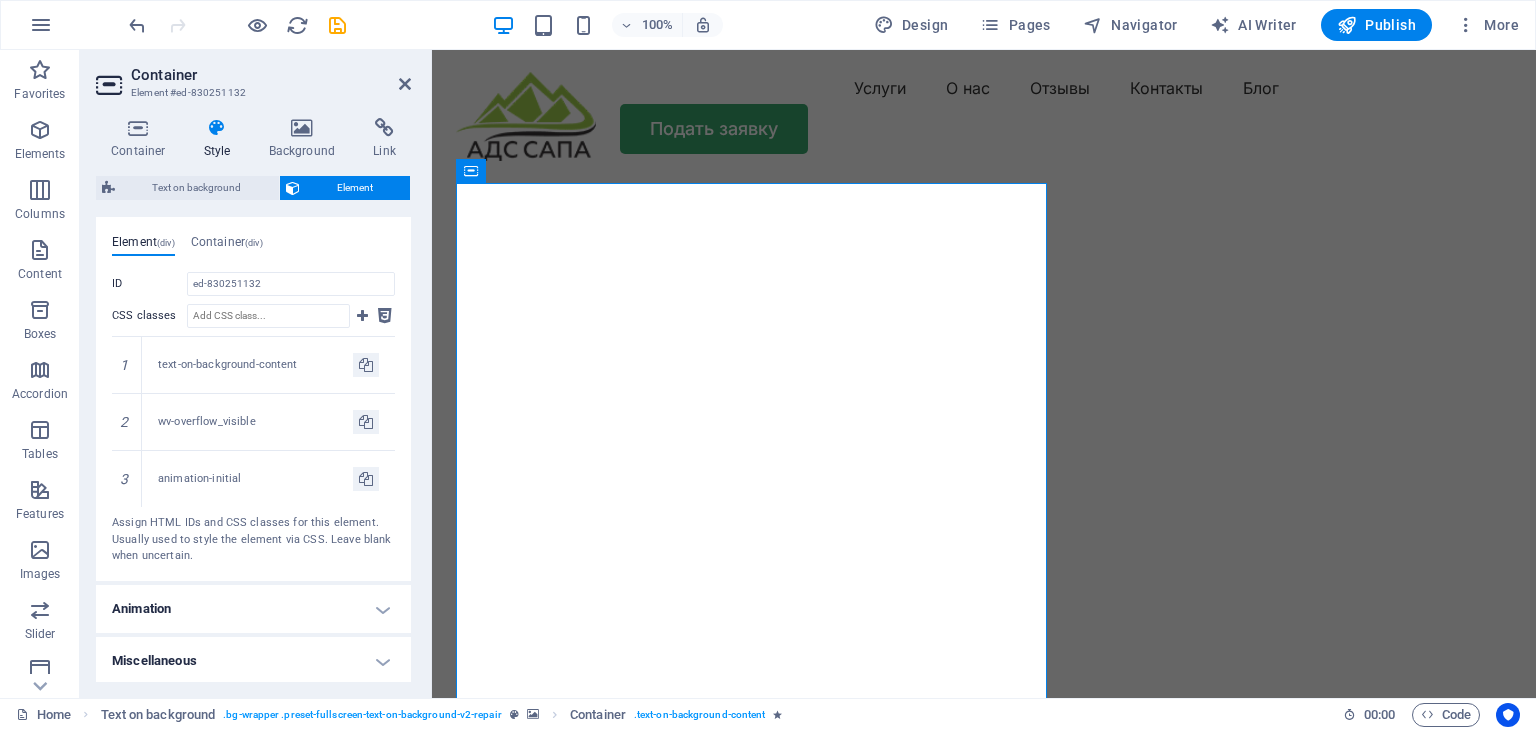 click on "Animation" at bounding box center (253, 609) 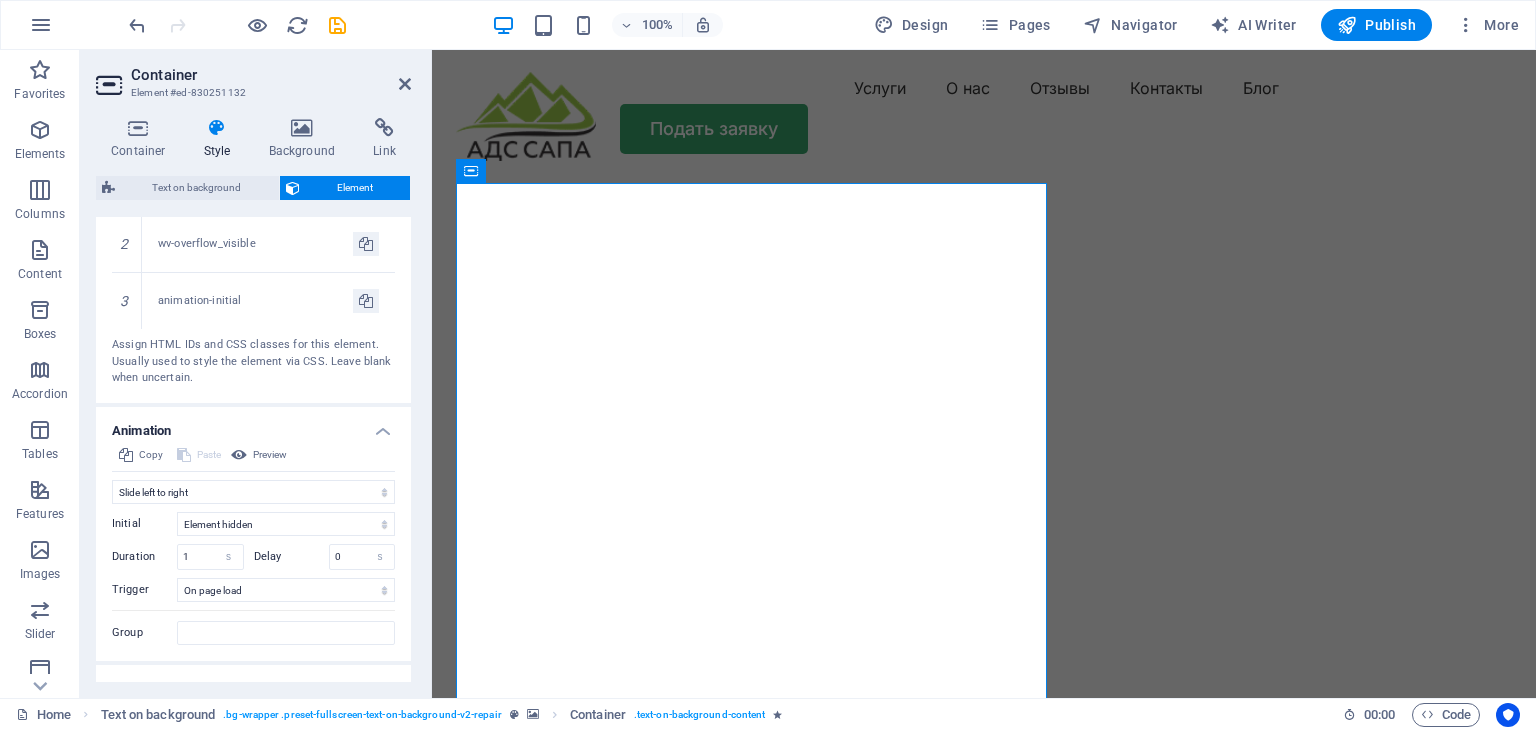 scroll, scrollTop: 1393, scrollLeft: 0, axis: vertical 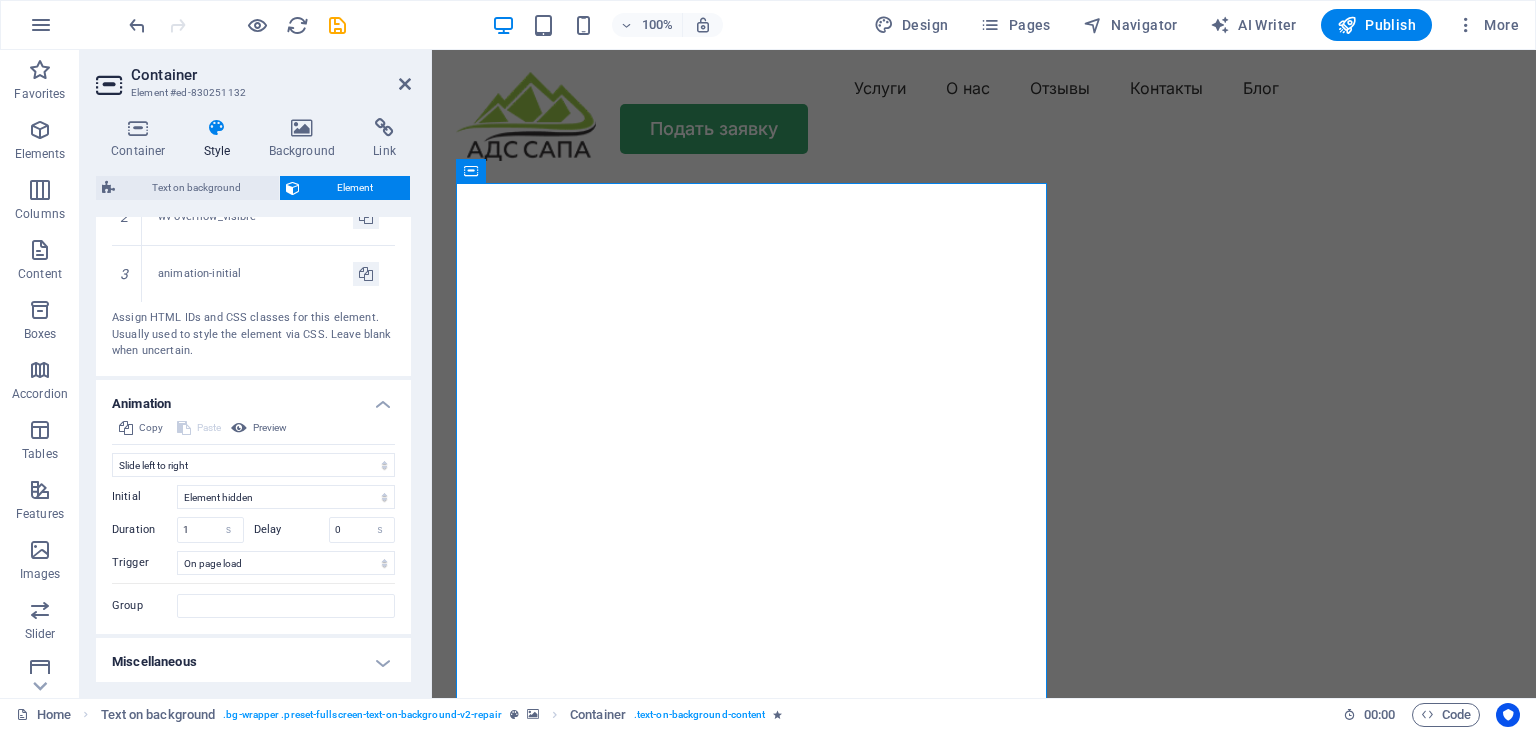 click on "Miscellaneous" at bounding box center (253, 662) 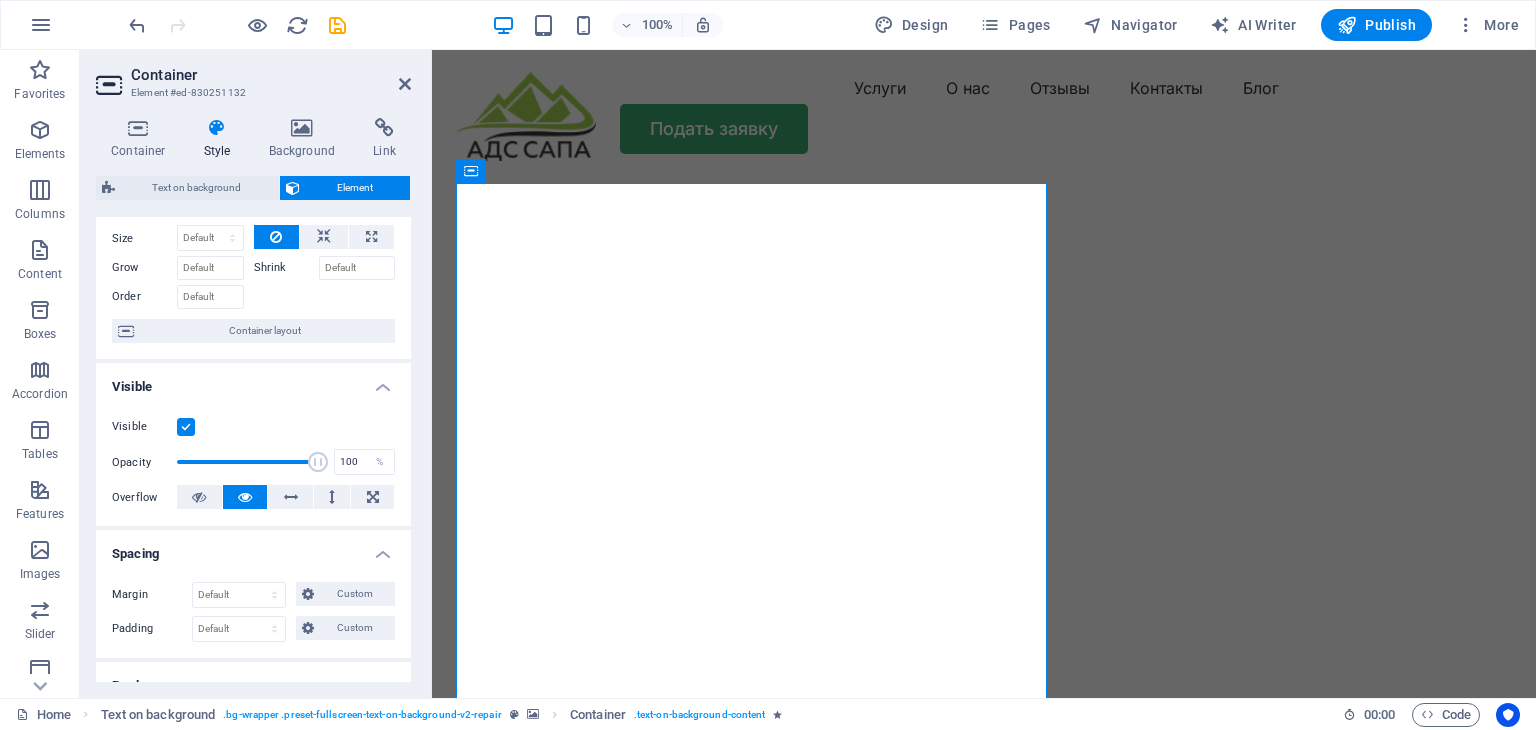 scroll, scrollTop: 0, scrollLeft: 0, axis: both 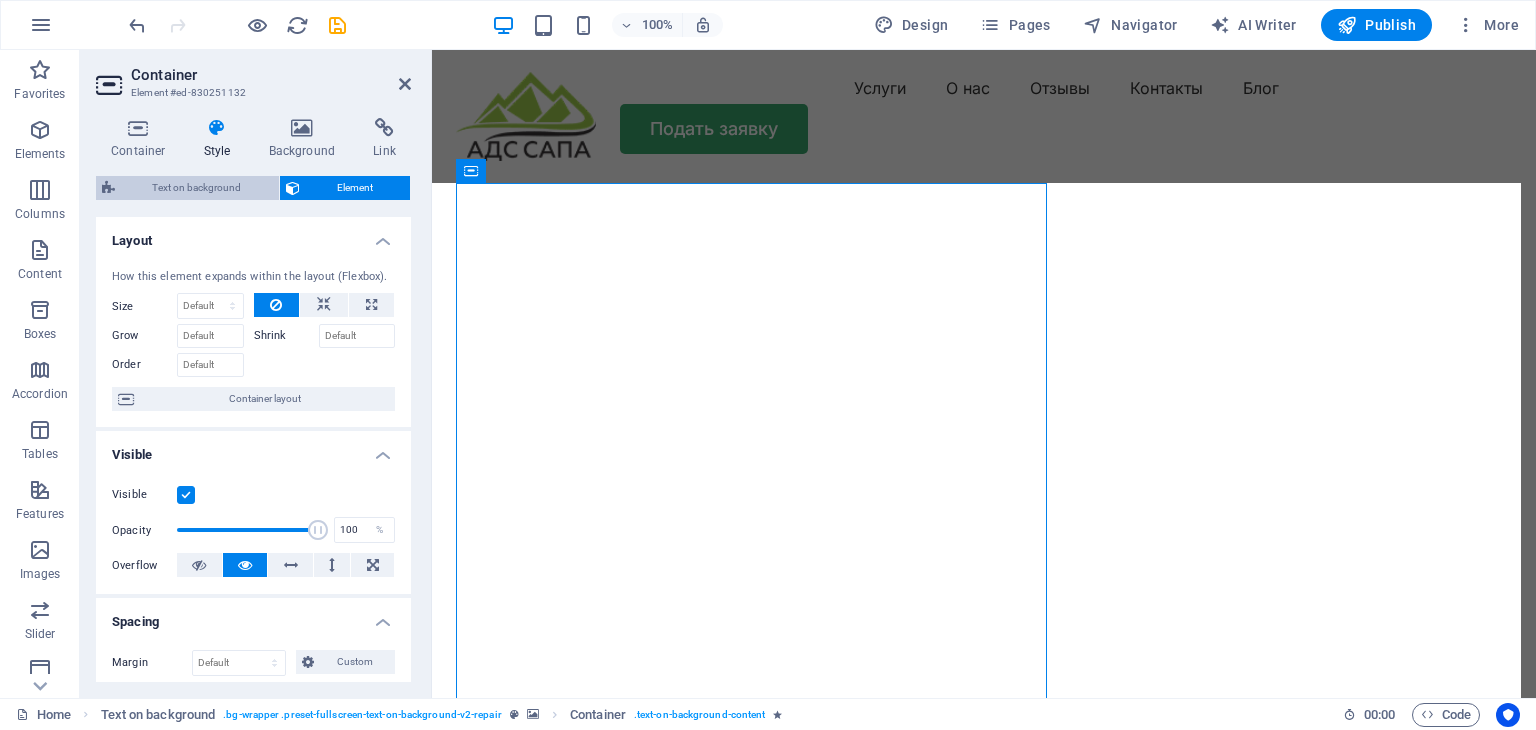 click on "Text on background" at bounding box center [197, 188] 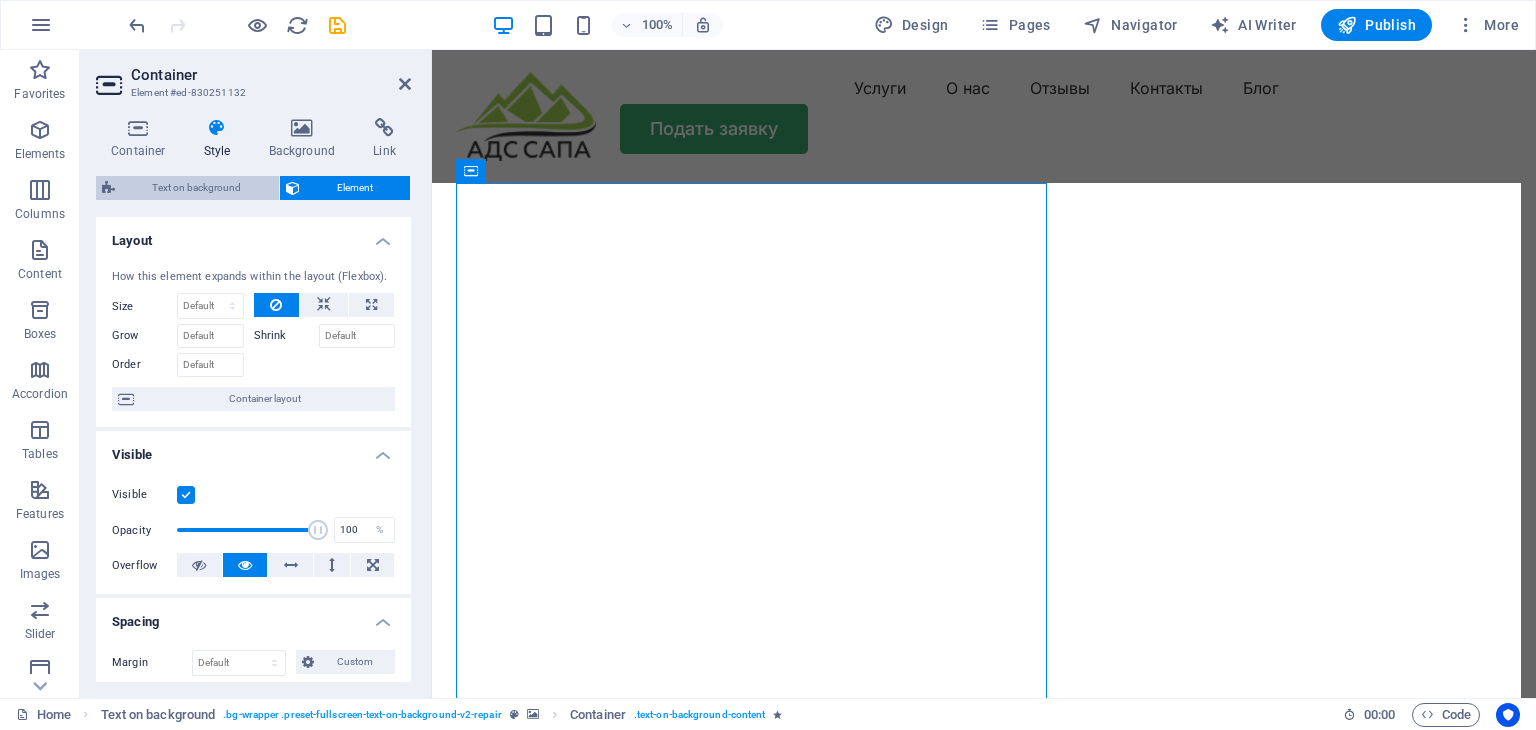 select on "%" 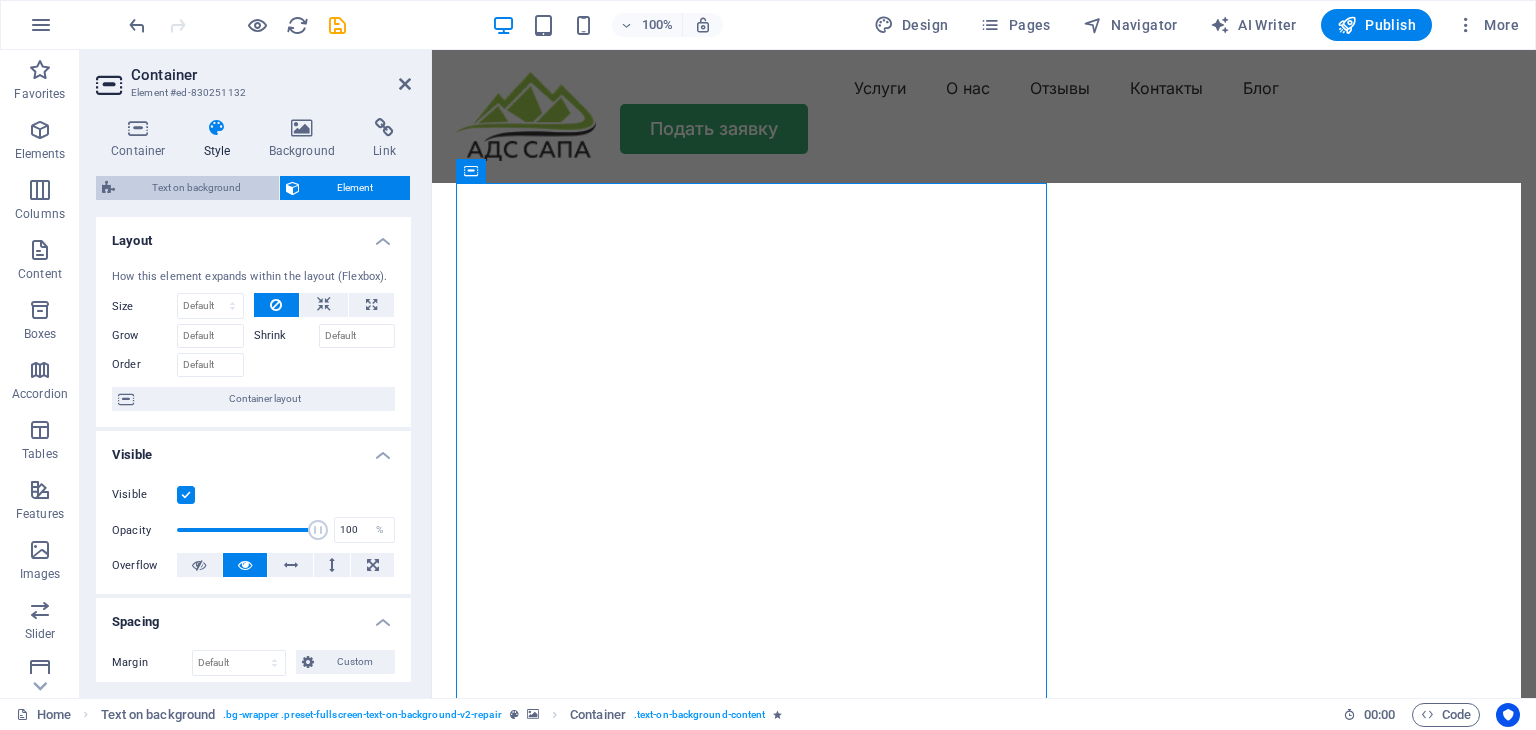 select on "rem" 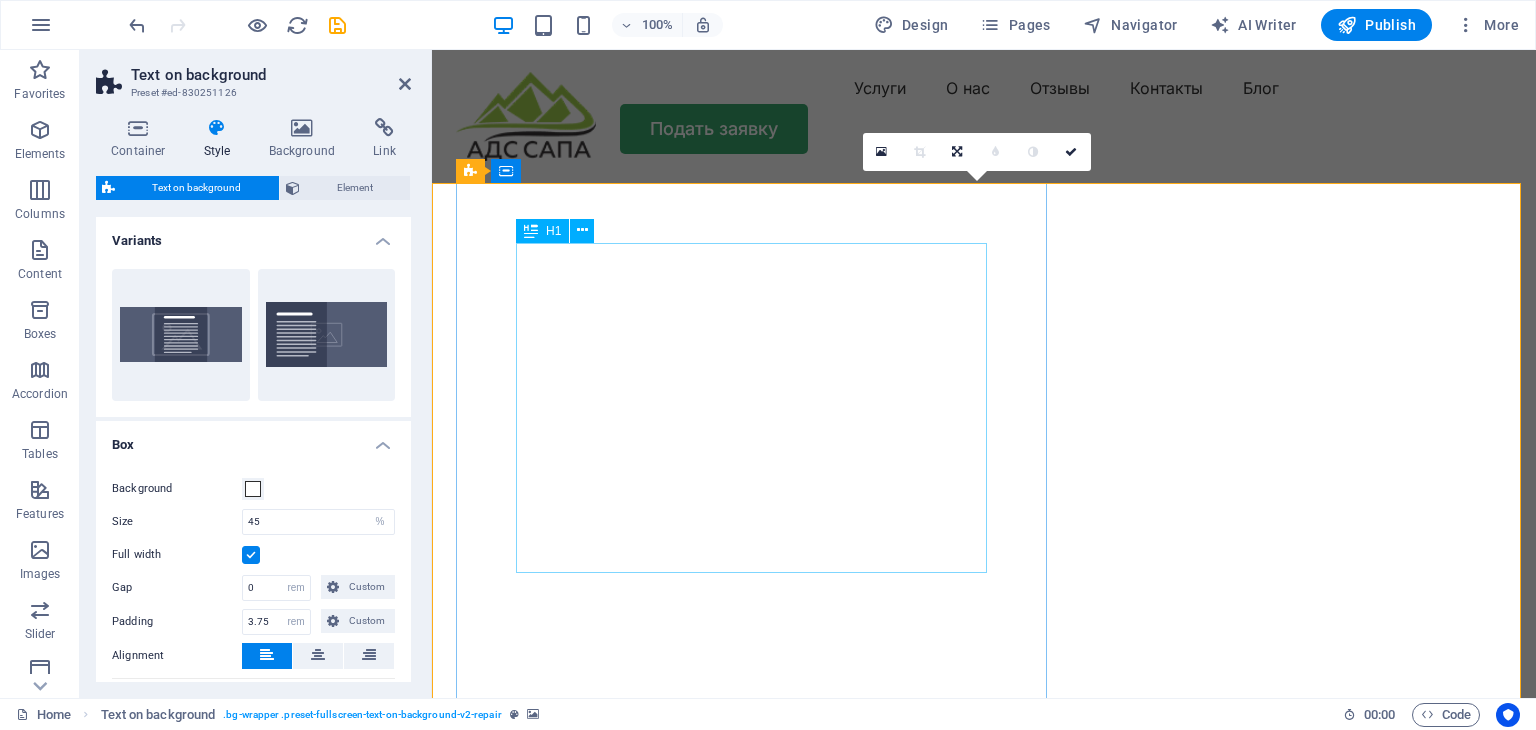 click on "ТЕХНИЧЕСКОЕ ОБСЛЕДОВАНИЕ ЗДАНИЙИ СООРУЖЕНИЙ по всему Казахстану" at bounding box center [984, 996] 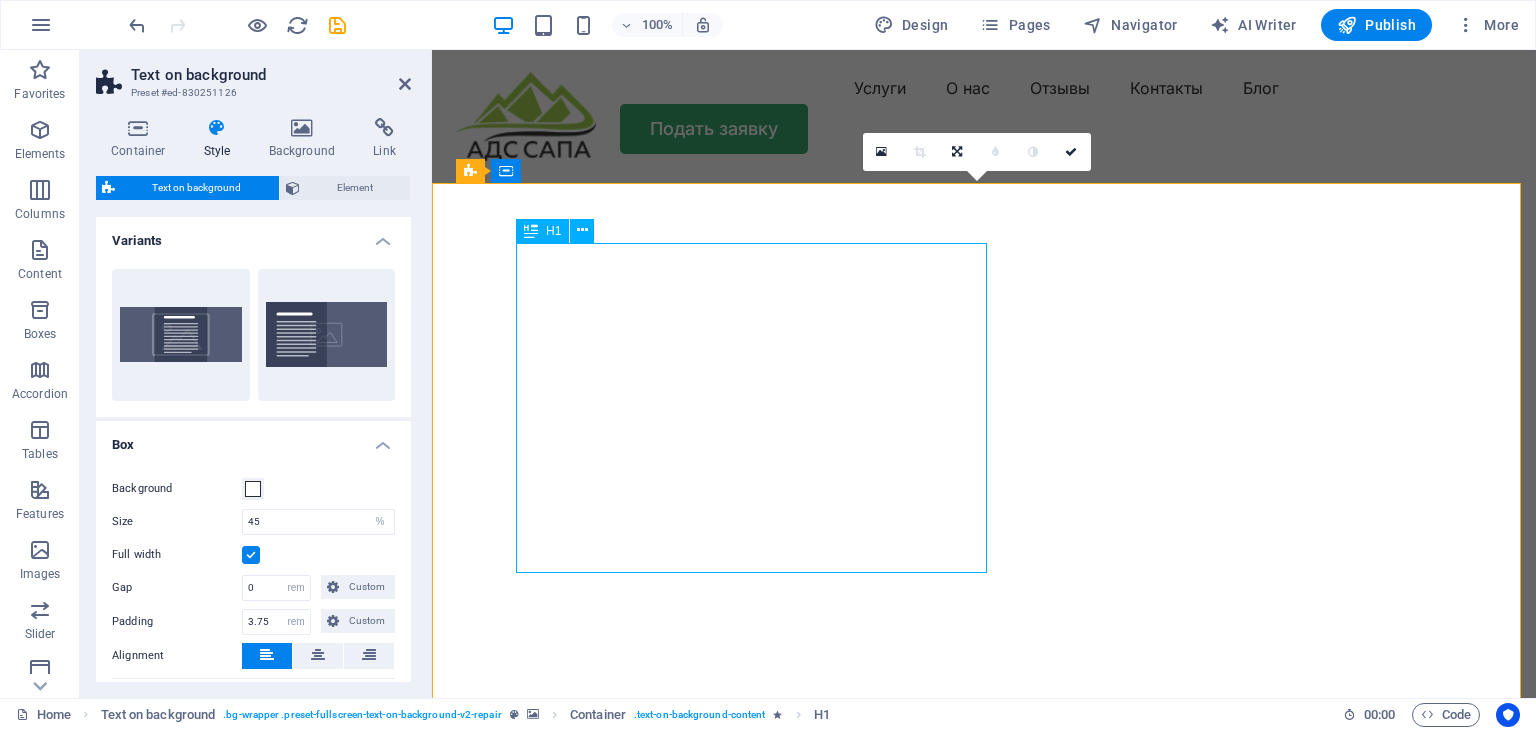click on "ТЕХНИЧЕСКОЕ ОБСЛЕДОВАНИЕ ЗДАНИЙИ СООРУЖЕНИЙ по всему Казахстану" at bounding box center [984, 996] 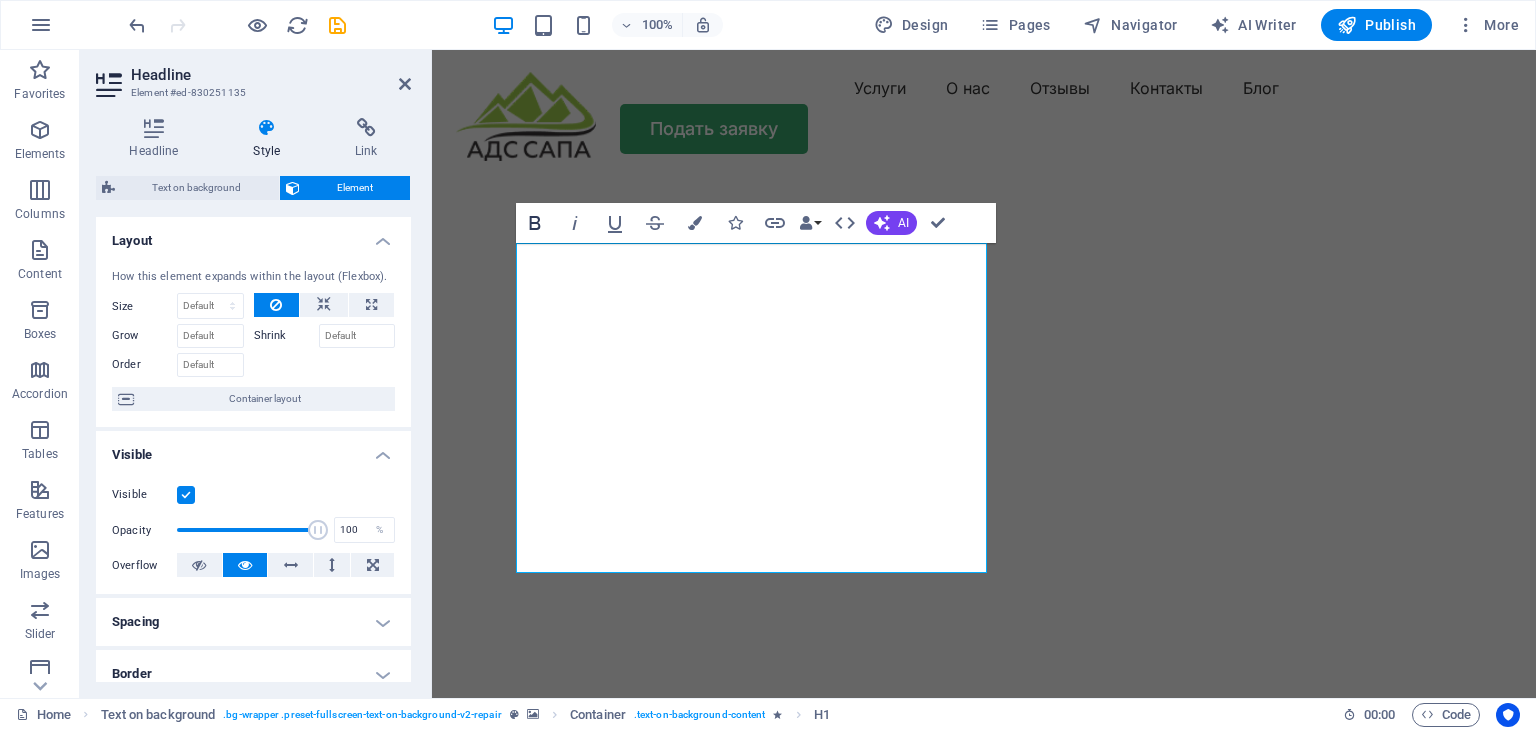 click 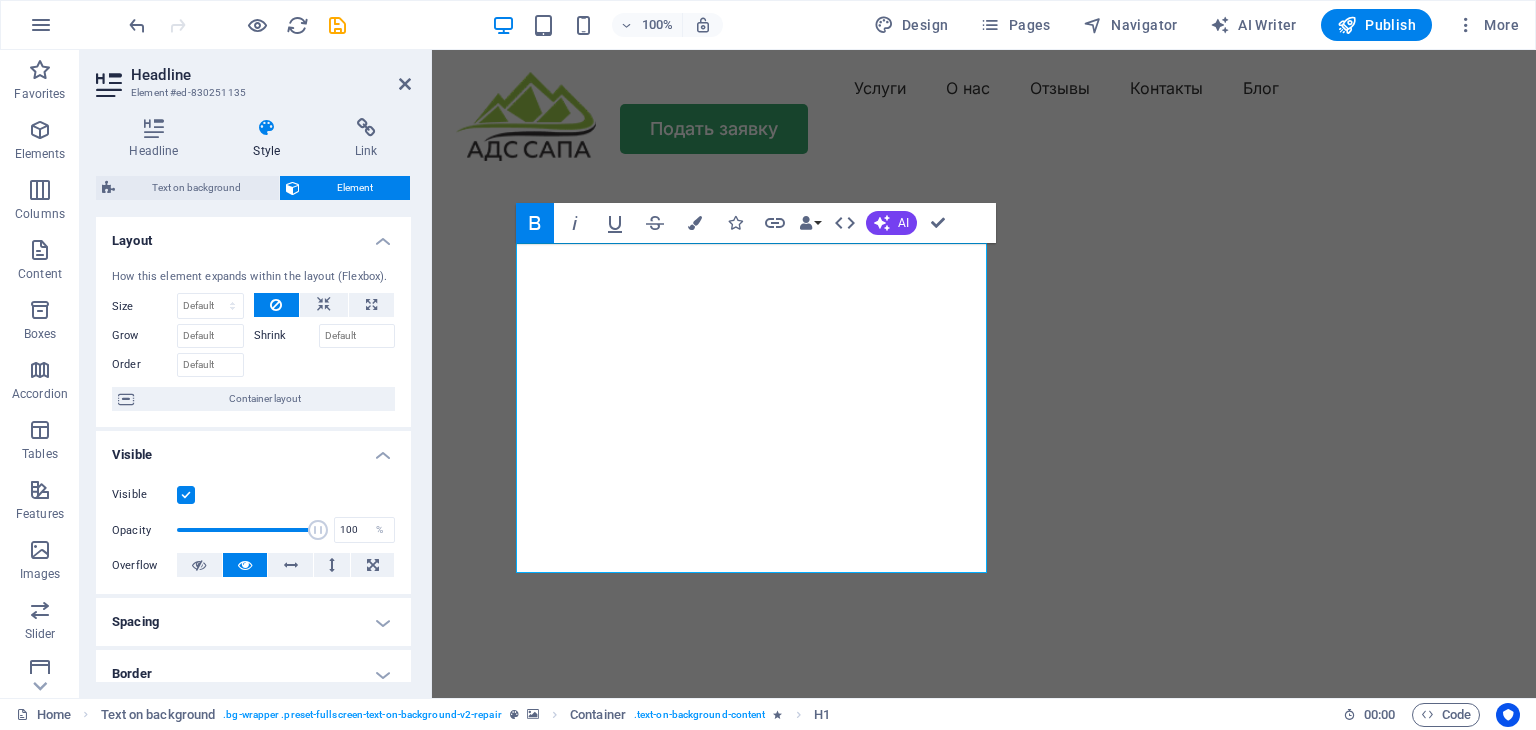click 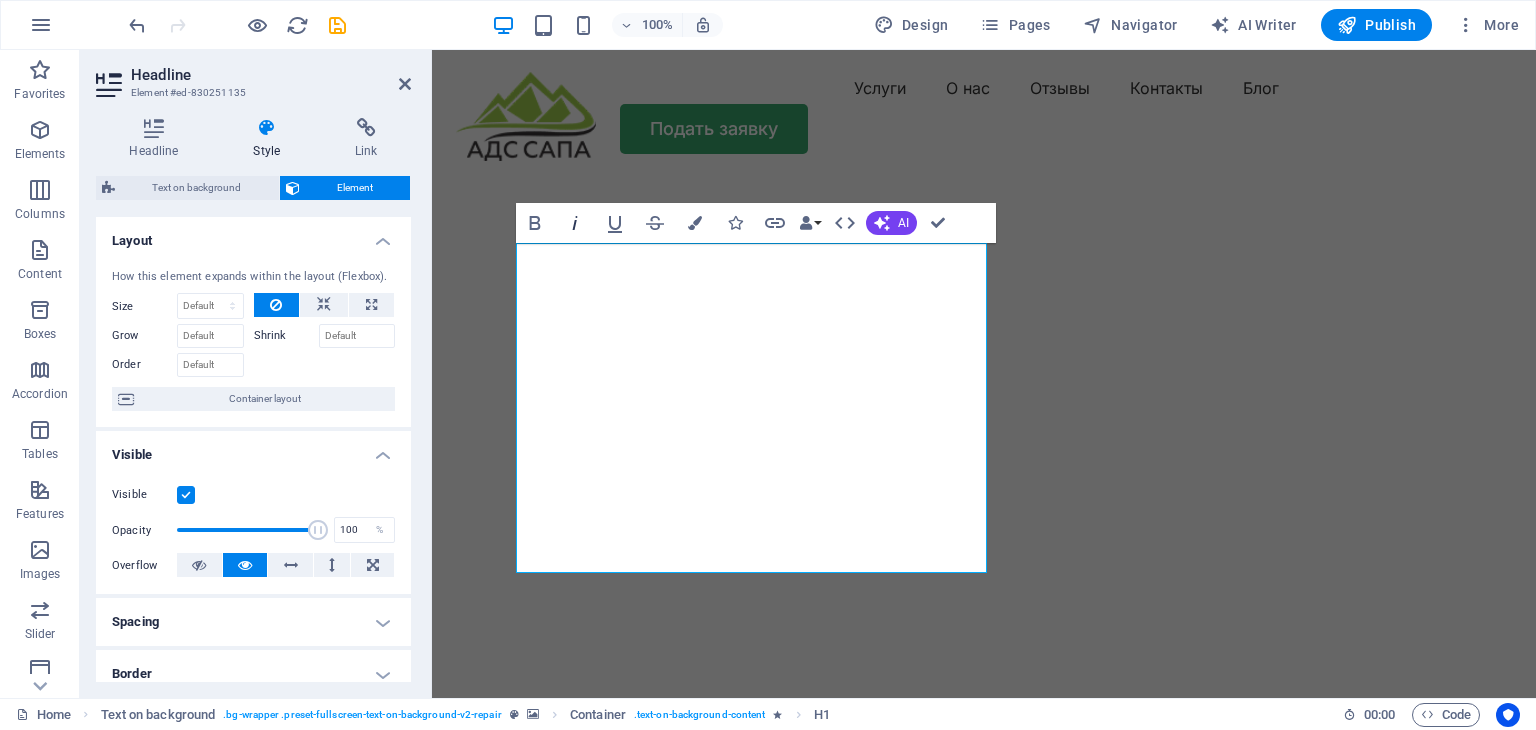 click 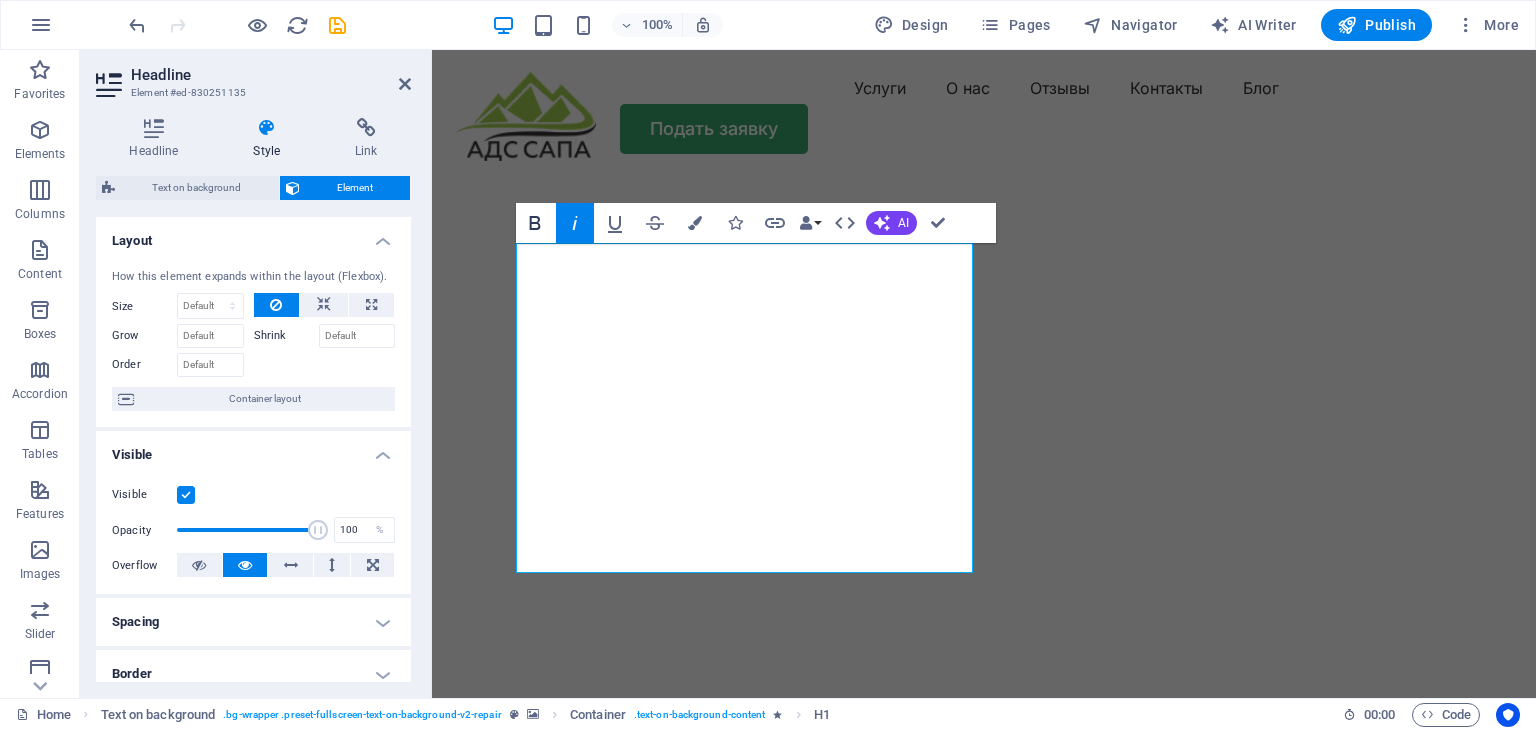 click 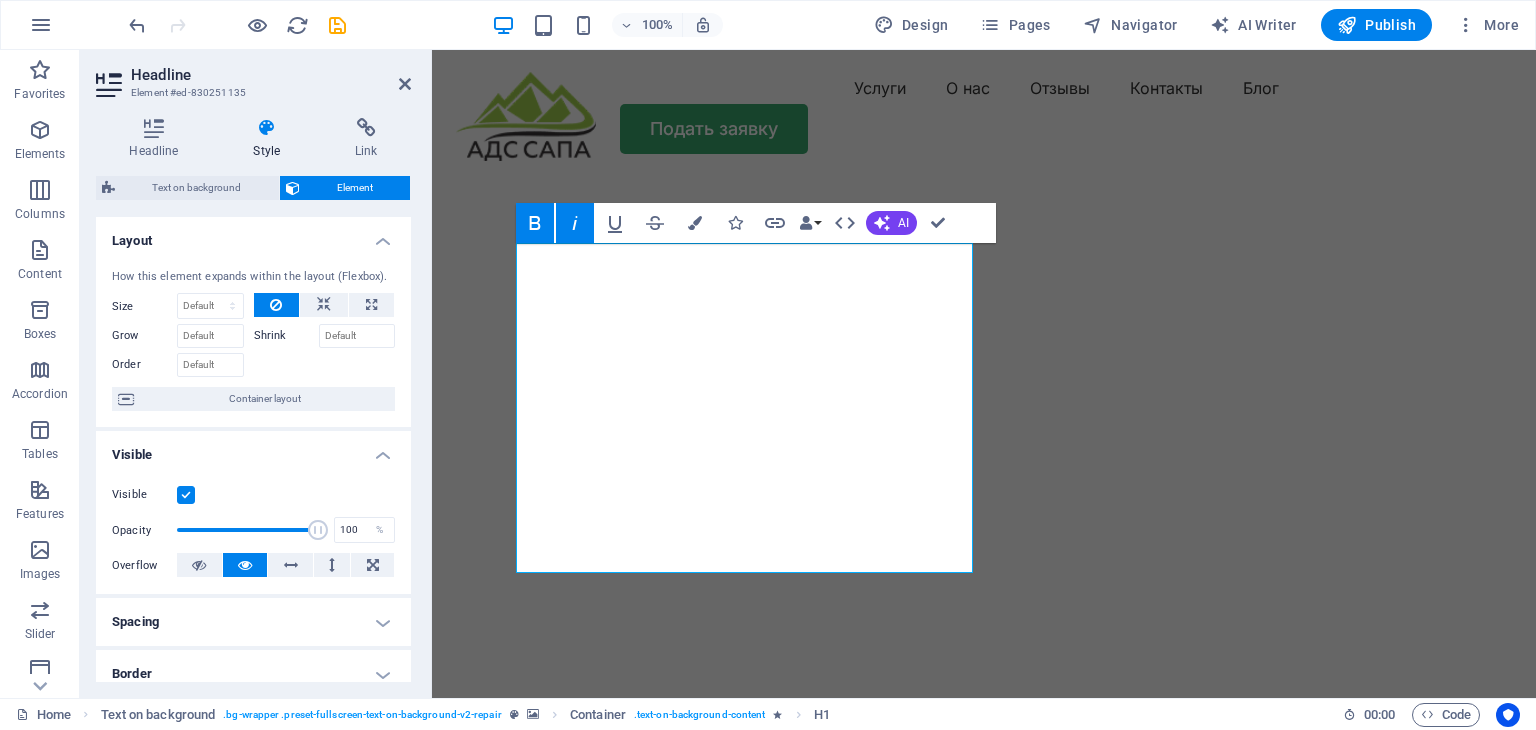 click 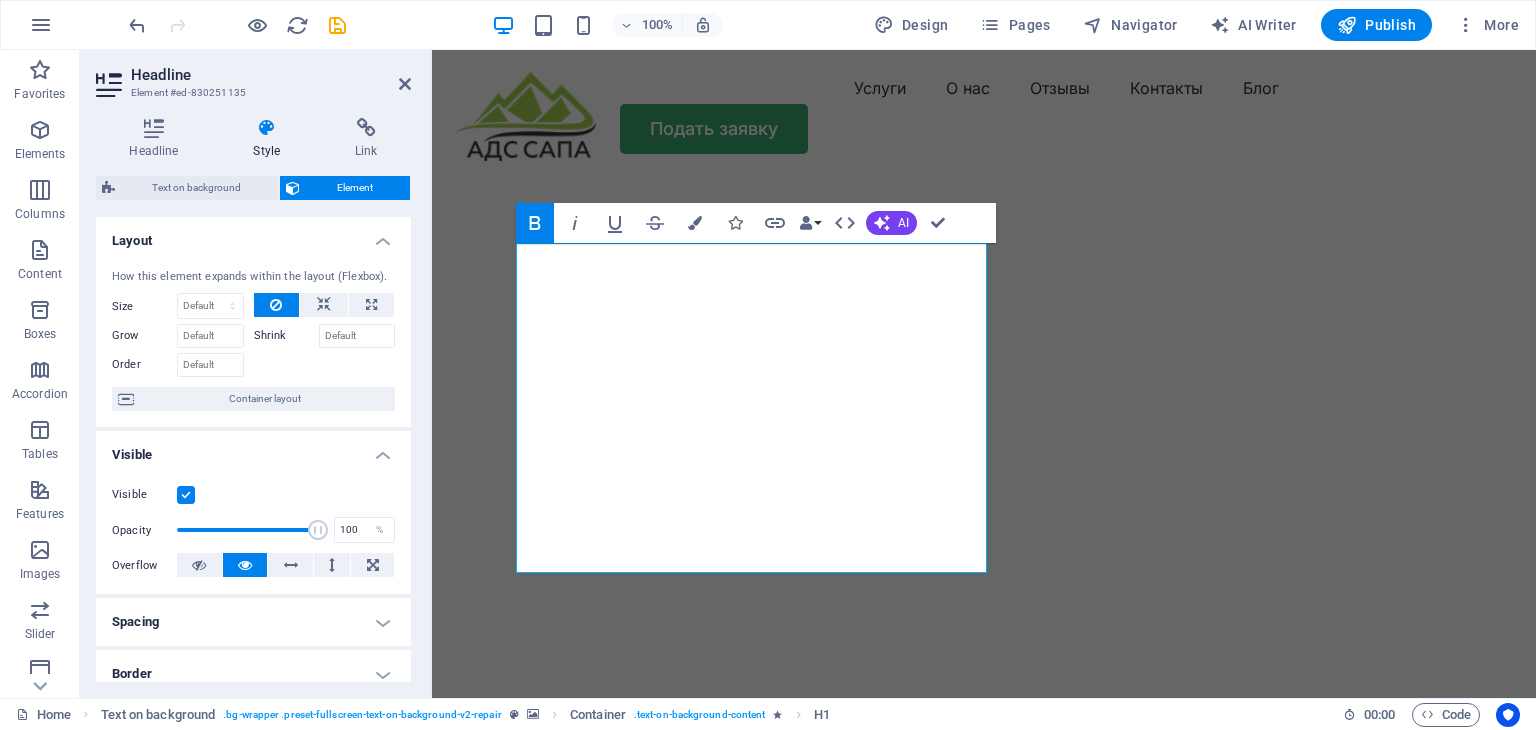 click 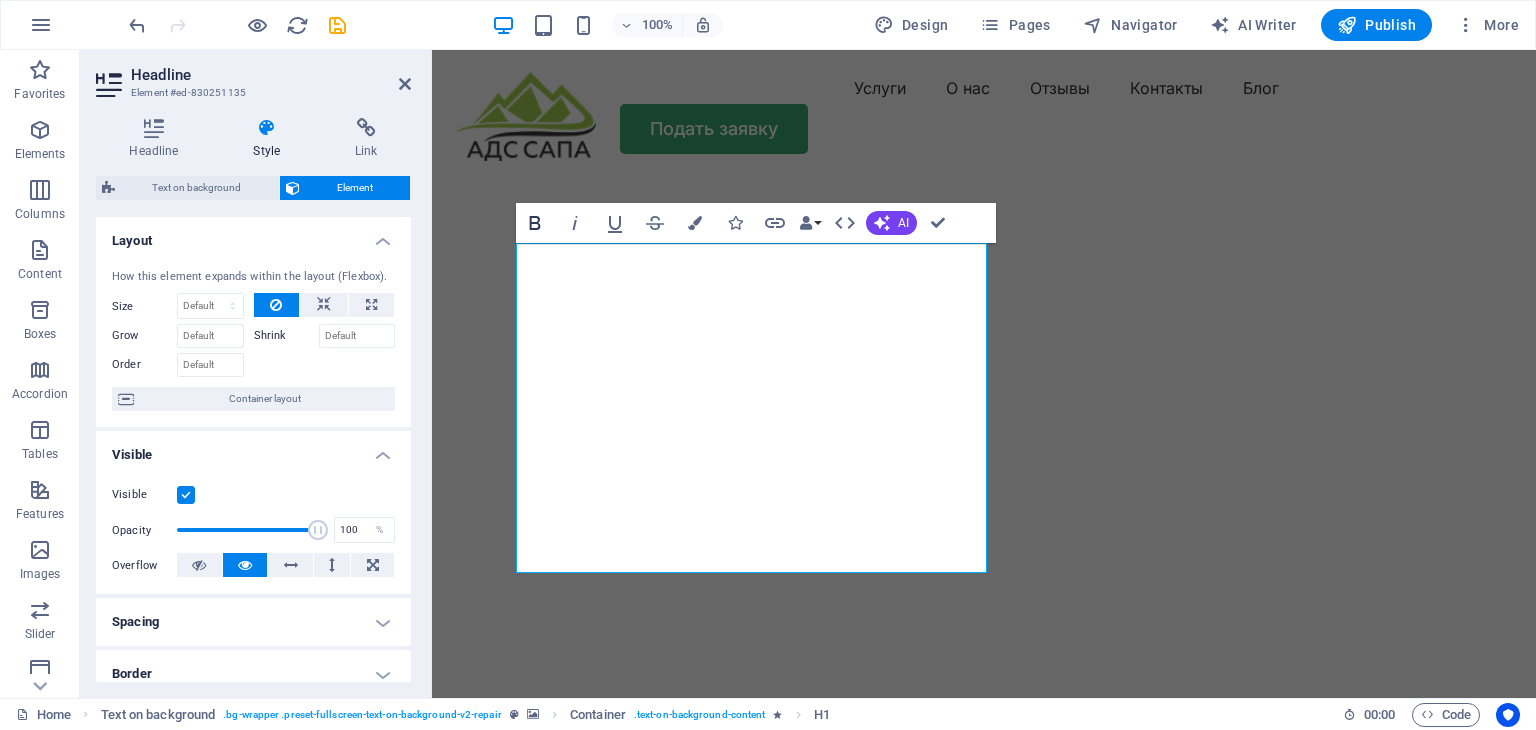 click 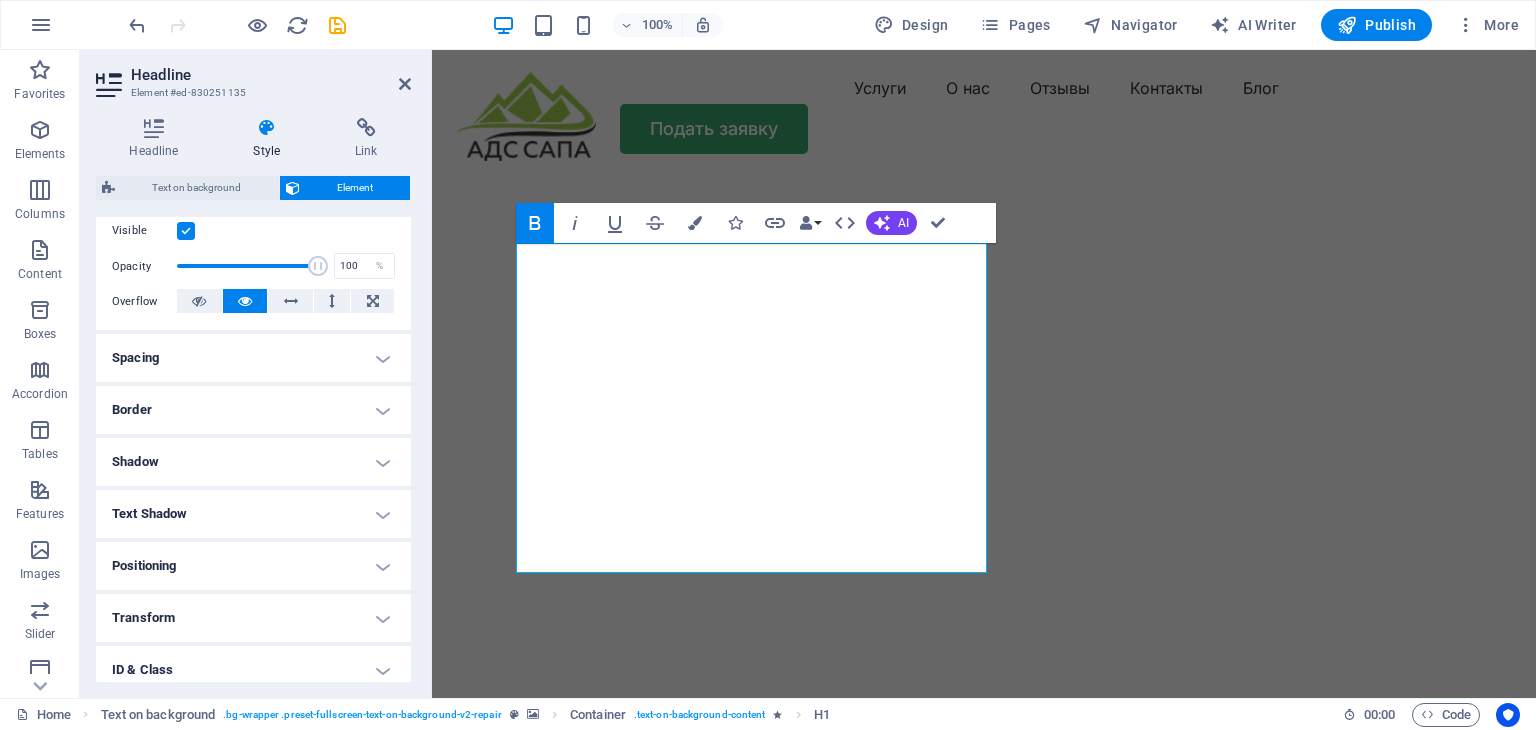 scroll, scrollTop: 0, scrollLeft: 0, axis: both 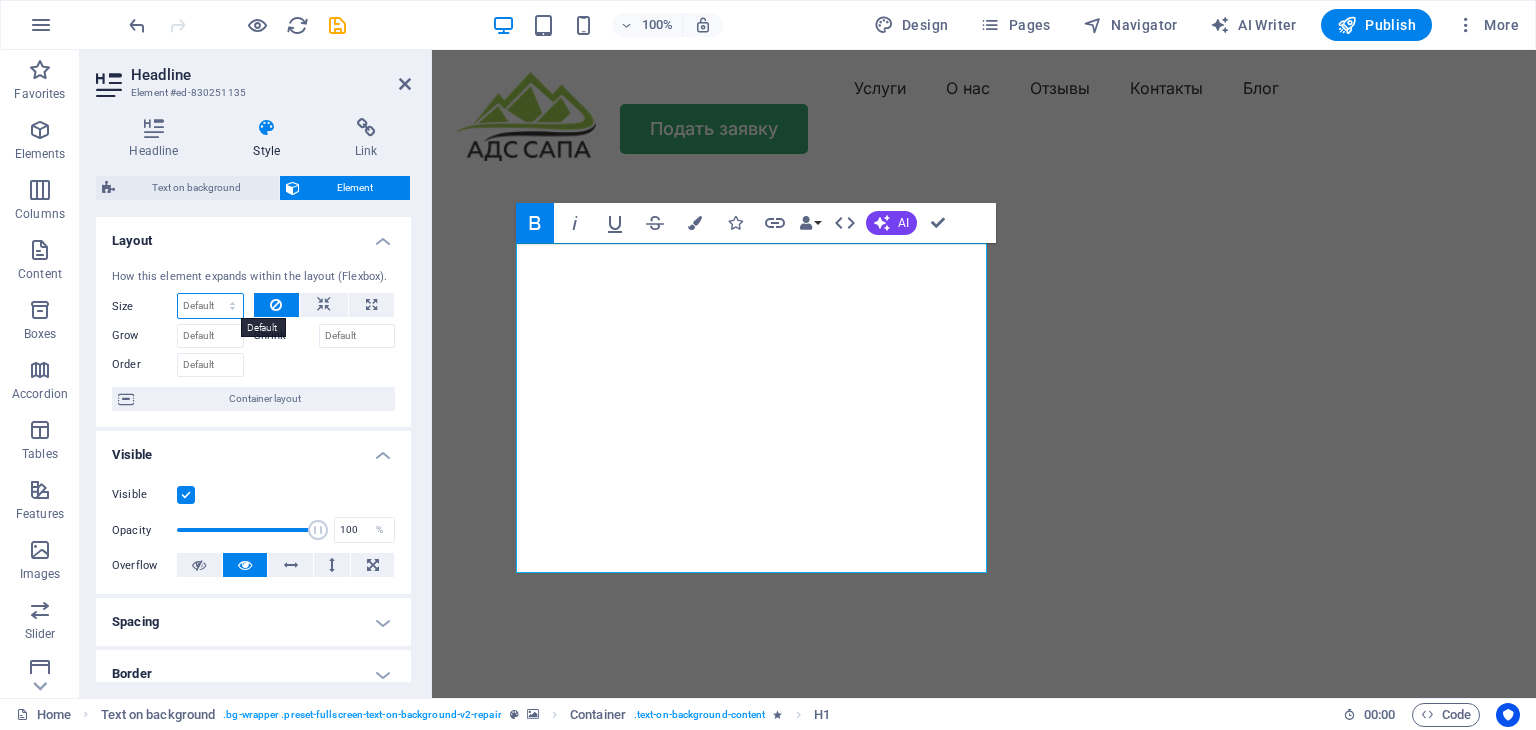 click on "Default auto px % 1/1 1/2 1/3 1/4 1/5 1/6 1/7 1/8 1/9 1/10" at bounding box center [210, 306] 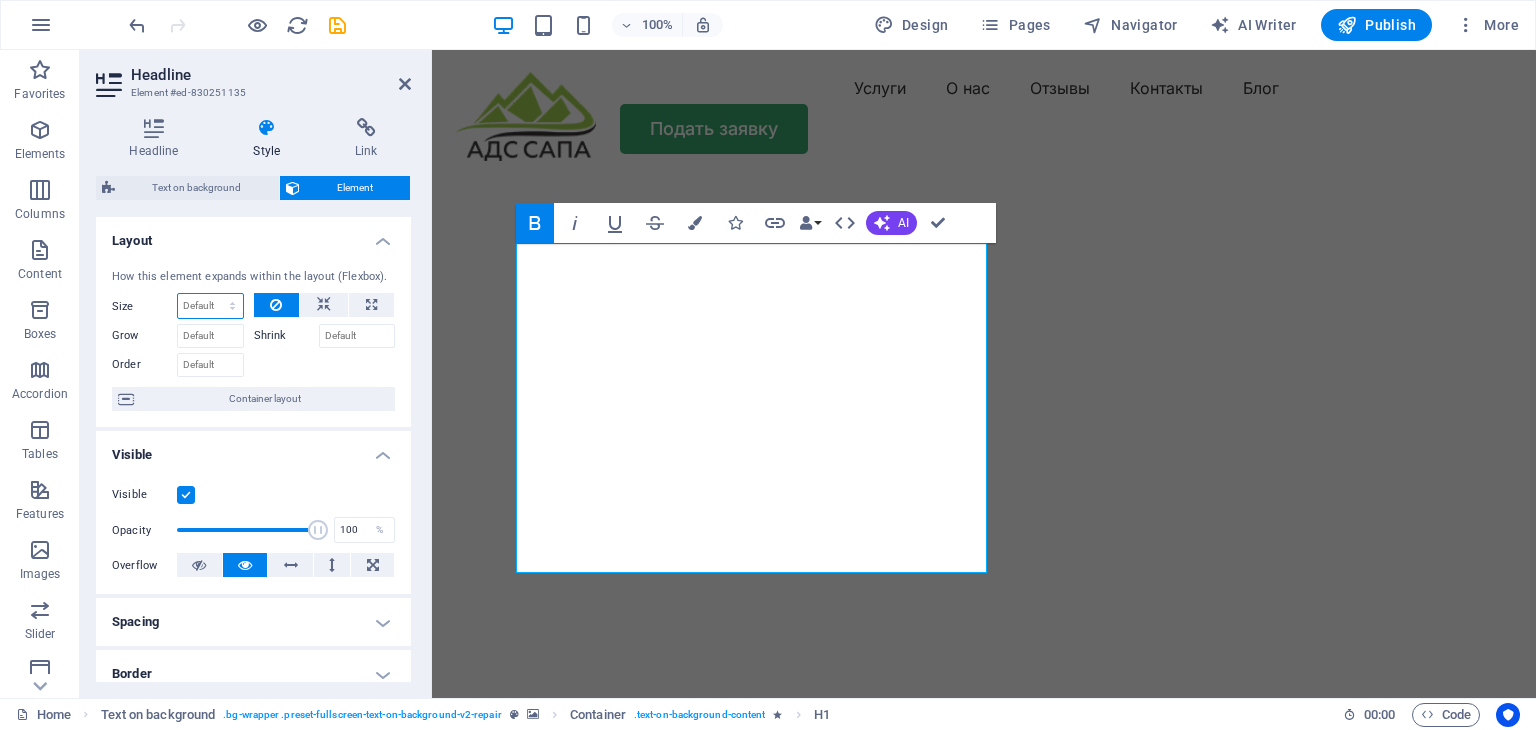 select on "1/2" 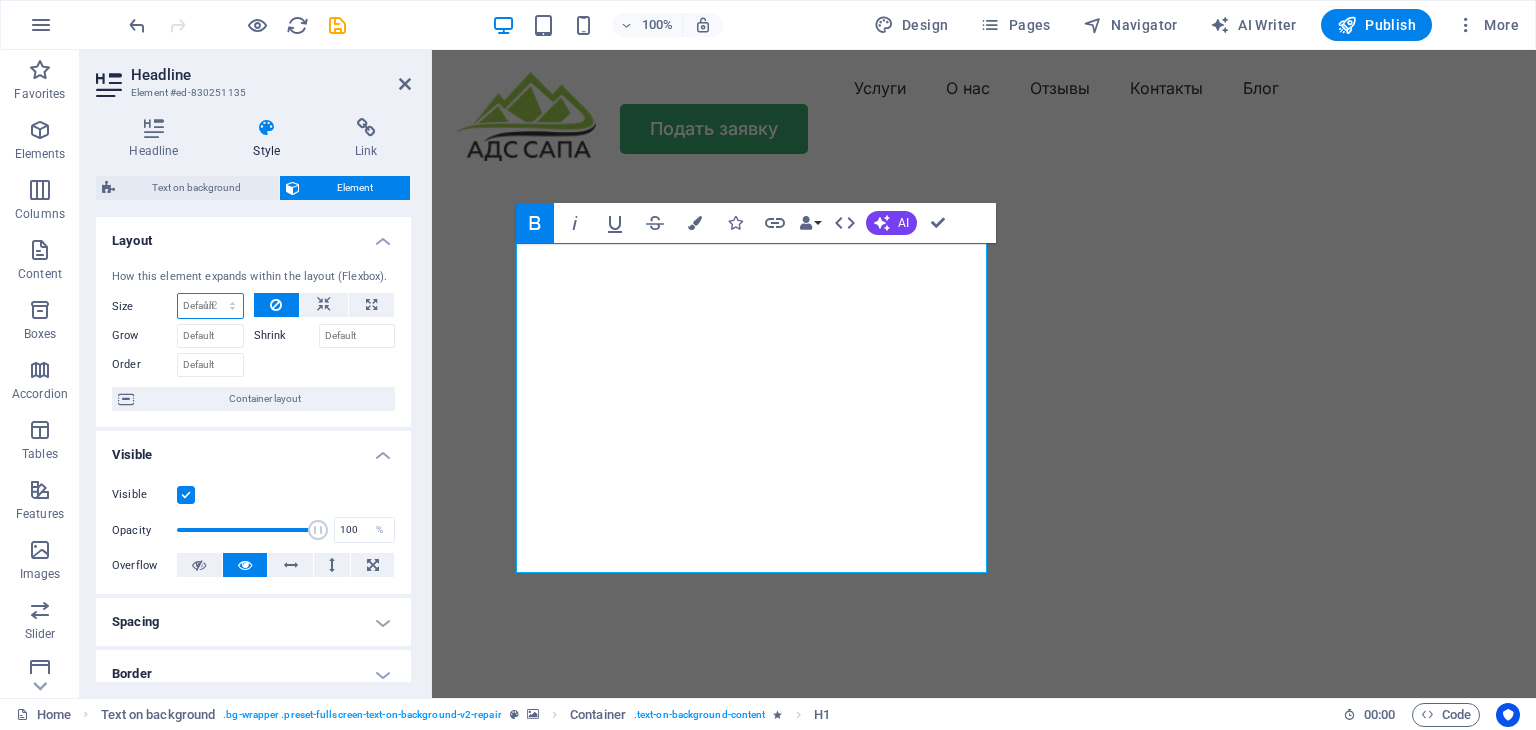 click on "Default auto px % 1/1 1/2 1/3 1/4 1/5 1/6 1/7 1/8 1/9 1/10" at bounding box center [210, 306] 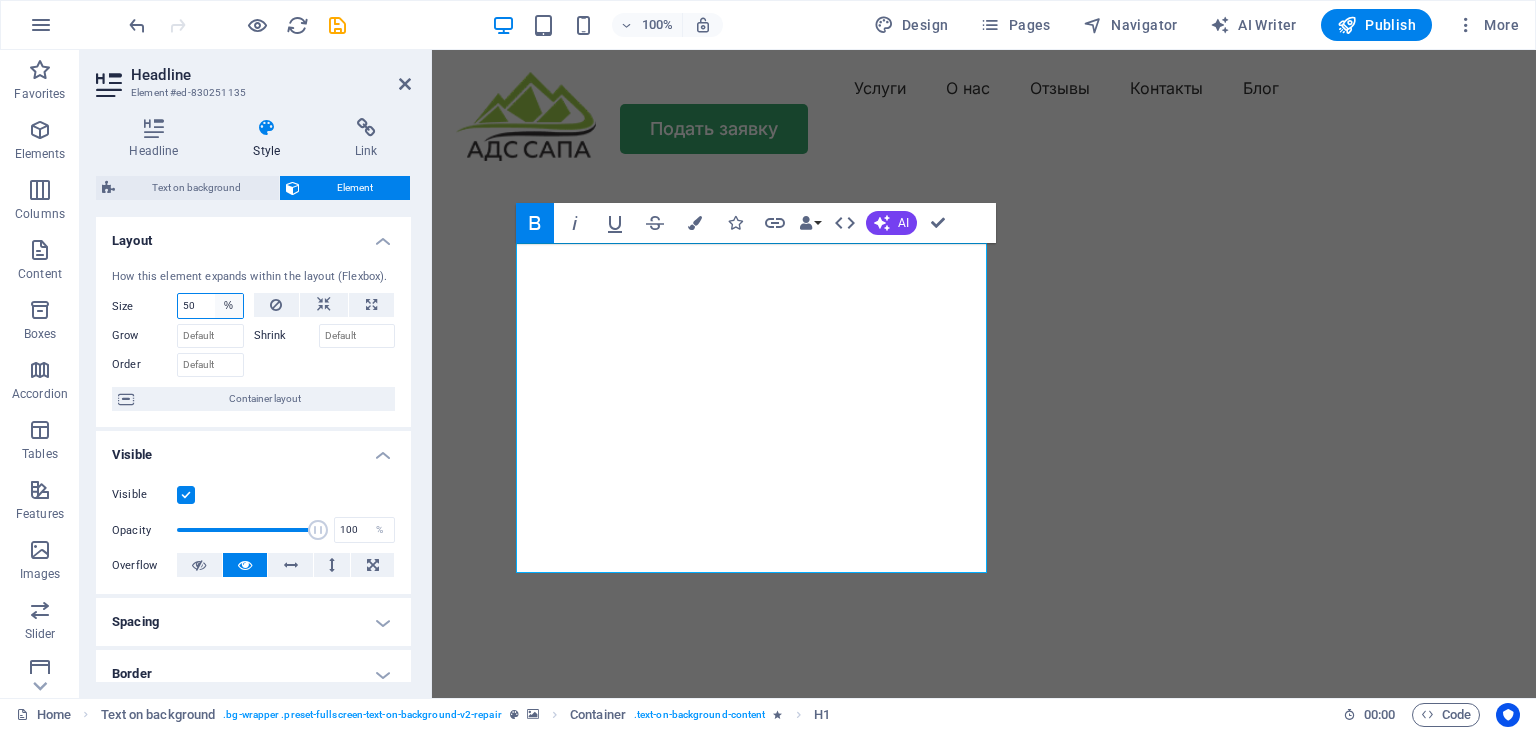 click on "Default auto px % 1/1 1/2 1/3 1/4 1/5 1/6 1/7 1/8 1/9 1/10" at bounding box center [229, 306] 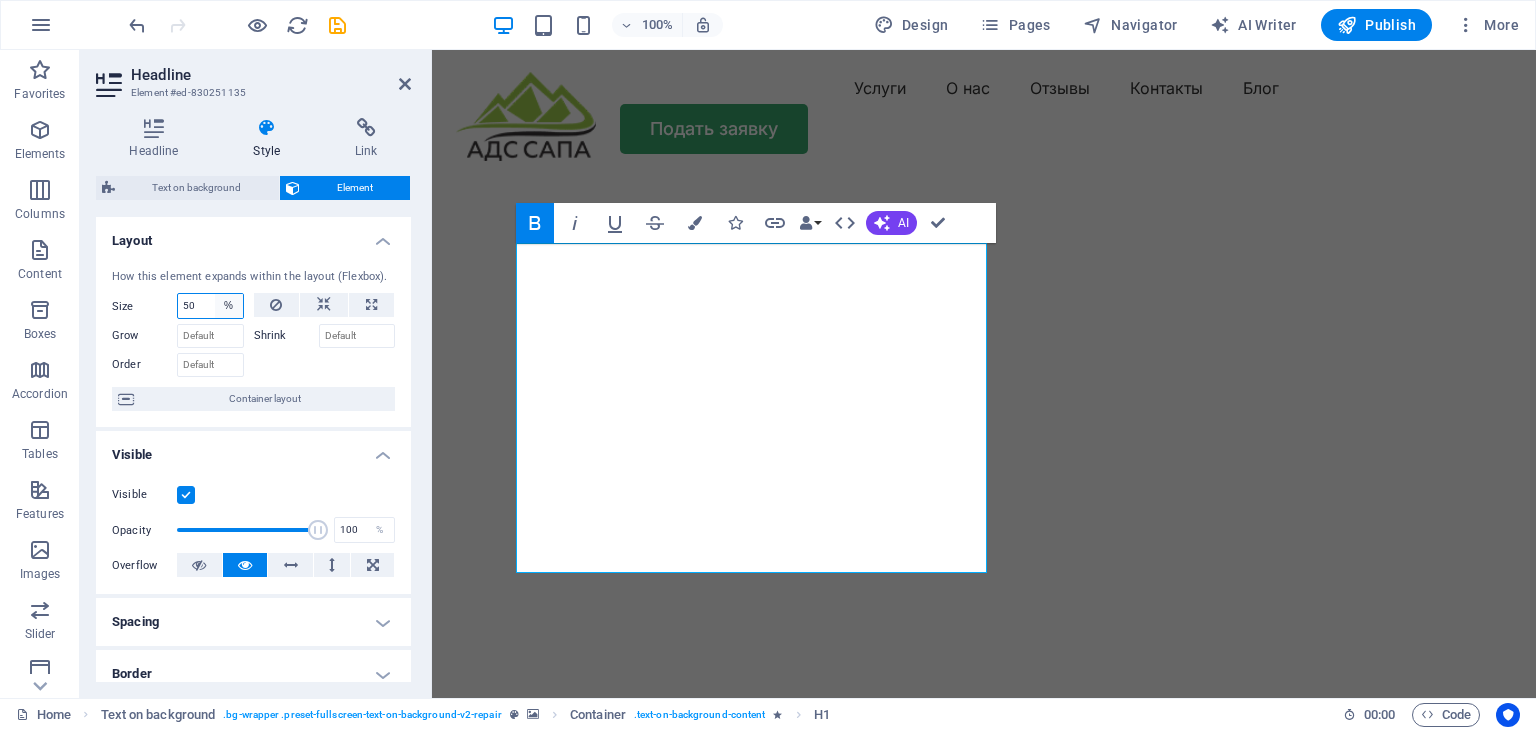 select on "1/3" 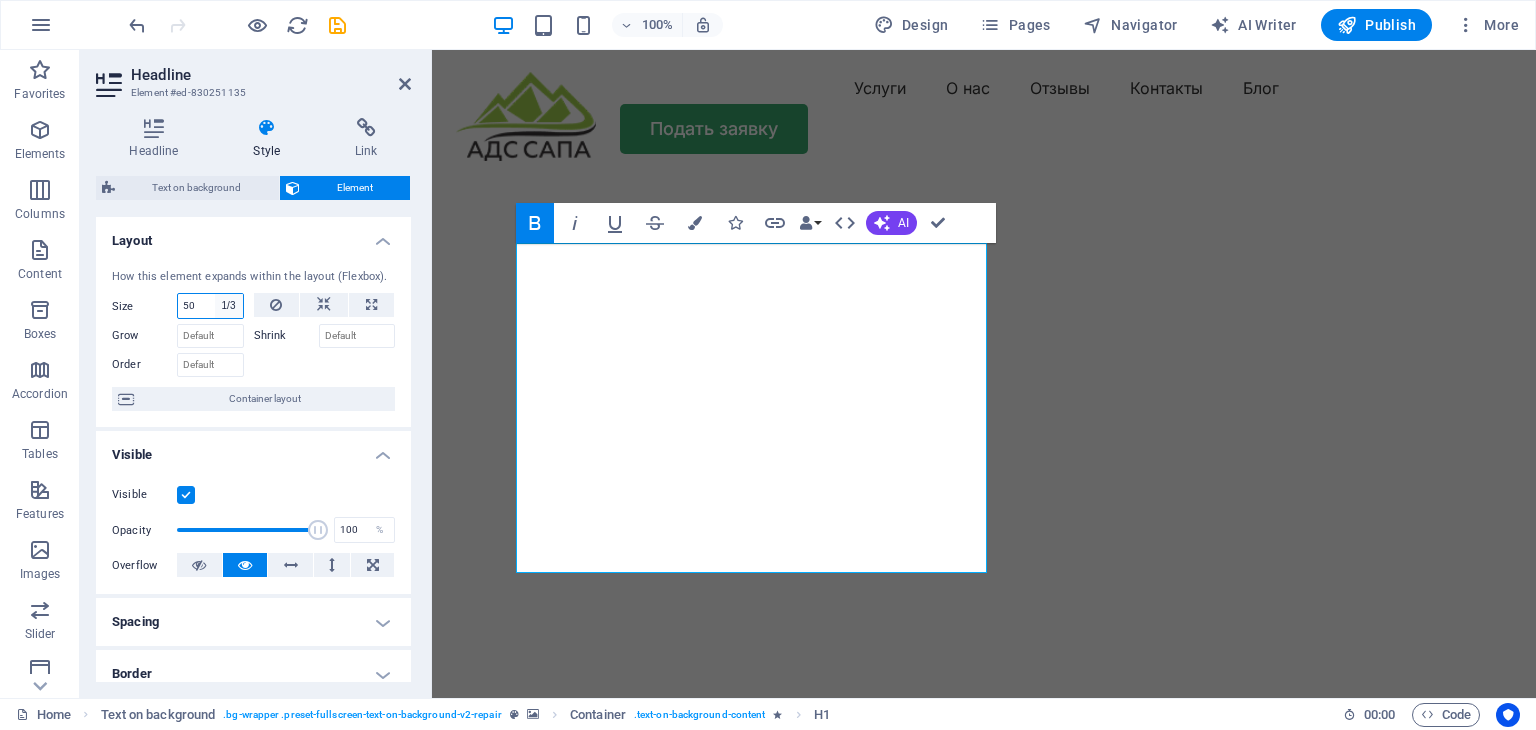 click on "Default auto px % 1/1 1/2 1/3 1/4 1/5 1/6 1/7 1/8 1/9 1/10" at bounding box center (229, 306) 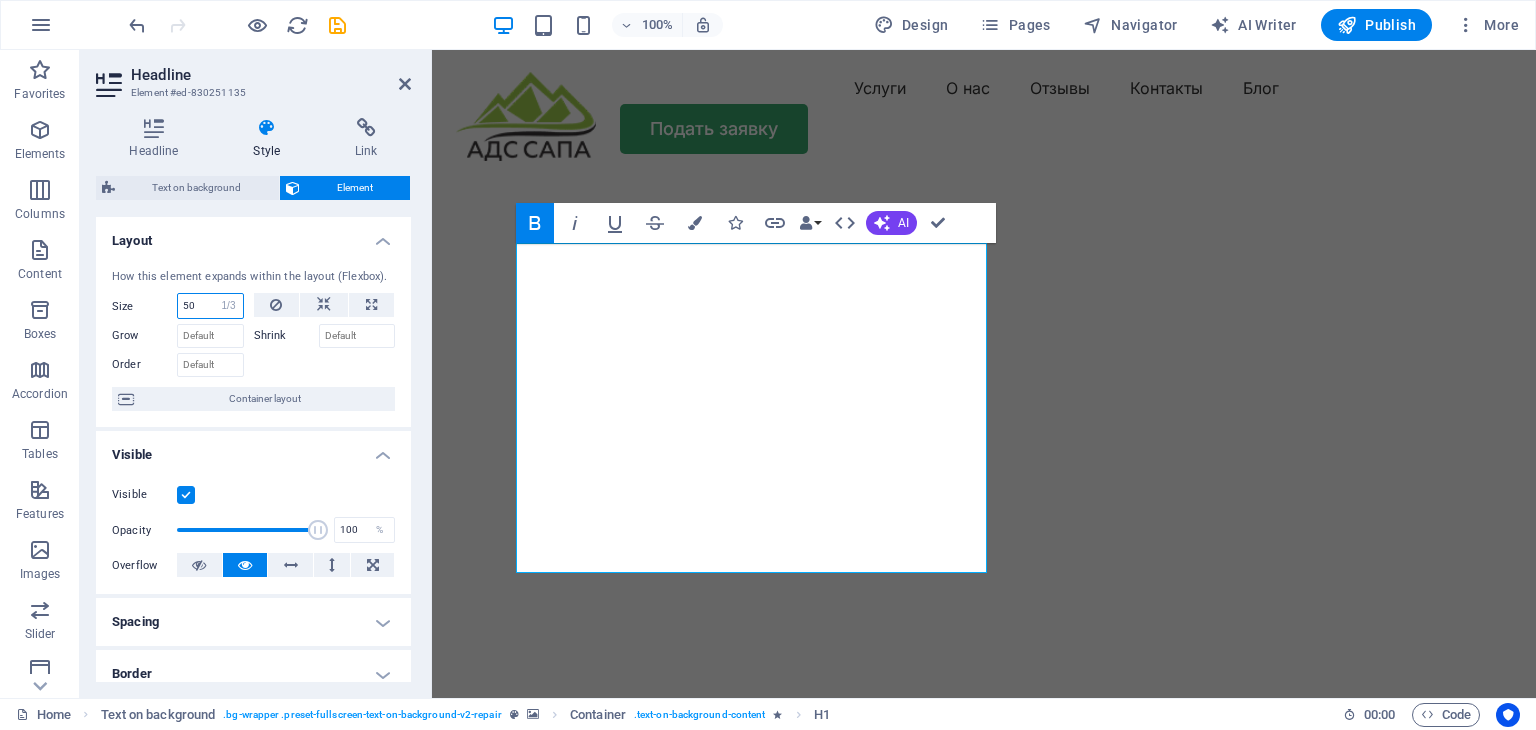 type on "33.33" 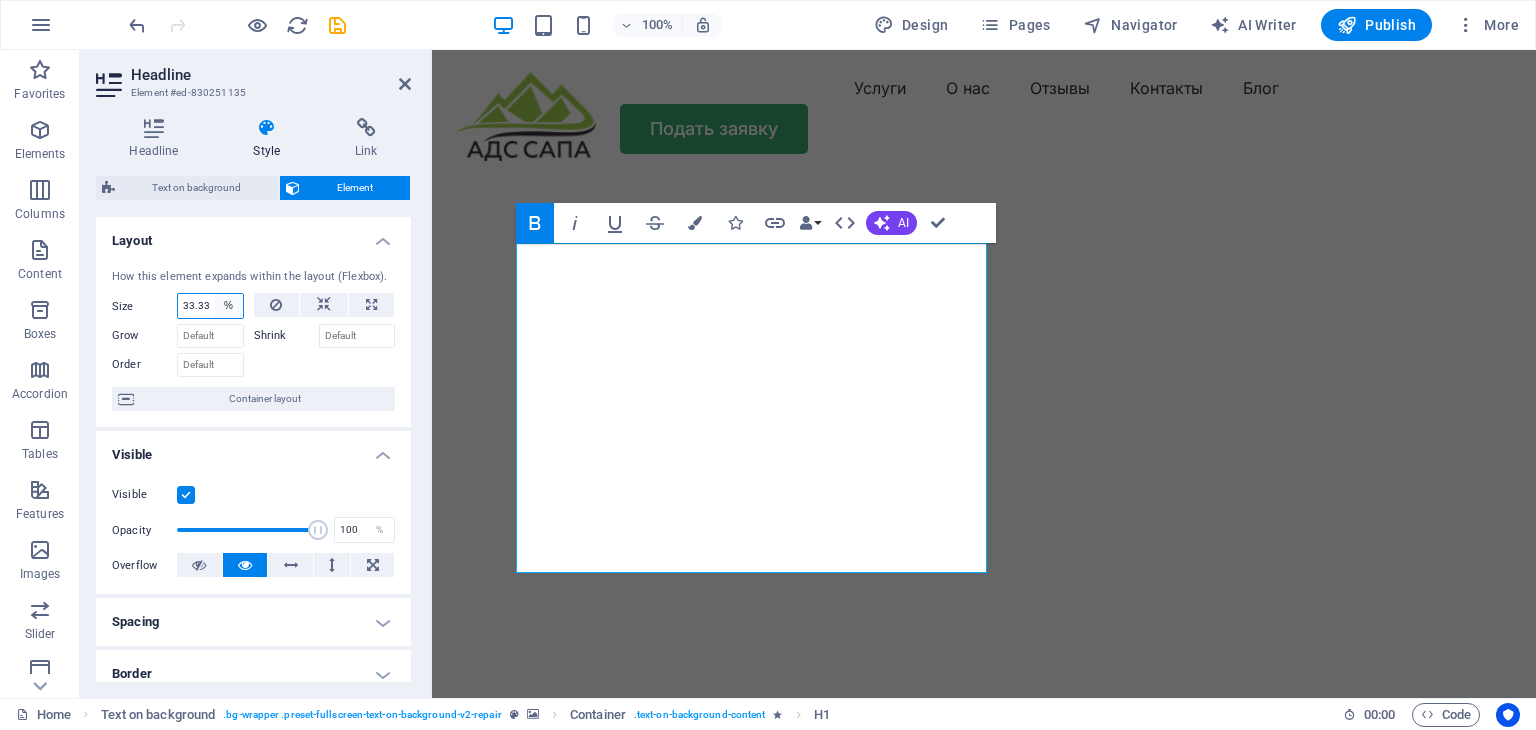 click on "Default auto px % 1/1 1/2 1/3 1/4 1/5 1/6 1/7 1/8 1/9 1/10" at bounding box center (229, 306) 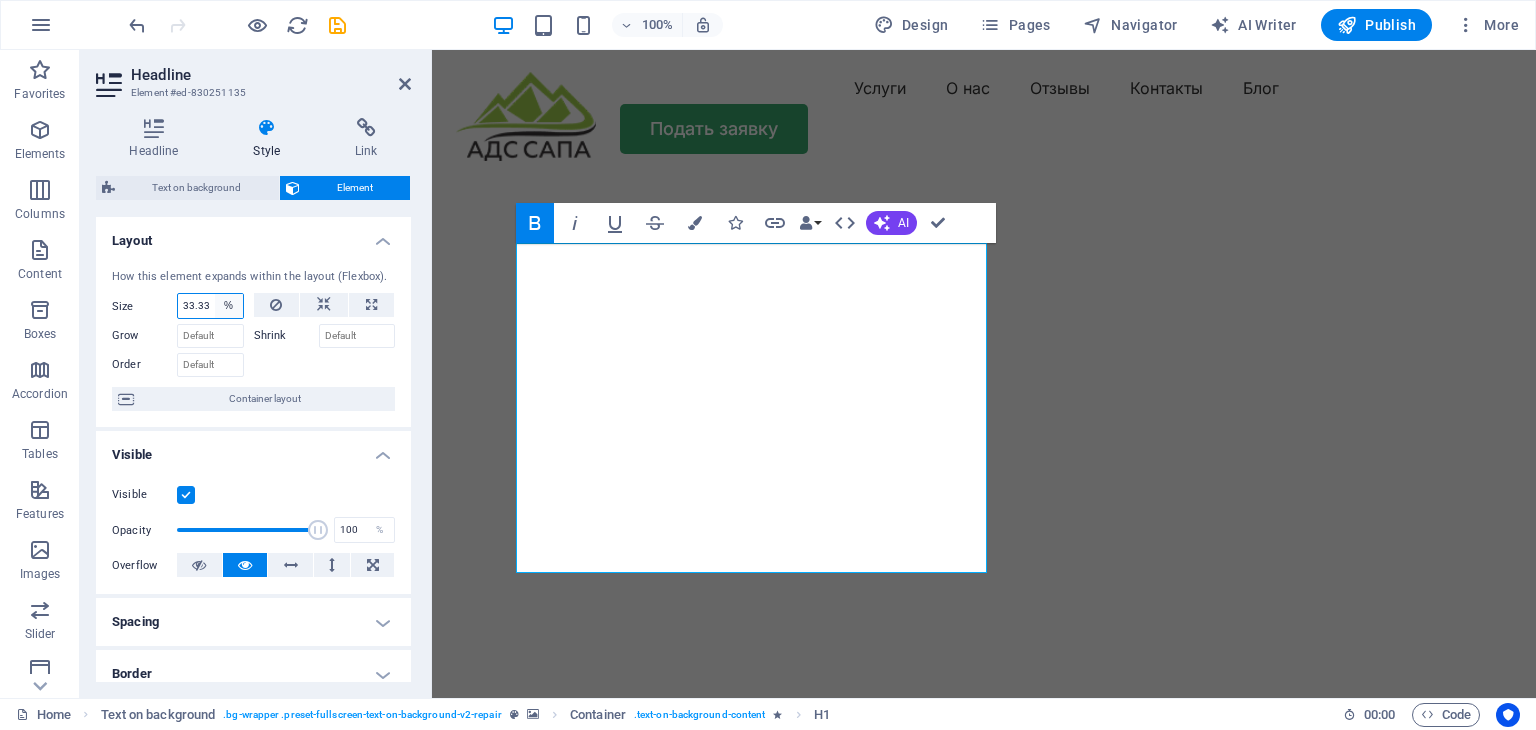 select on "tudt1ced40o" 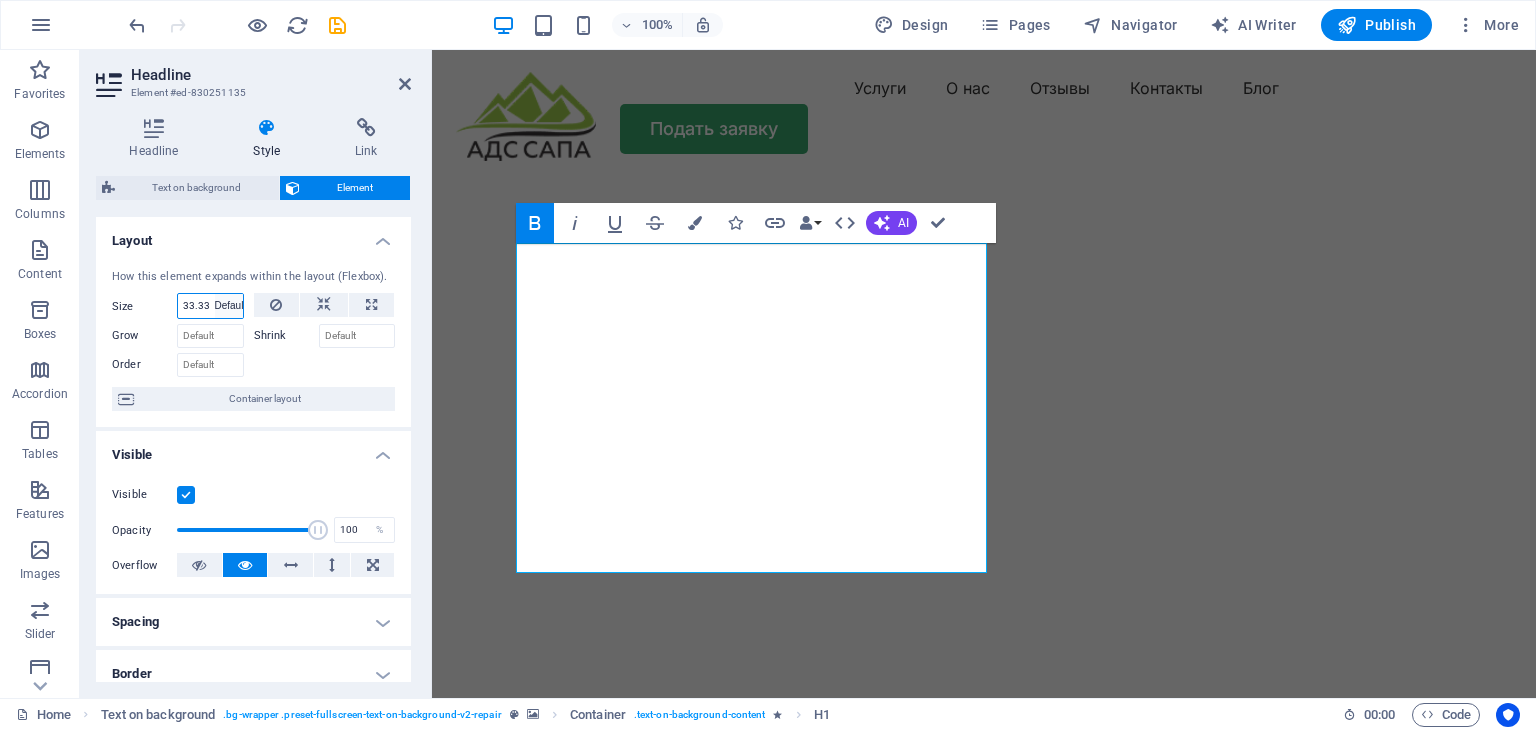 click on "Default auto px % 1/1 1/2 1/3 1/4 1/5 1/6 1/7 1/8 1/9 1/10" at bounding box center [229, 306] 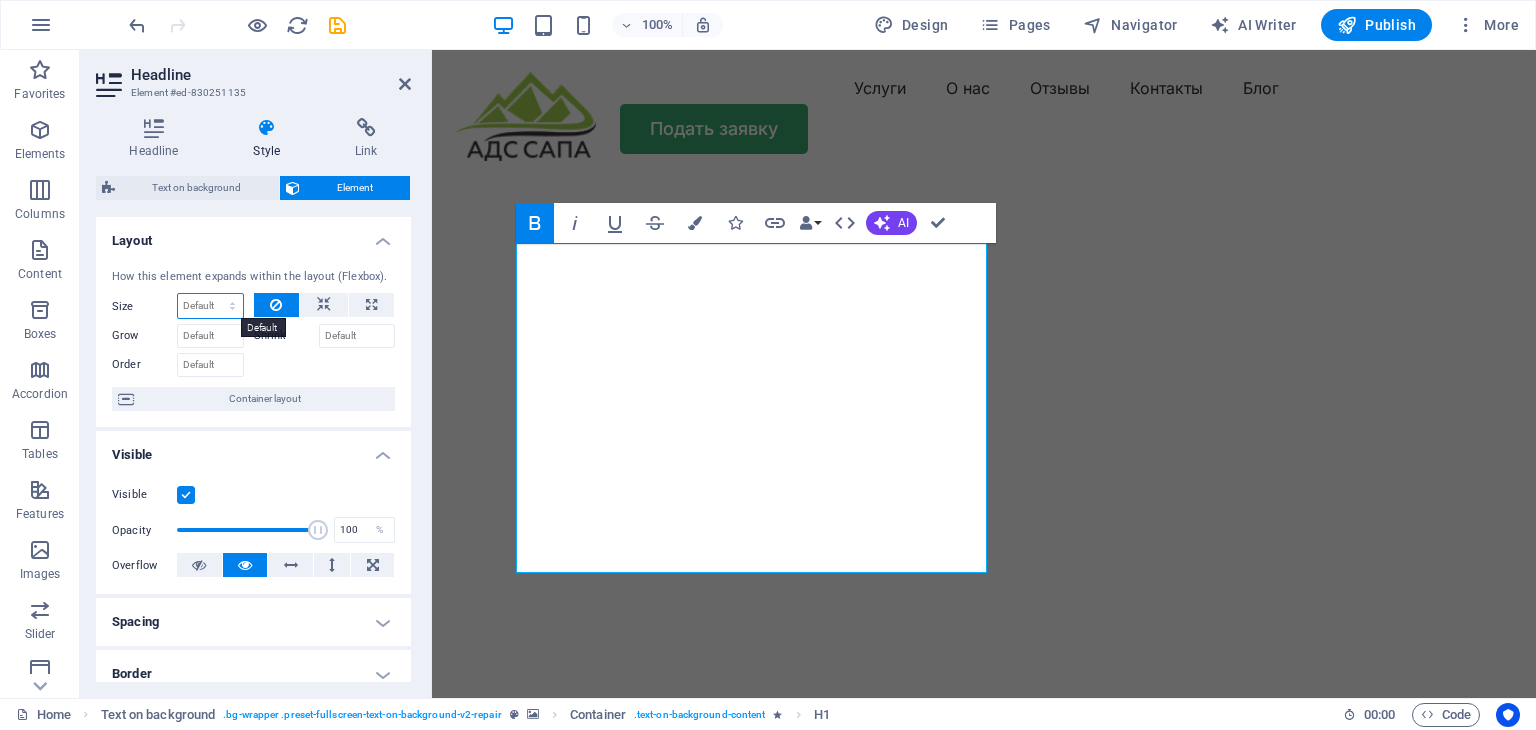 click on "Default auto px % 1/1 1/2 1/3 1/4 1/5 1/6 1/7 1/8 1/9 1/10" at bounding box center [210, 306] 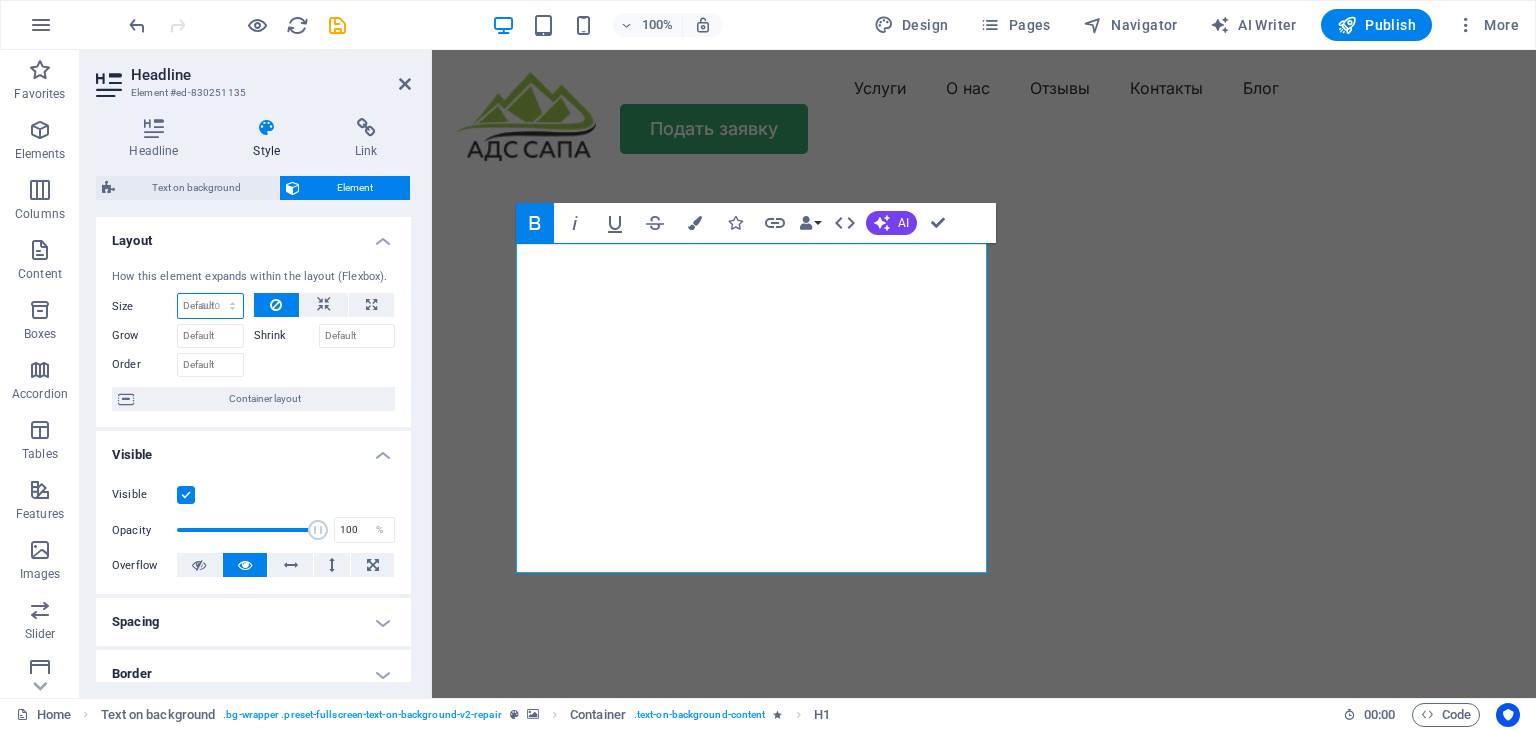 click on "Default auto px % 1/1 1/2 1/3 1/4 1/5 1/6 1/7 1/8 1/9 1/10" at bounding box center (210, 306) 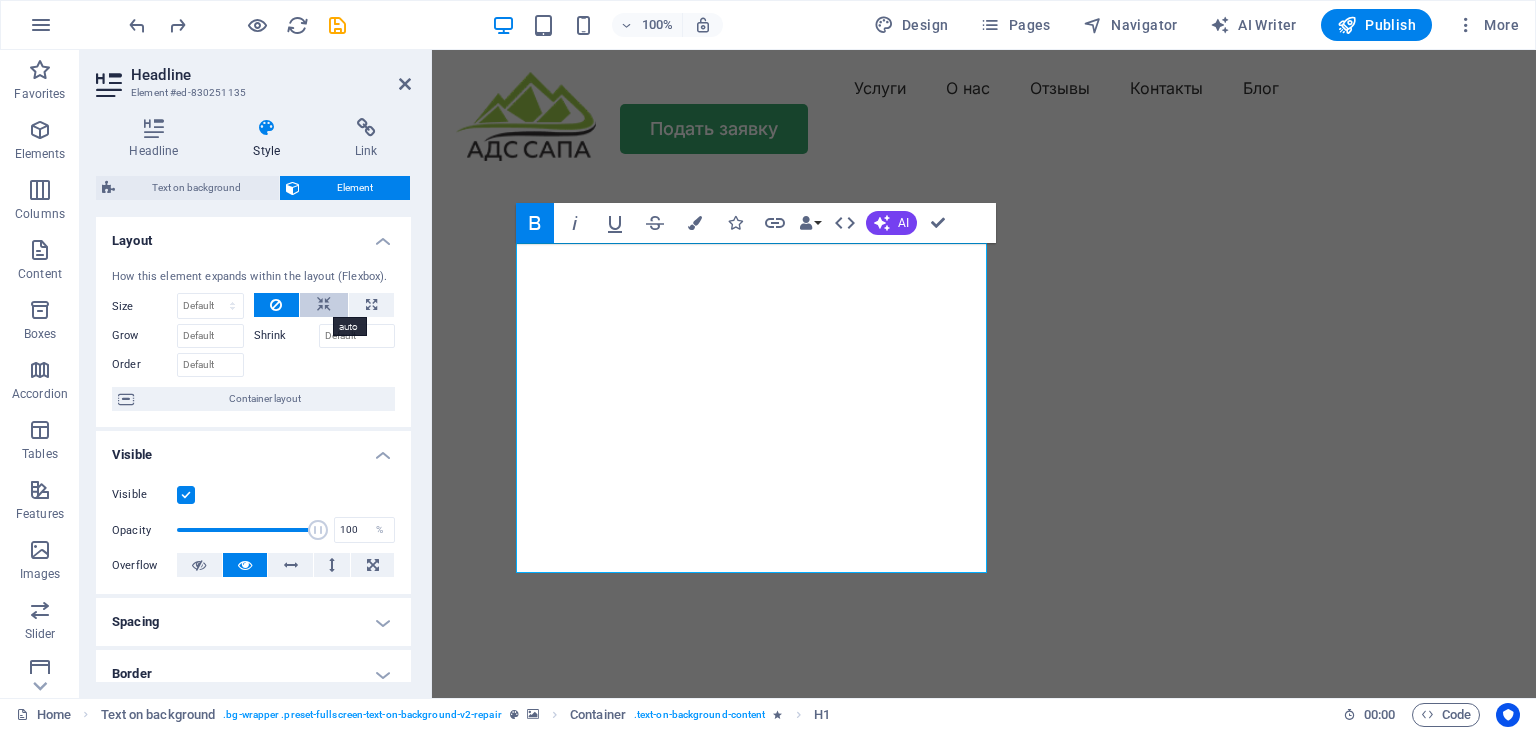 click at bounding box center [324, 305] 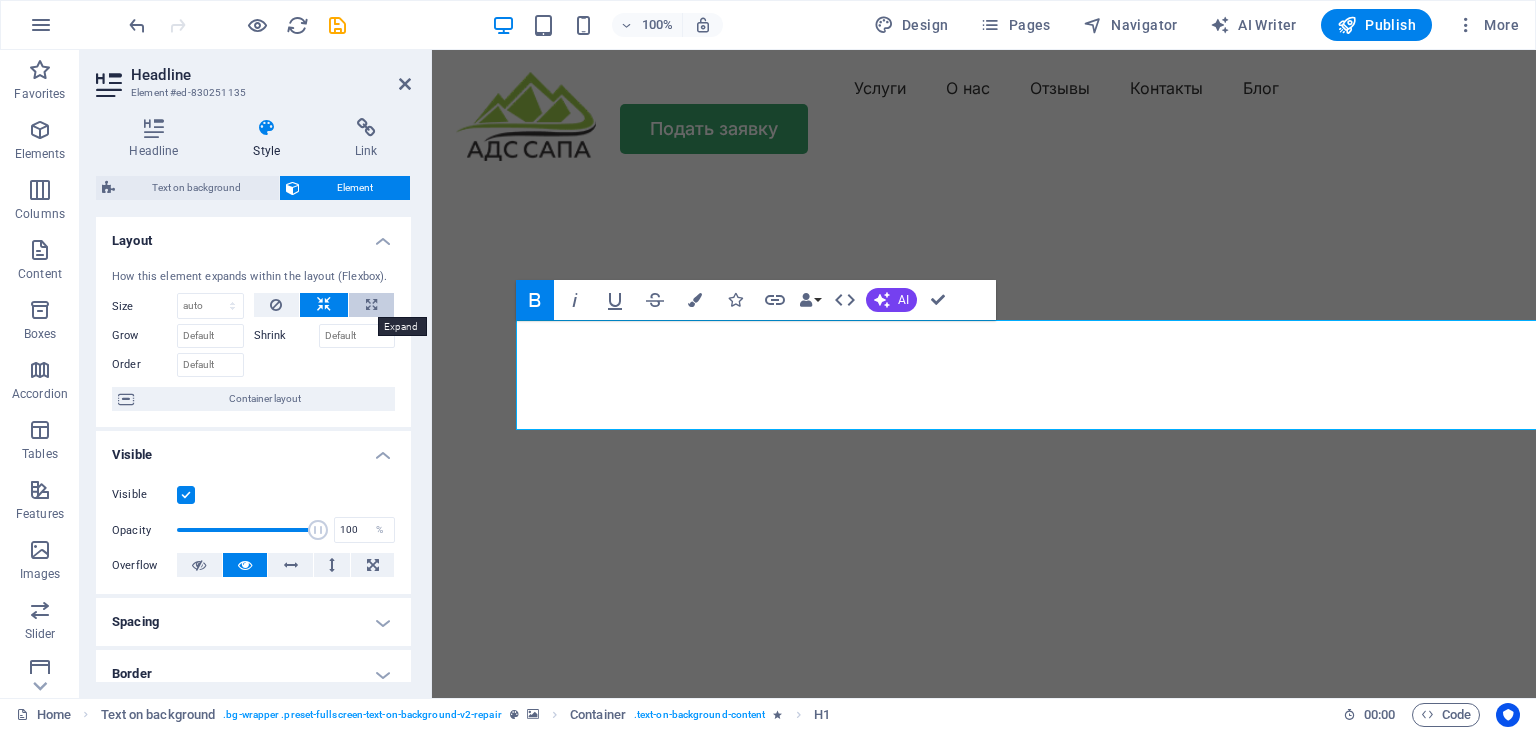 click at bounding box center [371, 305] 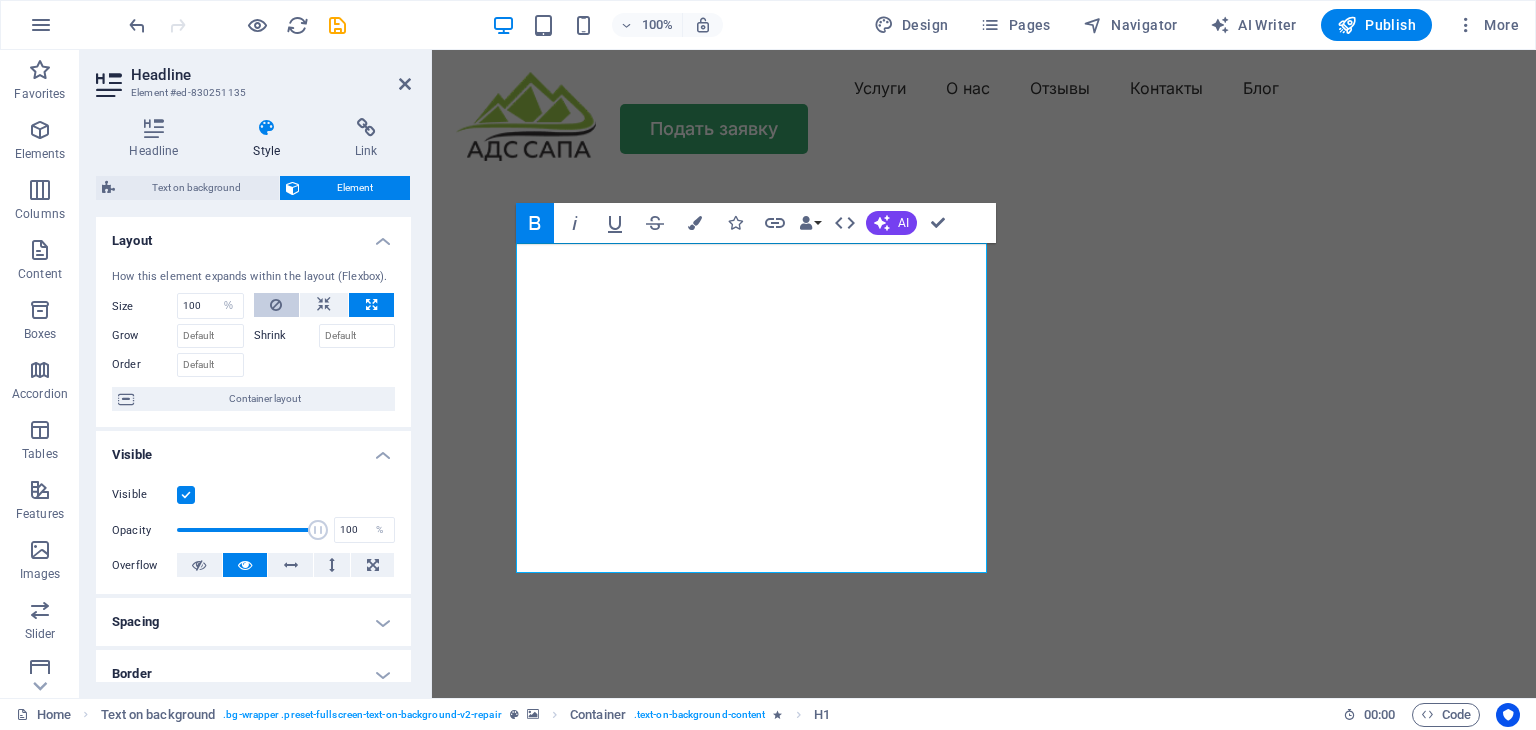 click at bounding box center [277, 305] 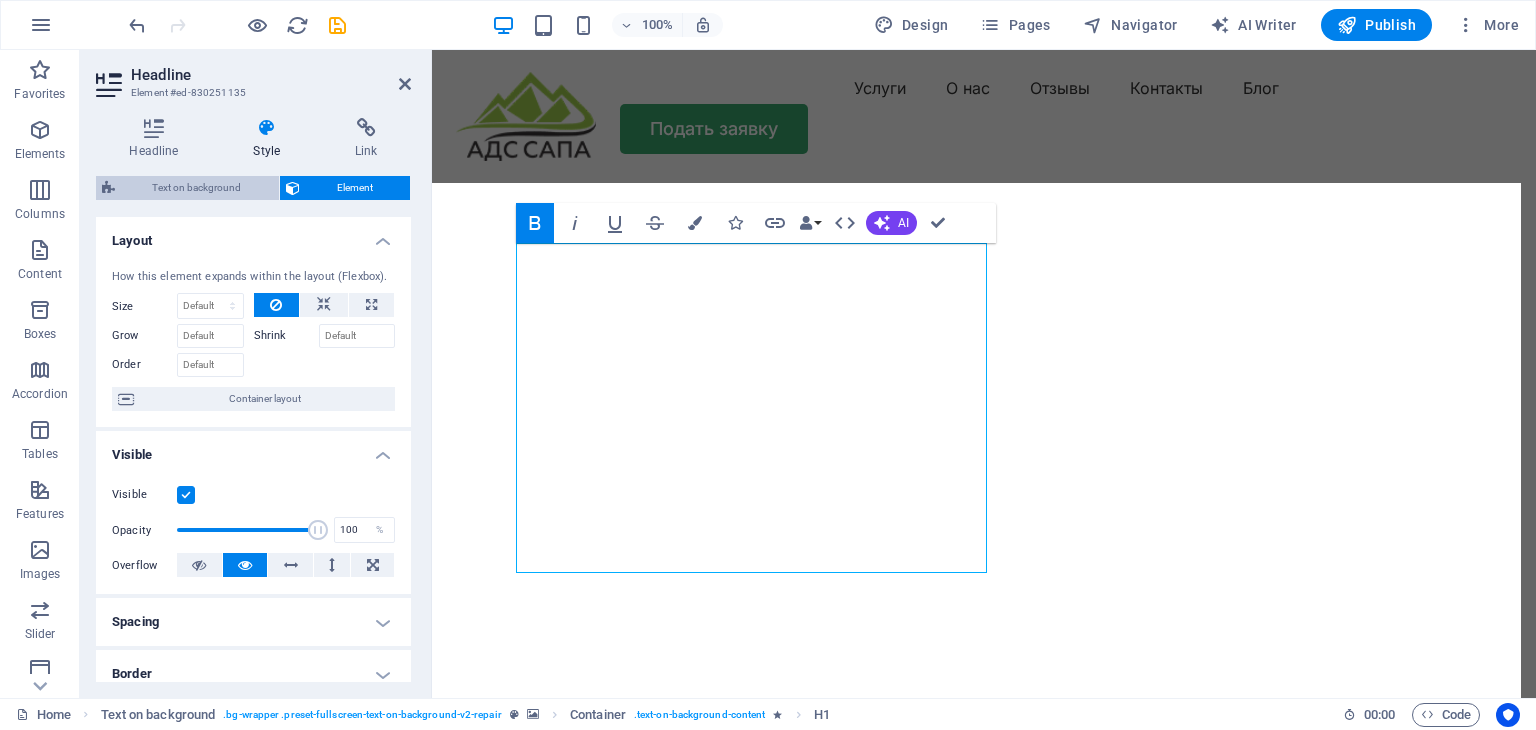 click on "Text on background" at bounding box center (197, 188) 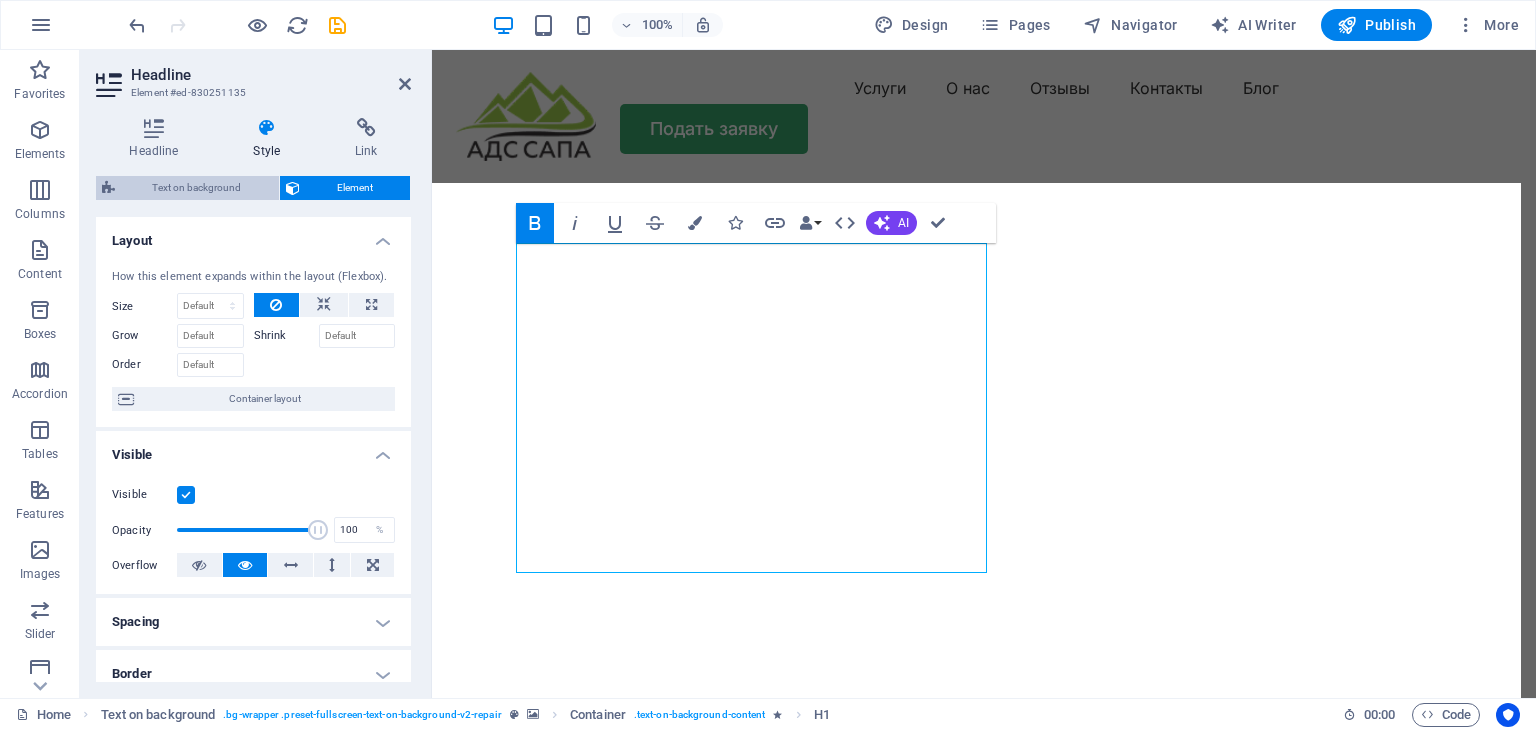 select on "%" 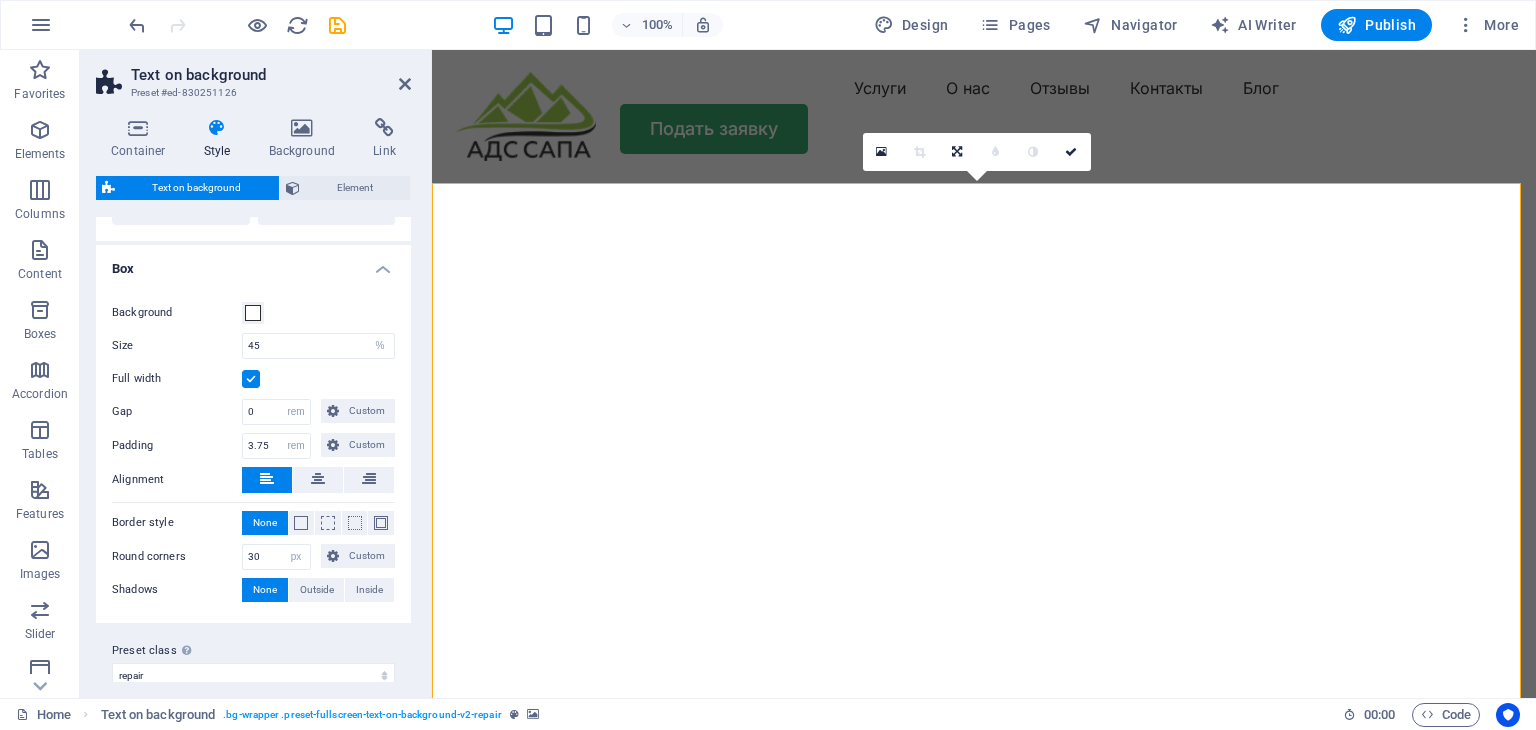 scroll, scrollTop: 195, scrollLeft: 0, axis: vertical 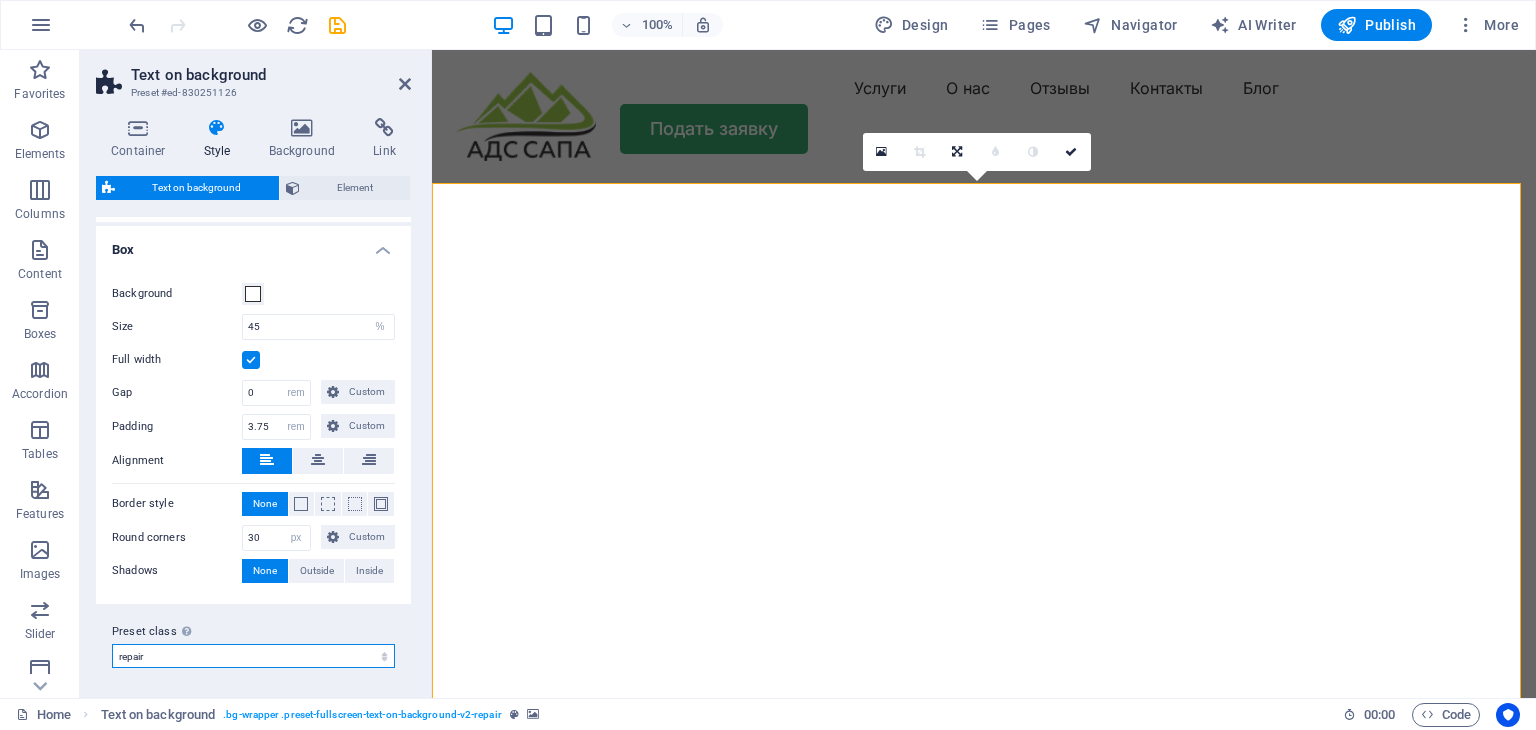click on "repair Add preset class" at bounding box center (253, 656) 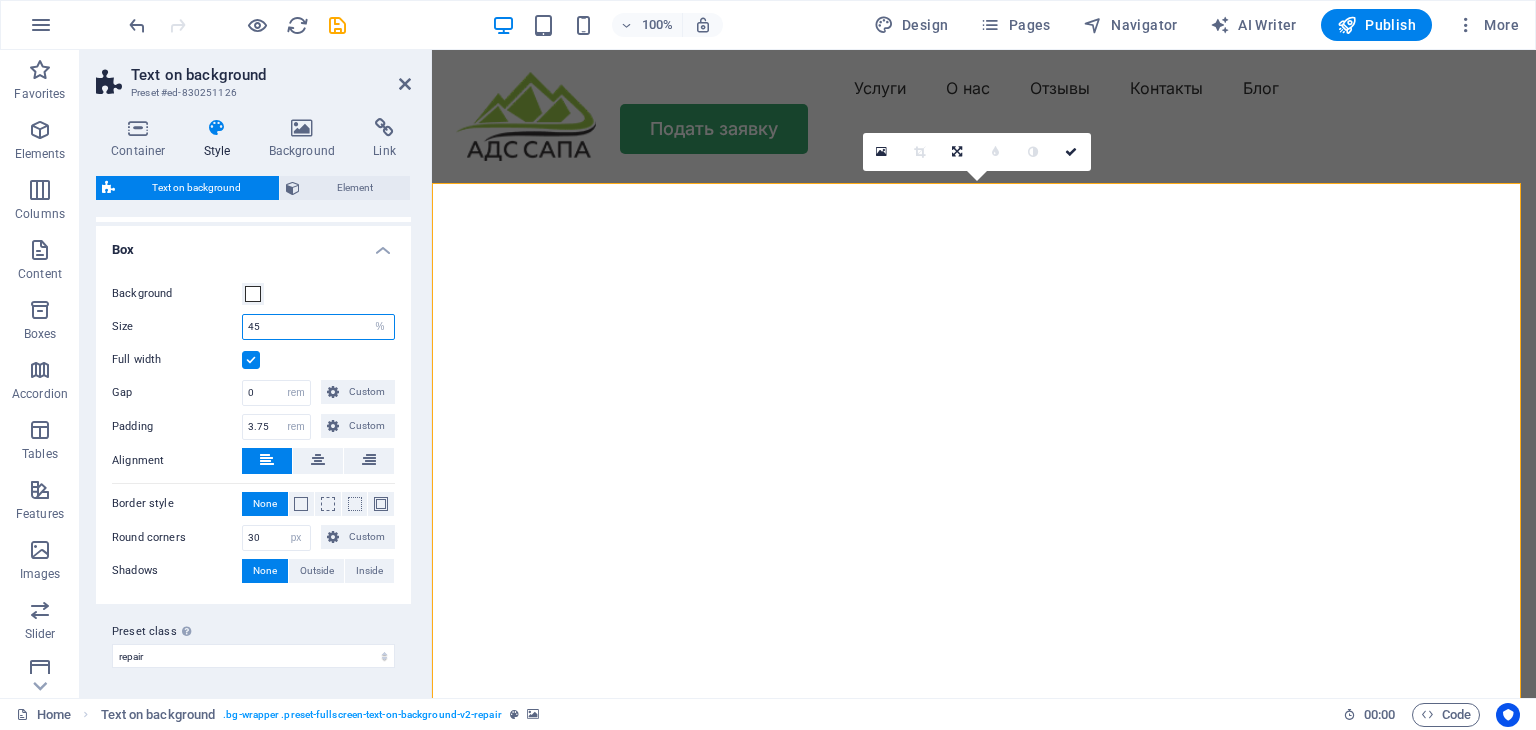 click on "45" at bounding box center [318, 327] 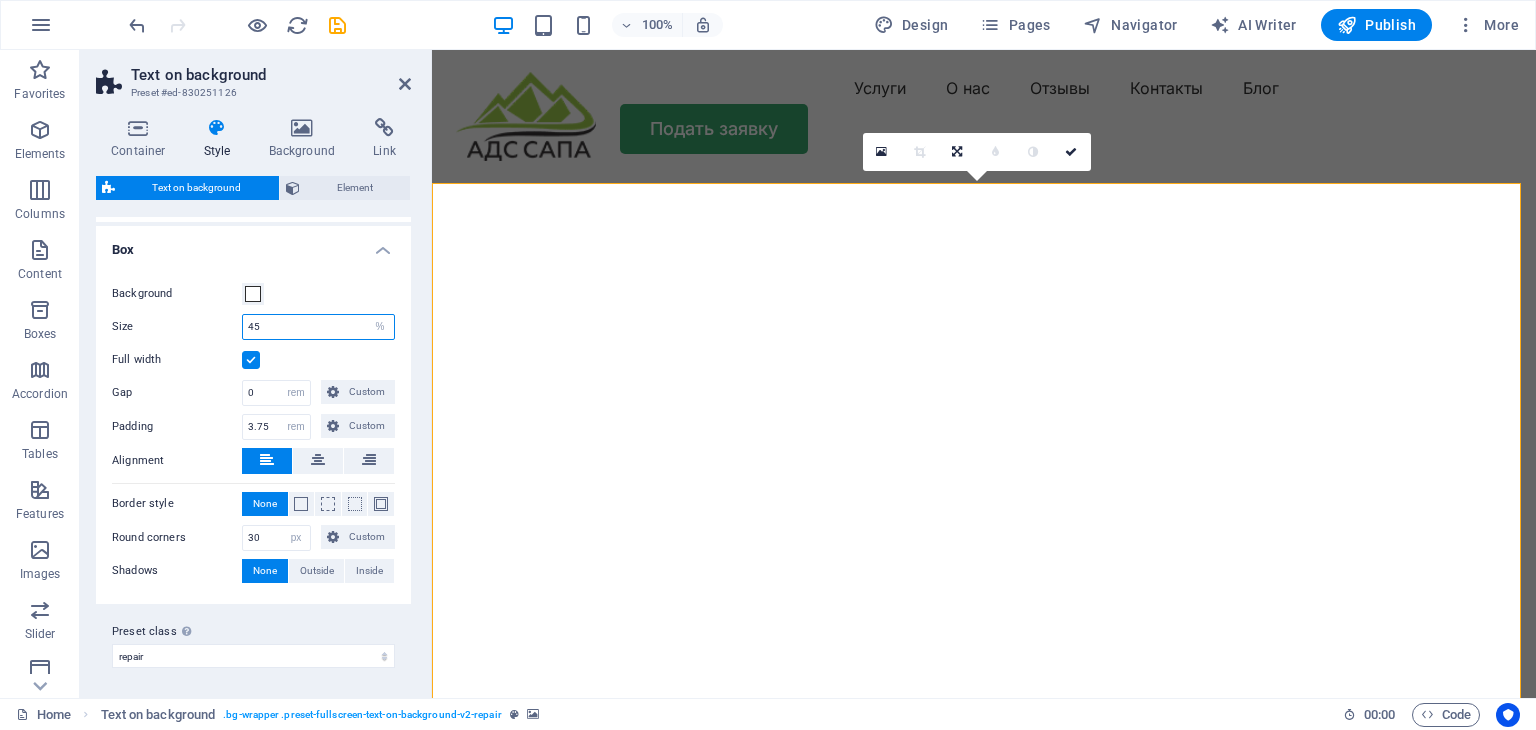 drag, startPoint x: 320, startPoint y: 329, endPoint x: 206, endPoint y: 329, distance: 114 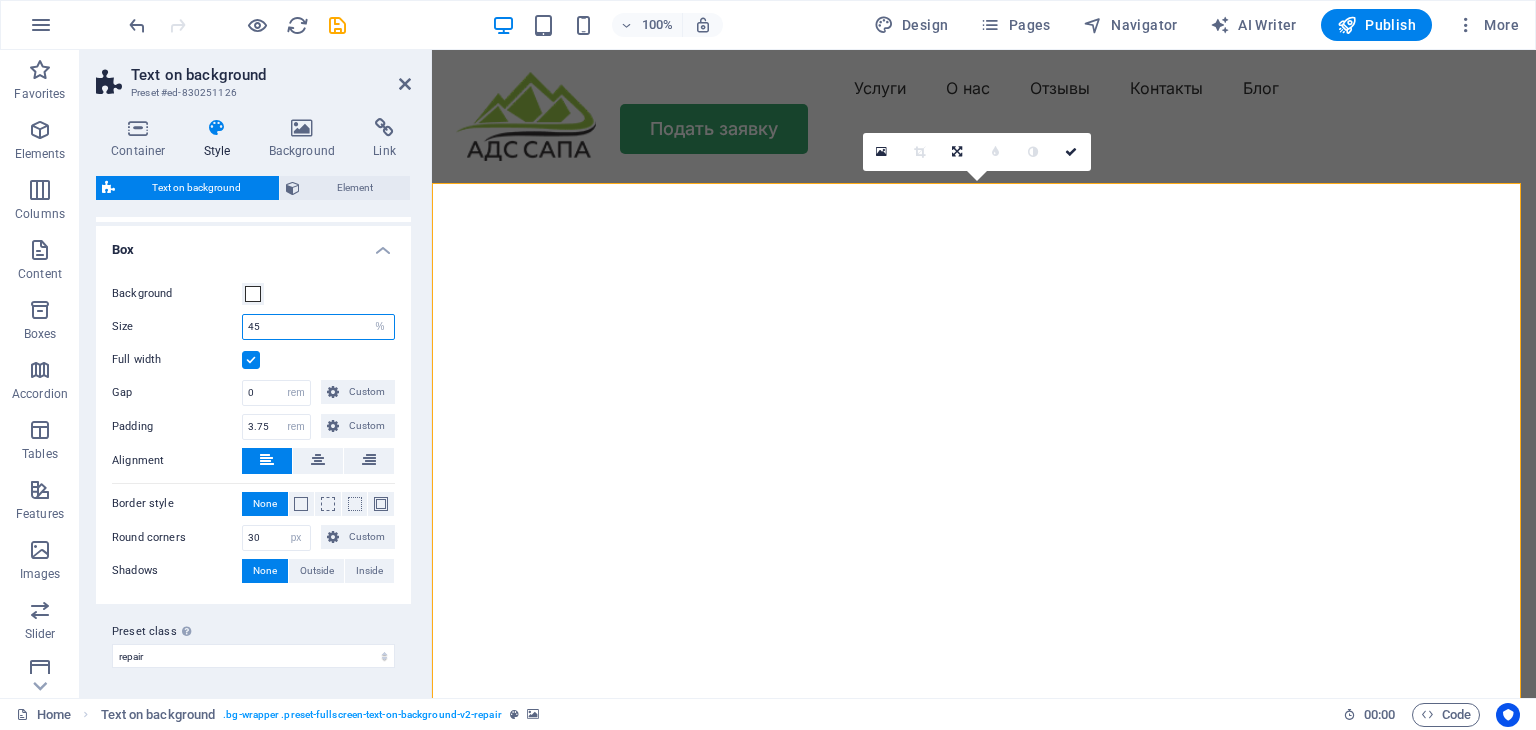click on "Size 45 px rem % vh vw" at bounding box center (253, 327) 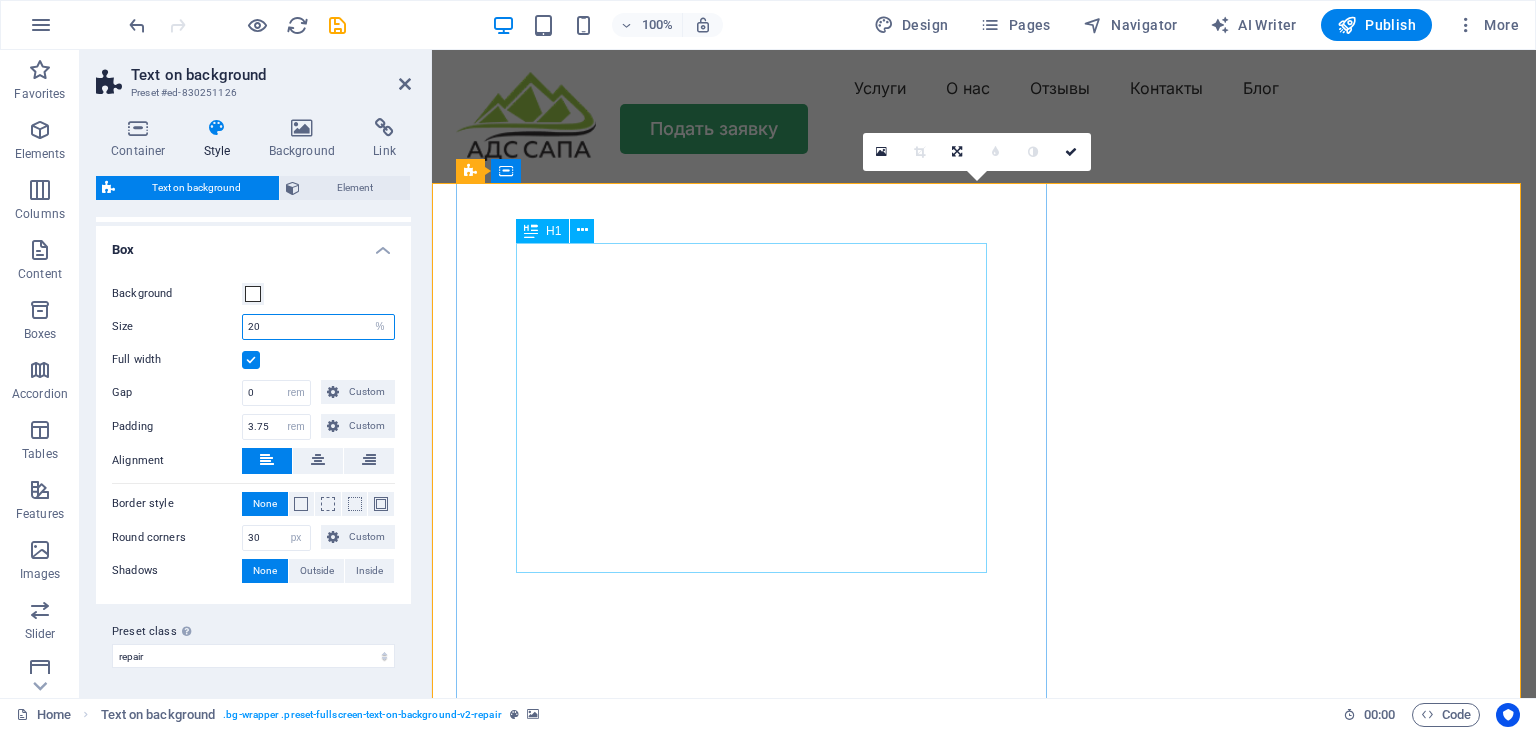 type on "20" 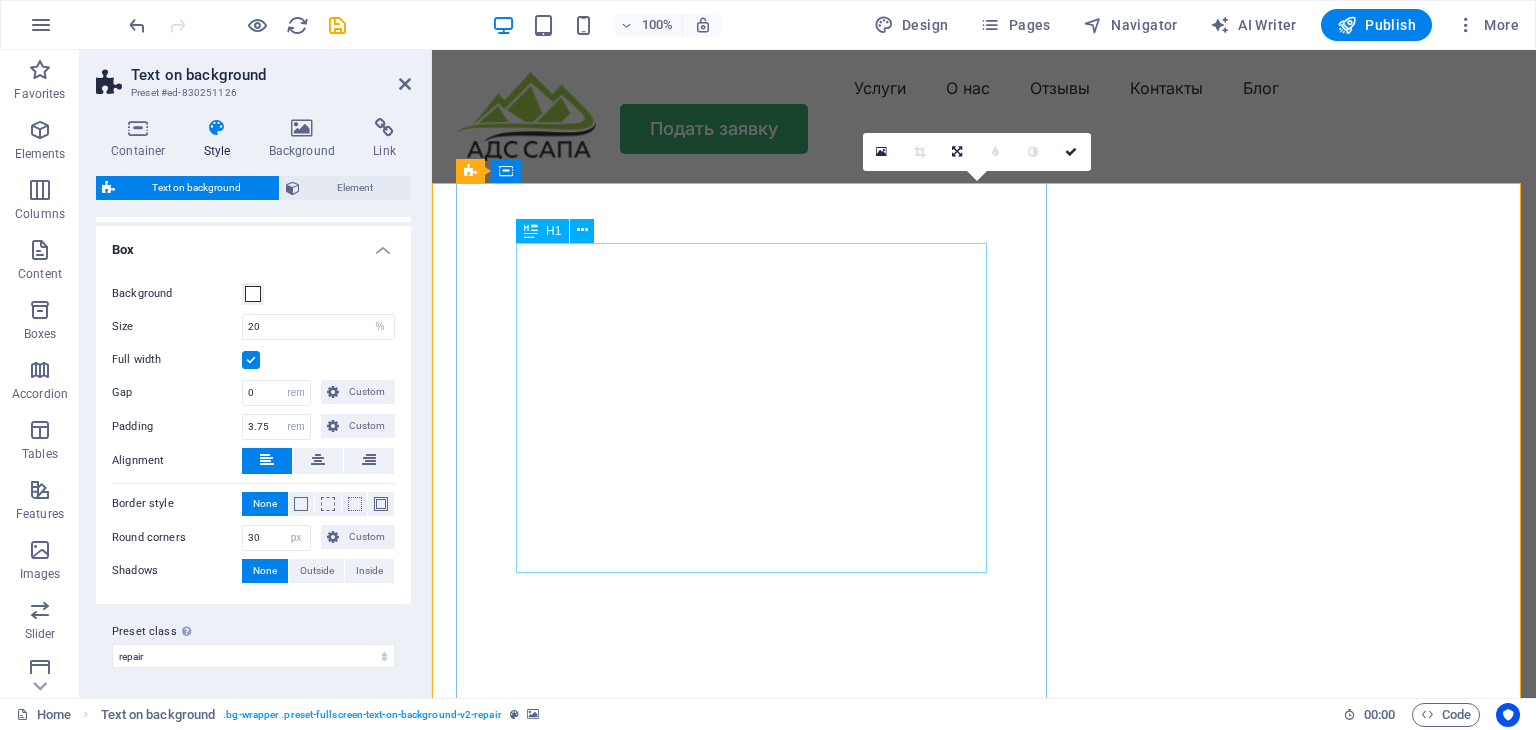 click on "ТЕХНИЧЕСКОЕ ОБСЛЕДОВАНИЕ ЗДАНИЙИ СООРУЖЕНИЙ по всему Казахстану" at bounding box center [984, 996] 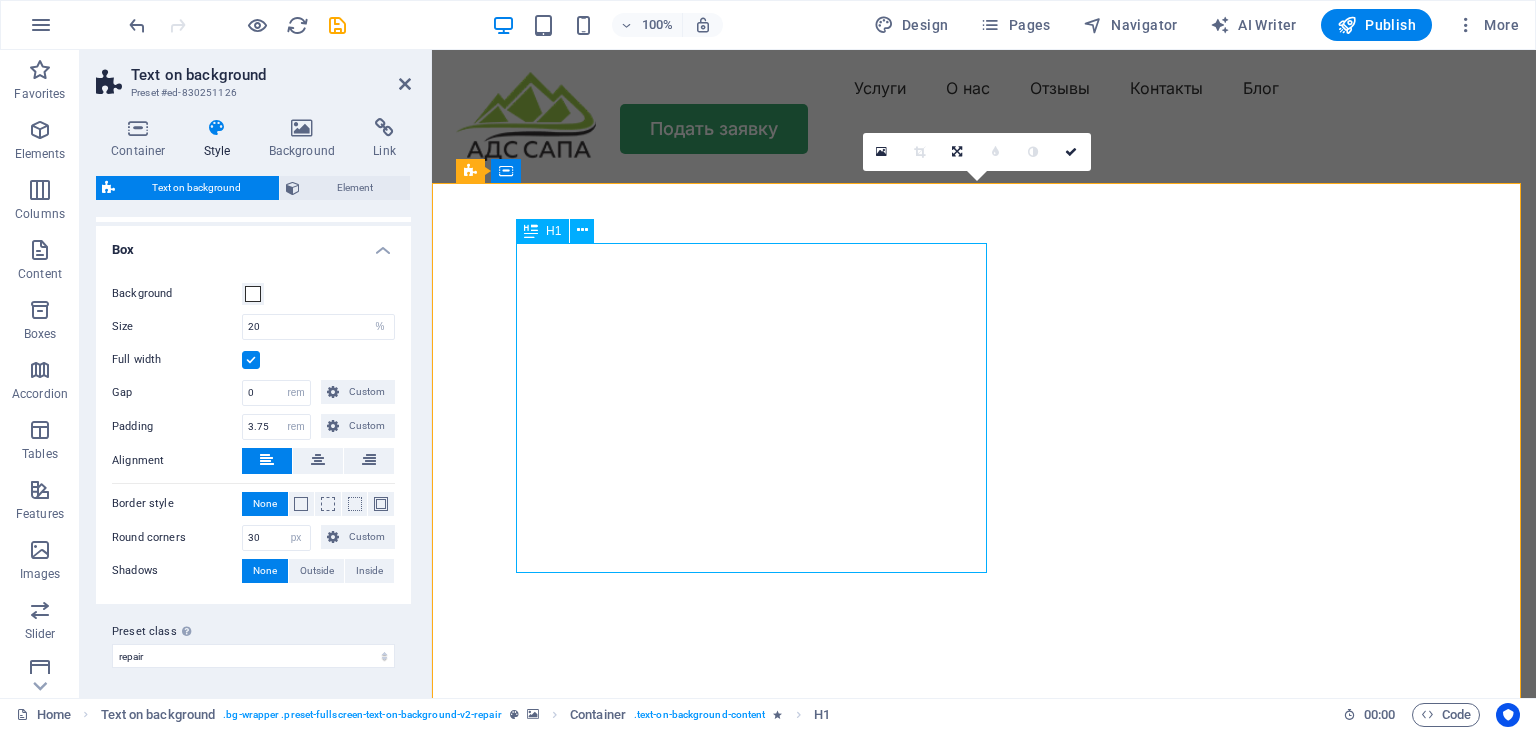 click on "ТЕХНИЧЕСКОЕ ОБСЛЕДОВАНИЕ ЗДАНИЙИ СООРУЖЕНИЙ по всему Казахстану" at bounding box center [984, 996] 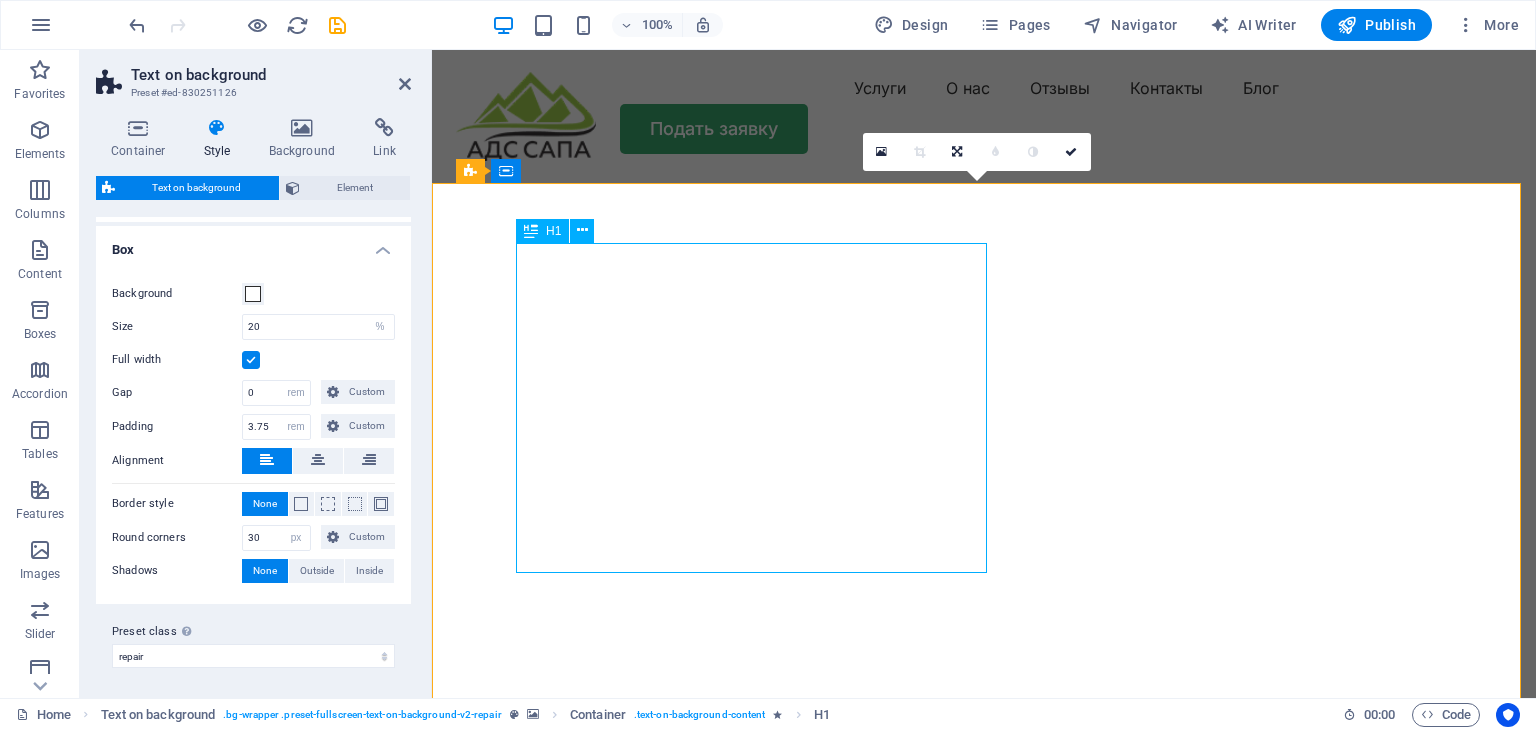 click on "ТЕХНИЧЕСКОЕ ОБСЛЕДОВАНИЕ ЗДАНИЙИ СООРУЖЕНИЙ по всему Казахстану" at bounding box center (984, 996) 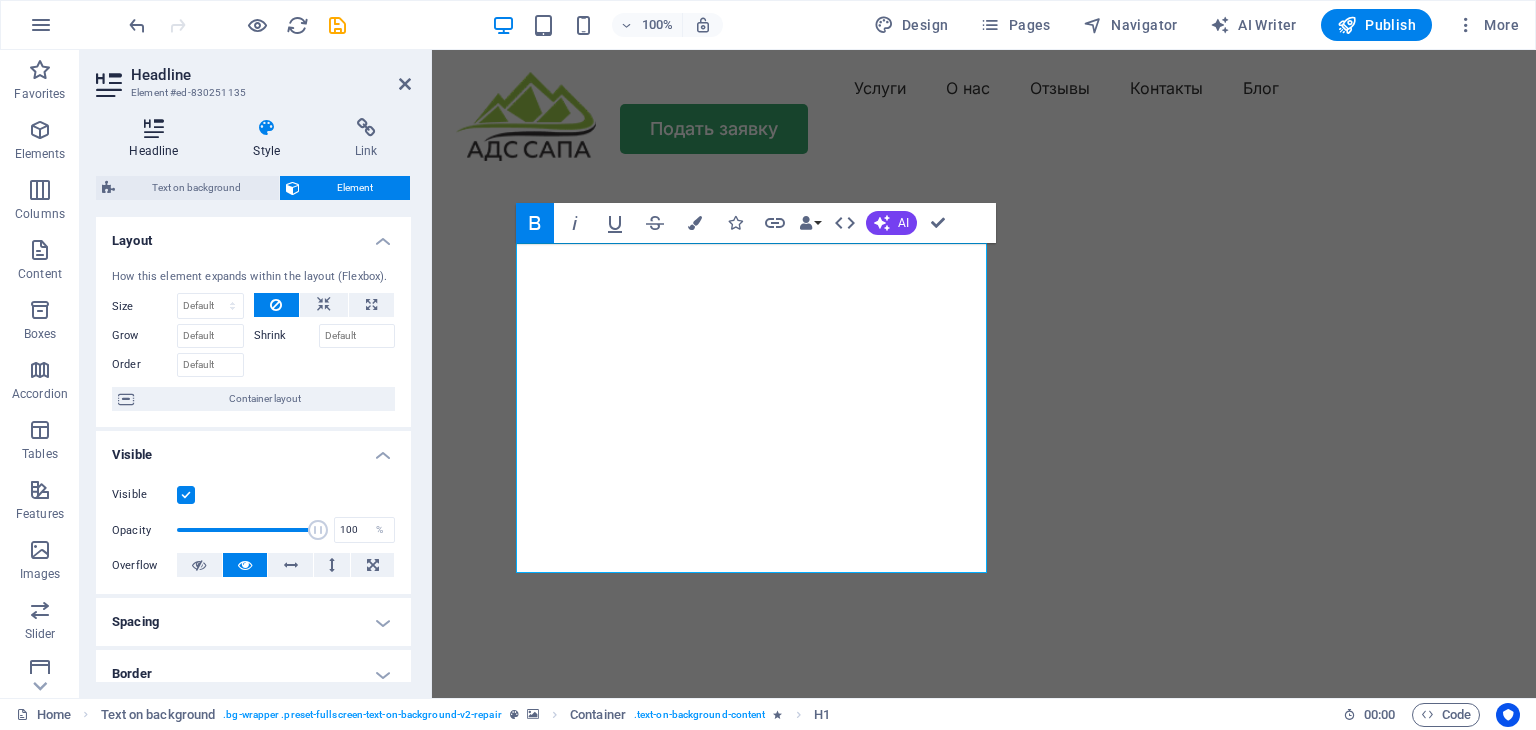 click on "Headline" at bounding box center (158, 139) 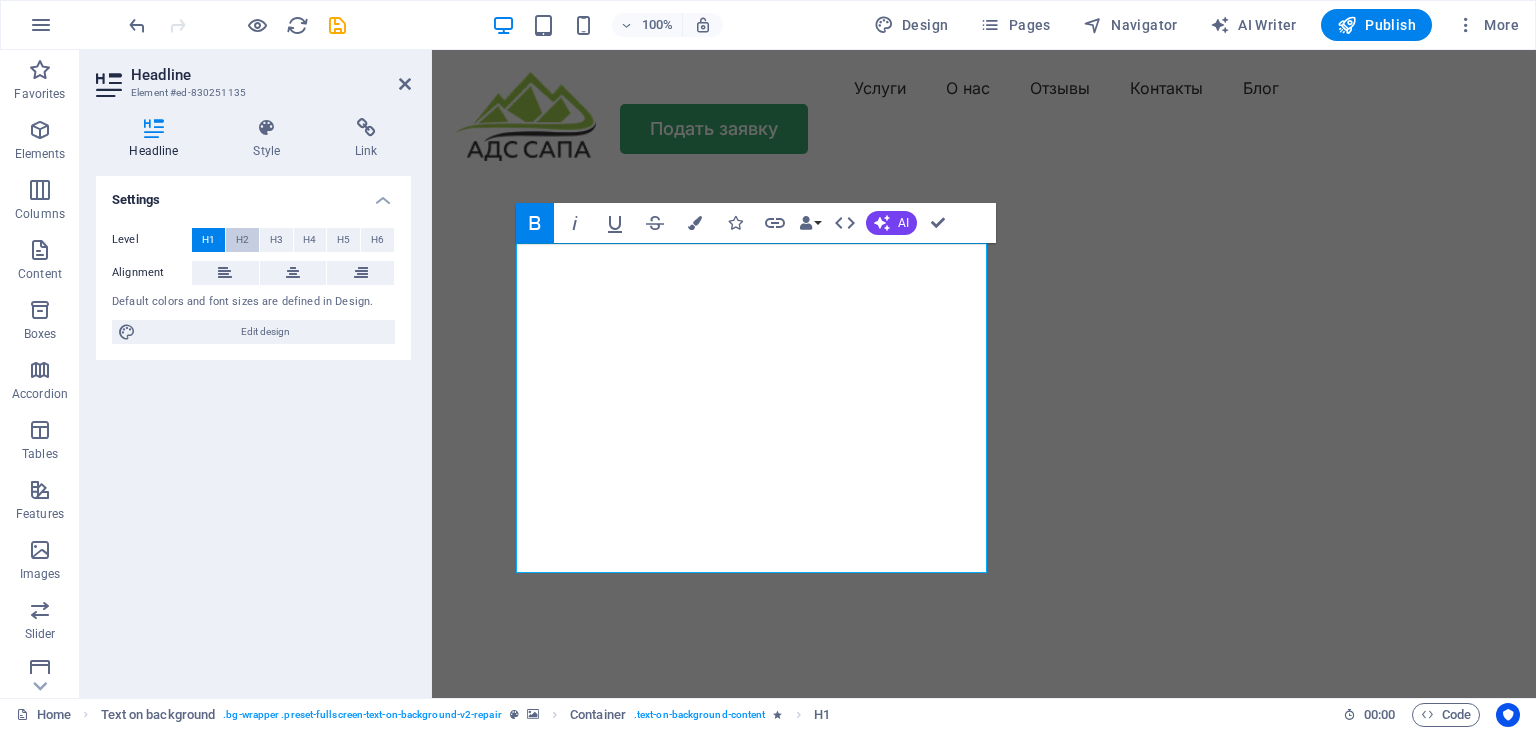 click on "H2" at bounding box center [242, 240] 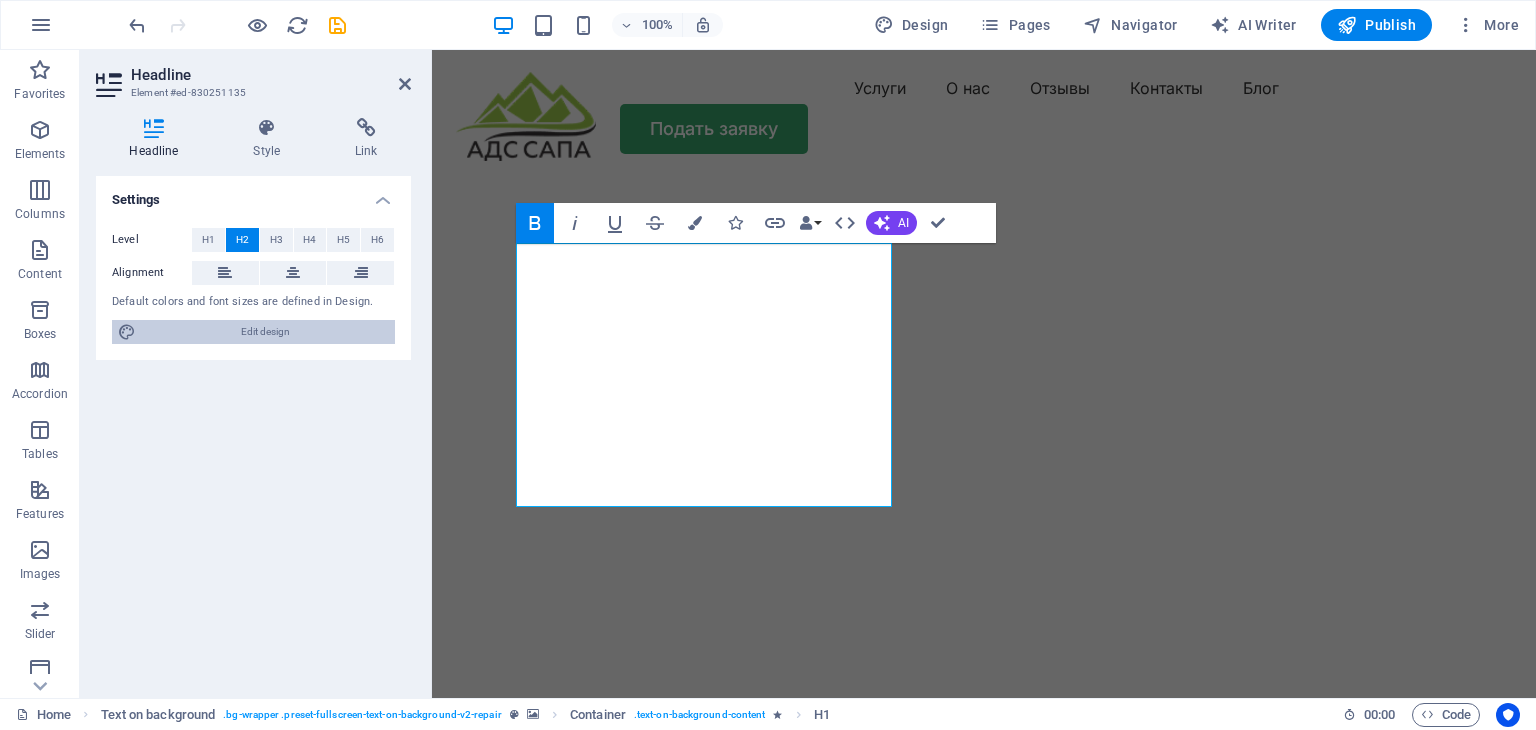 drag, startPoint x: 299, startPoint y: 330, endPoint x: 171, endPoint y: 482, distance: 198.71588 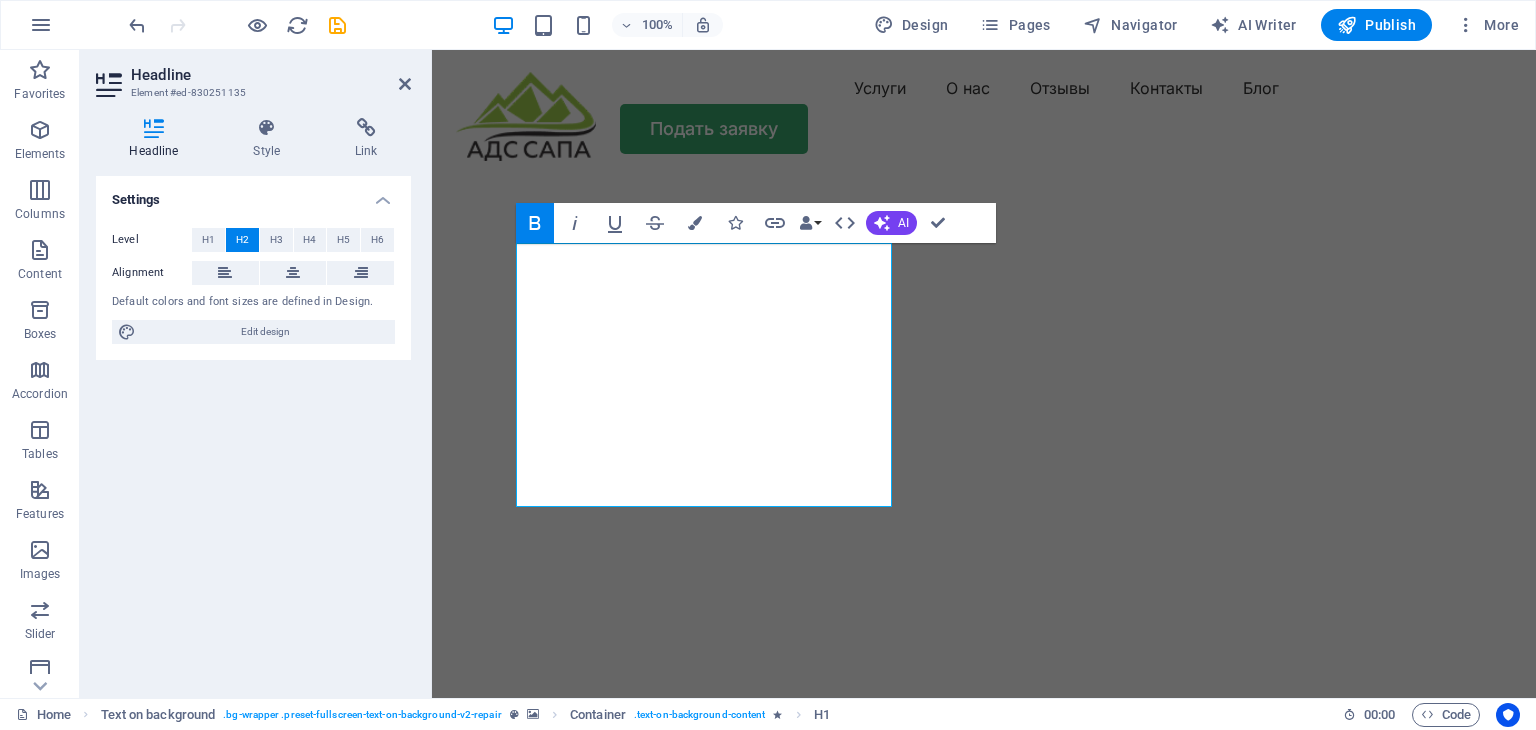 select on "px" 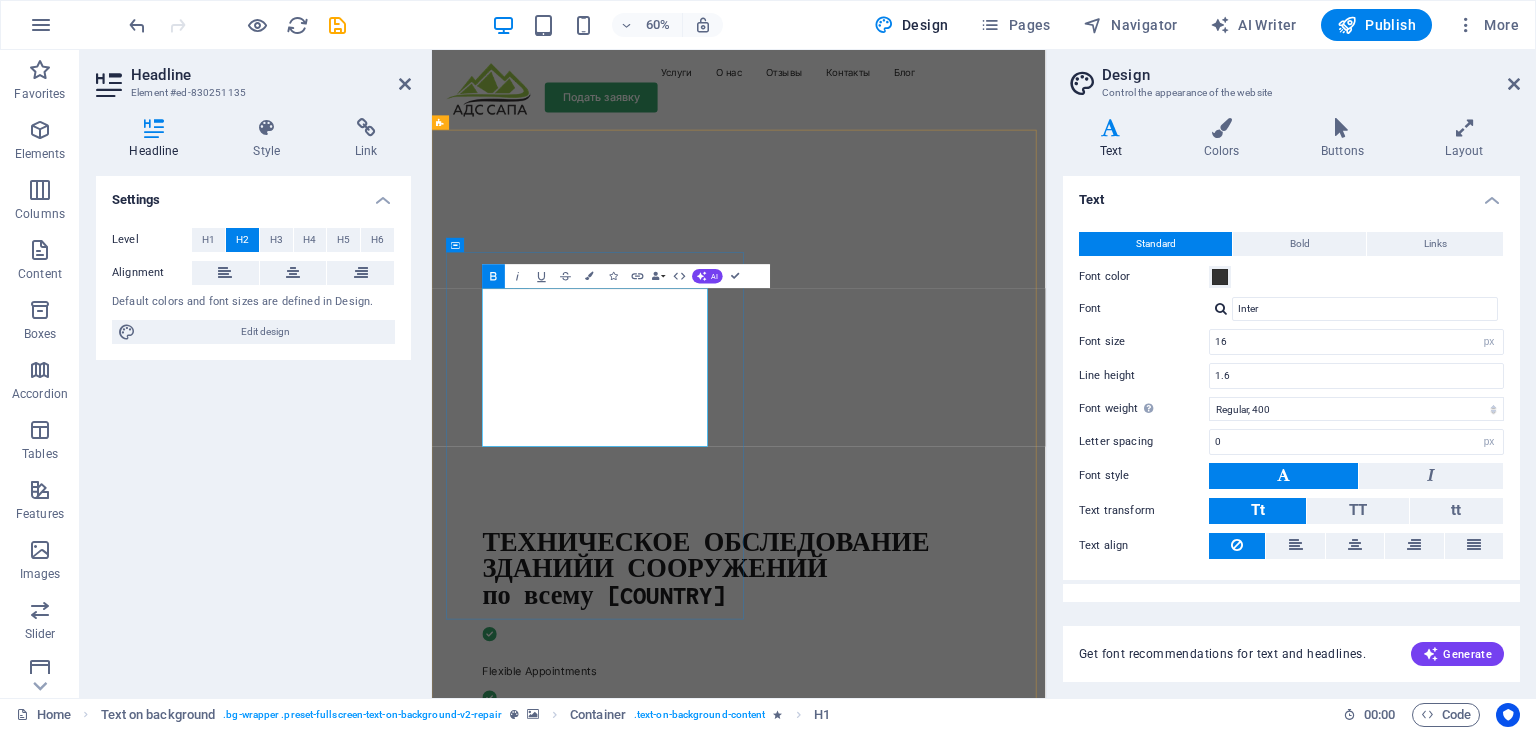 click on "ТЕХНИЧЕСКОЕ ОБСЛЕДОВАНИЕ ЗДАНИЙИ СООРУЖЕНИЙ по всему Казахстану" at bounding box center [943, 914] 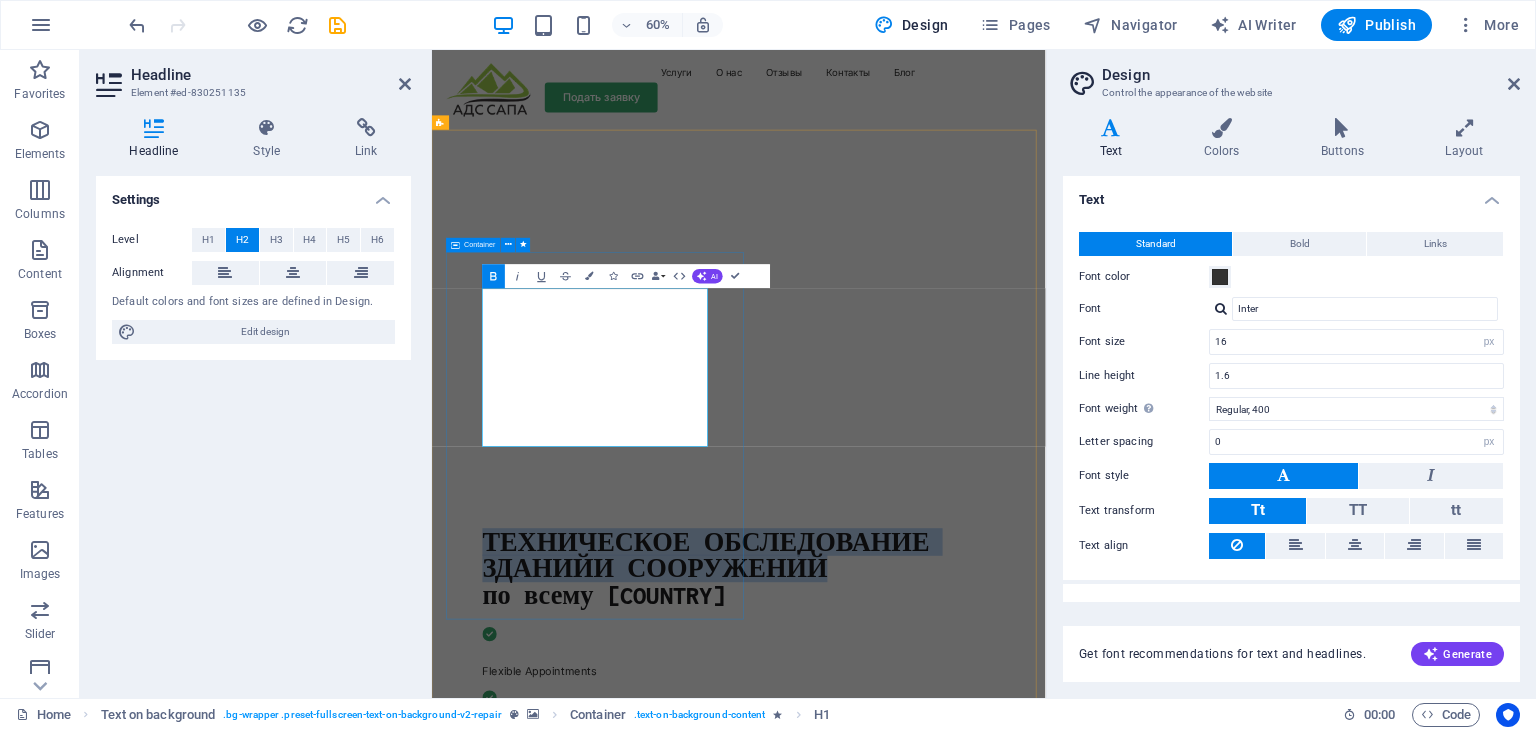 drag, startPoint x: 851, startPoint y: 600, endPoint x: 503, endPoint y: 469, distance: 371.84003 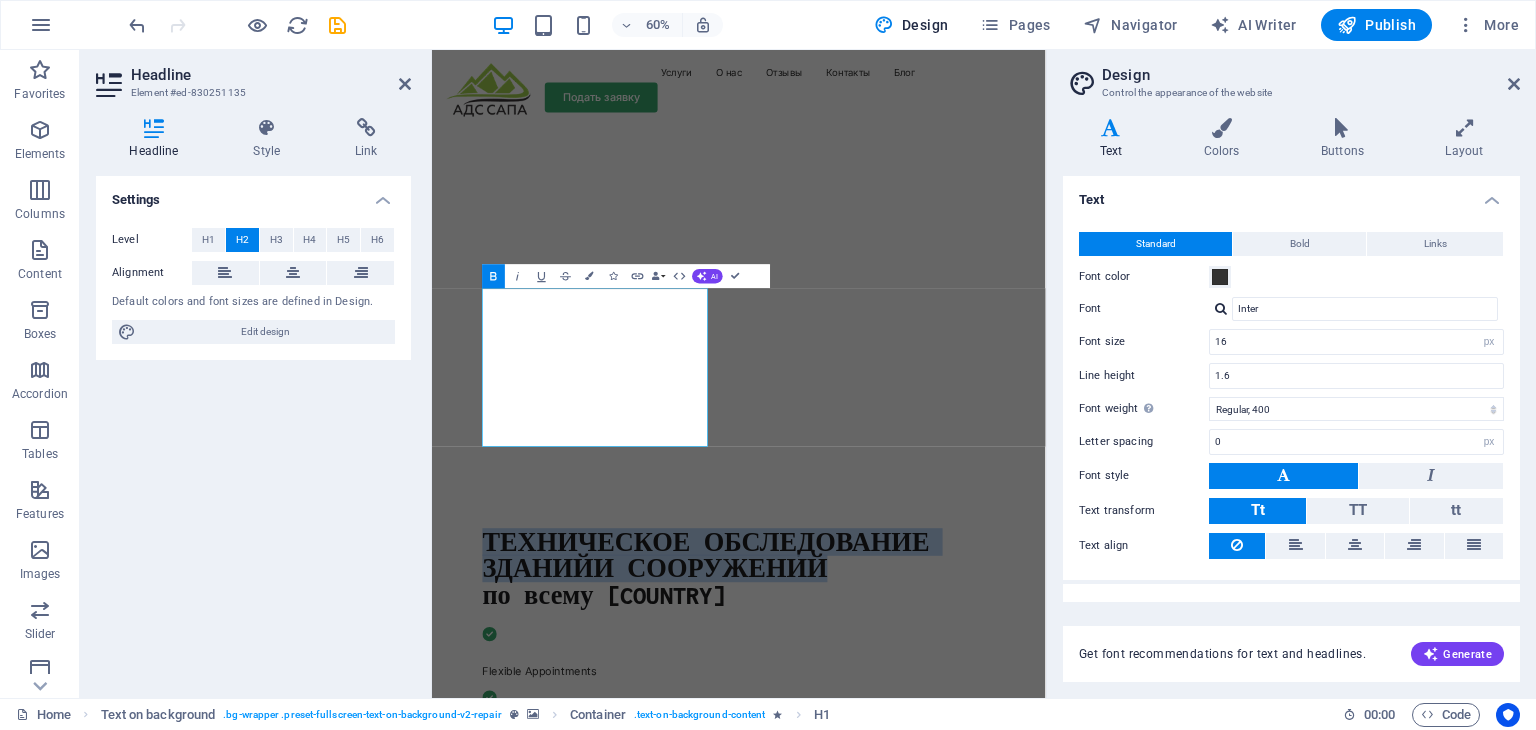 scroll, scrollTop: 27, scrollLeft: 0, axis: vertical 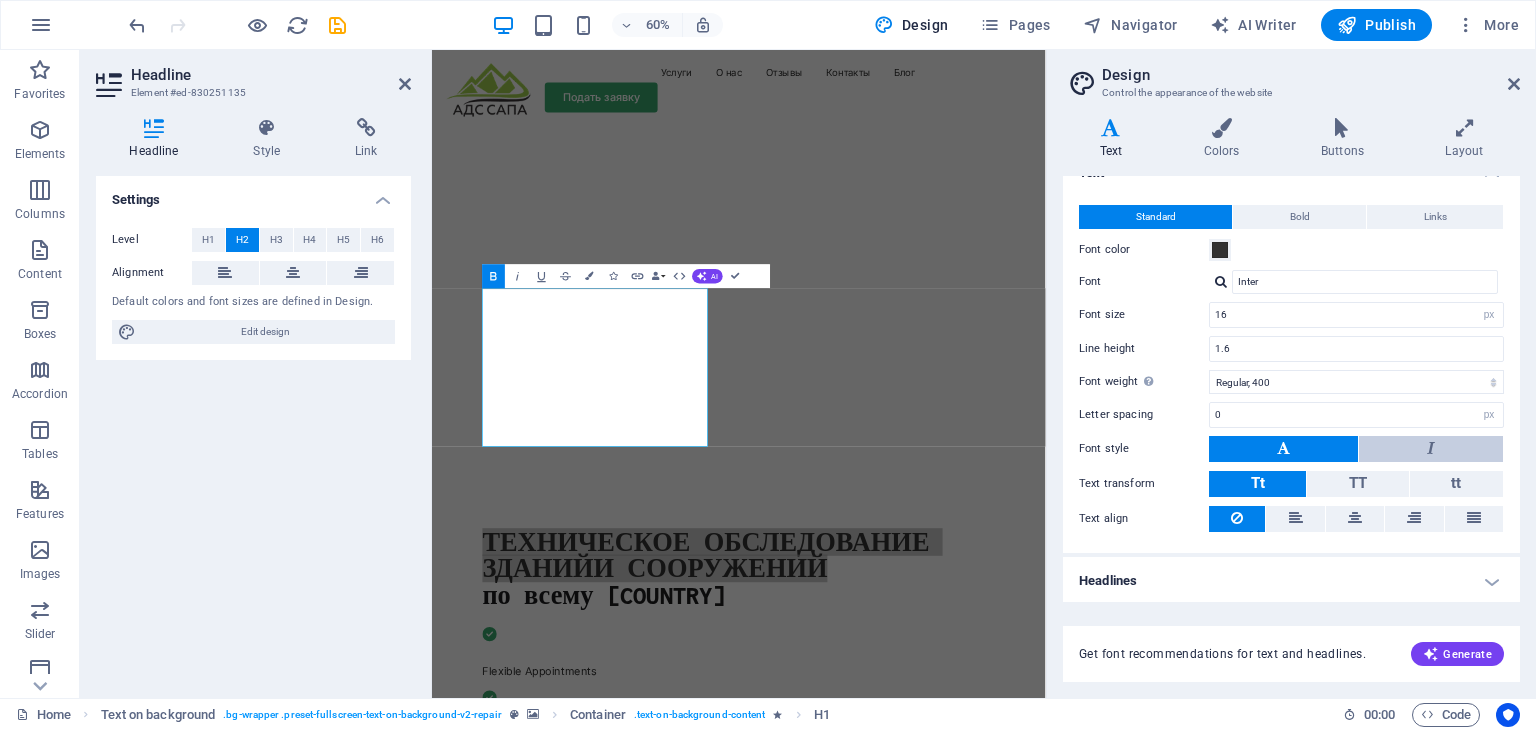 click at bounding box center (1431, 449) 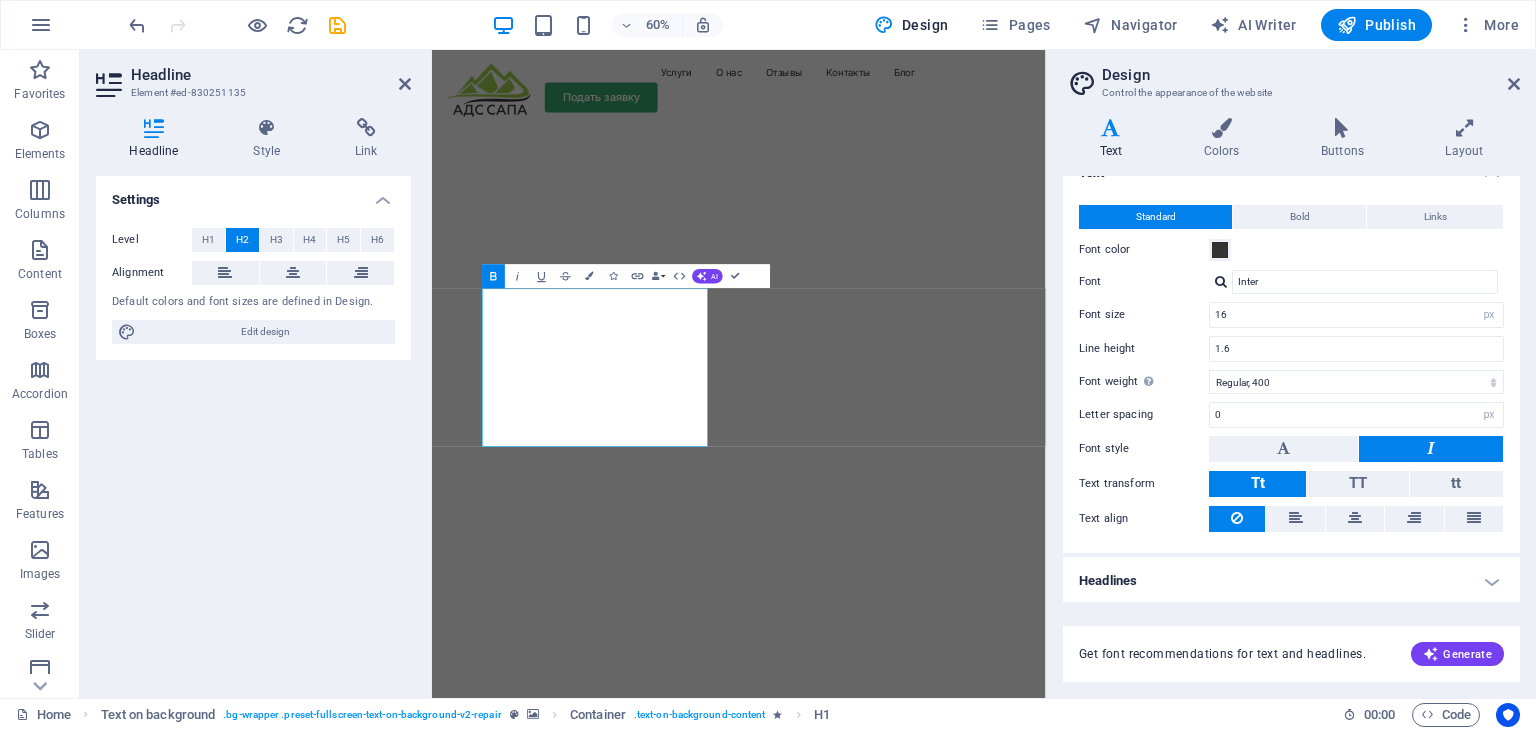 click at bounding box center (1431, 449) 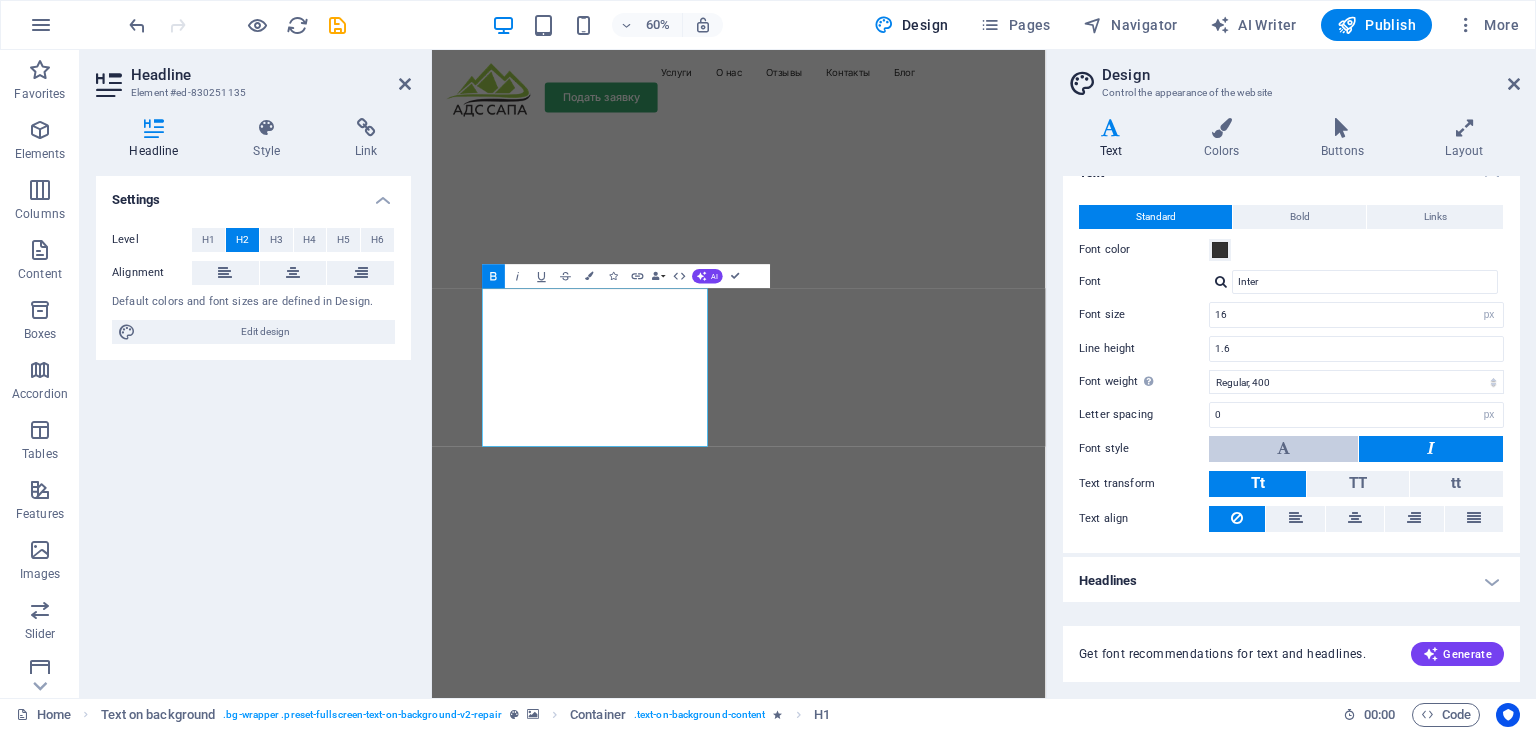 click at bounding box center (1283, 449) 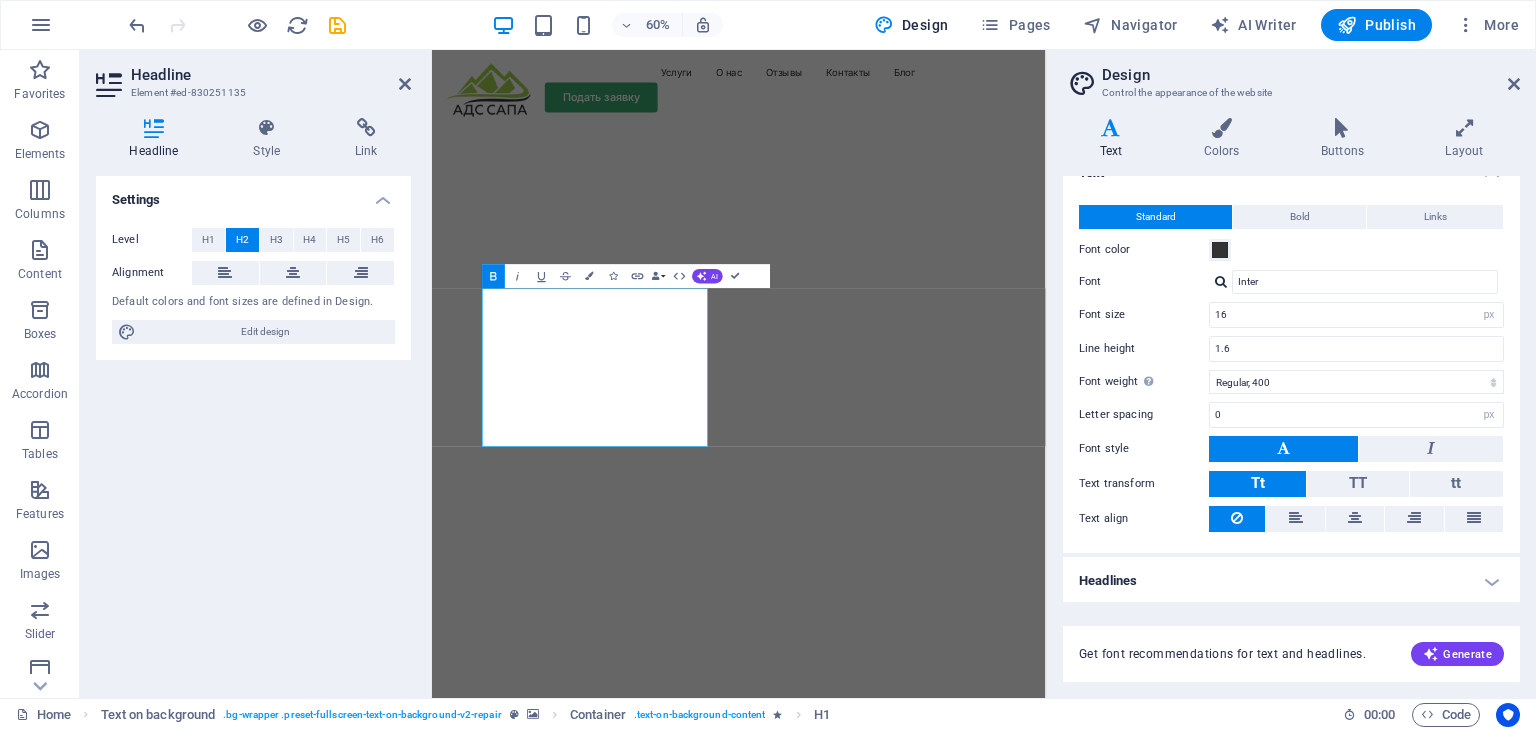 click on "Headlines" at bounding box center [1291, 581] 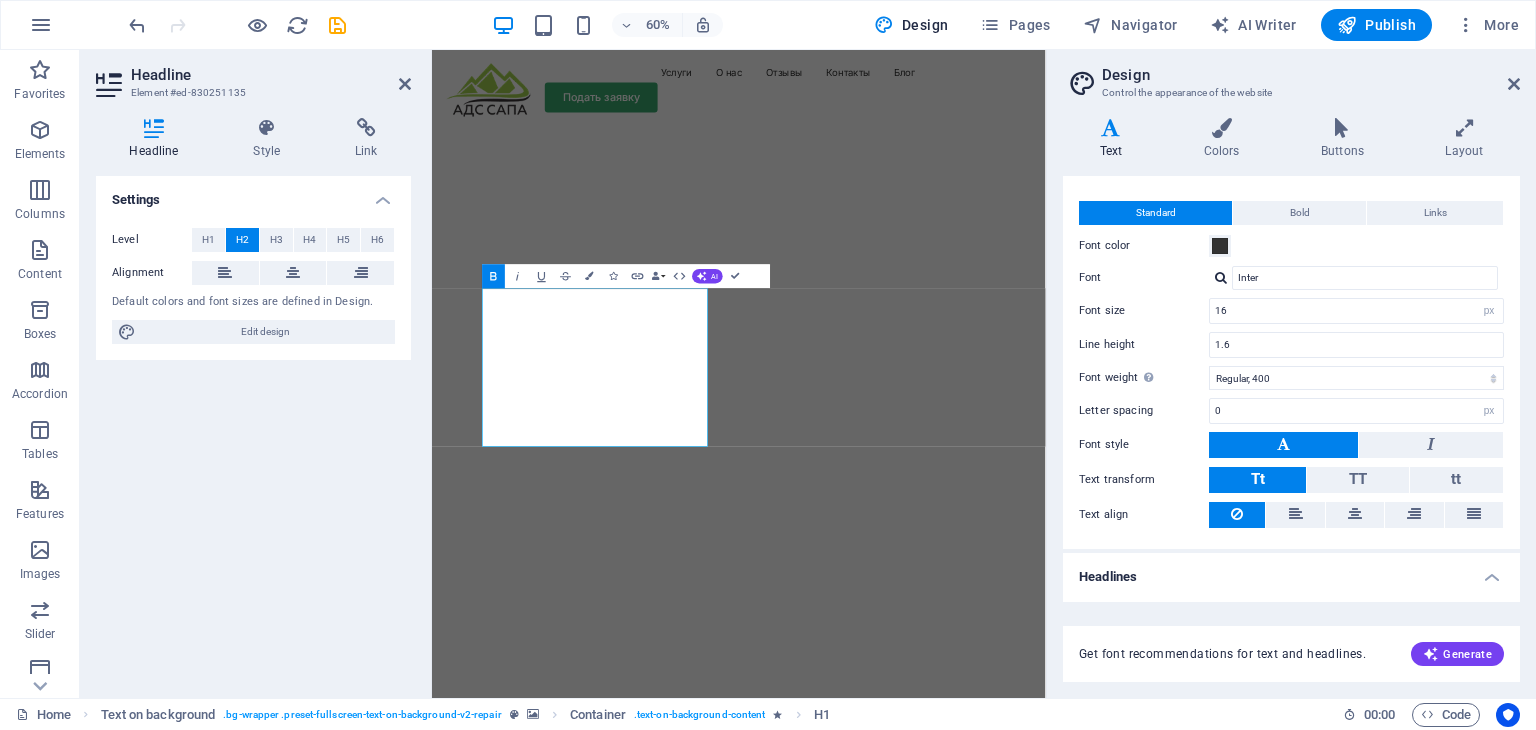 scroll, scrollTop: 0, scrollLeft: 0, axis: both 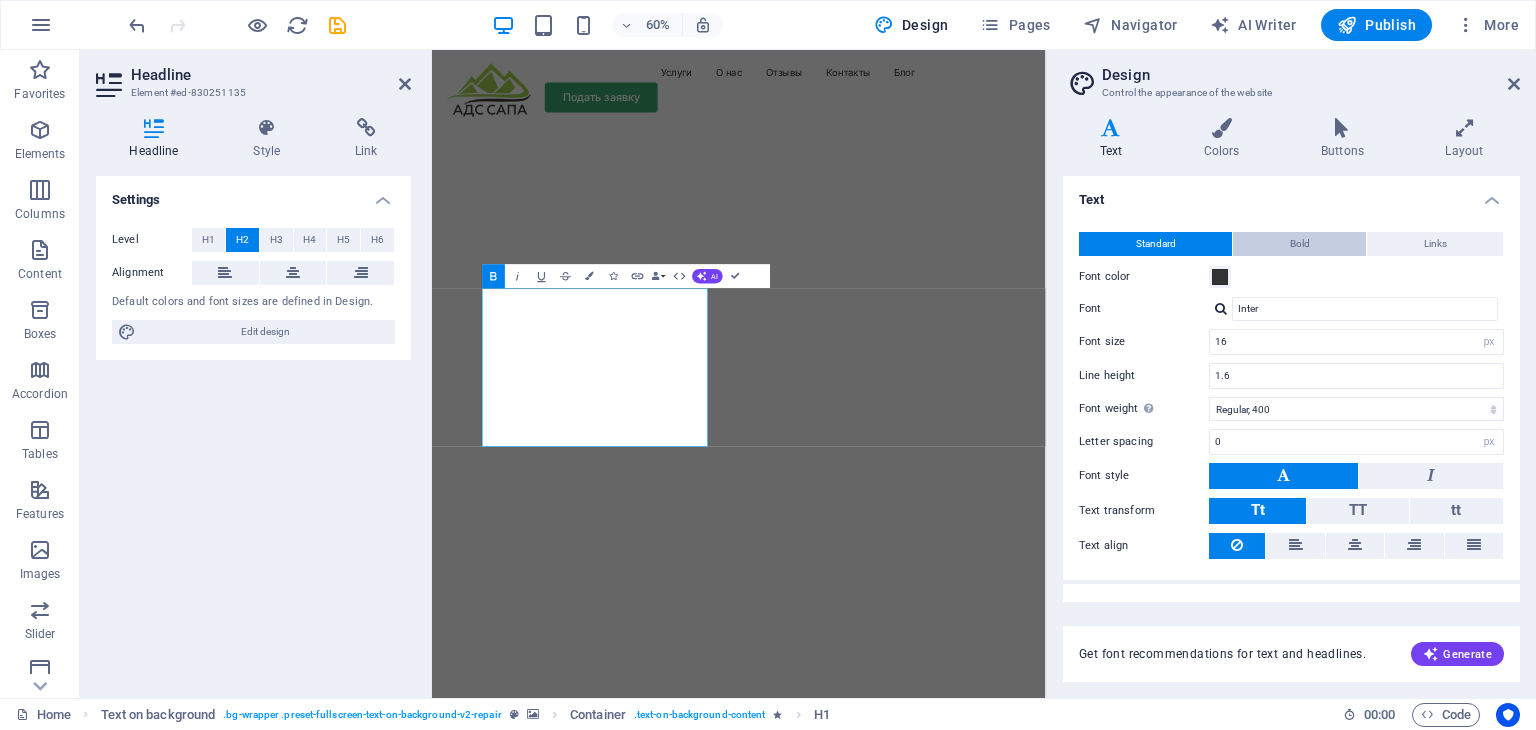 click on "Bold" at bounding box center (1299, 244) 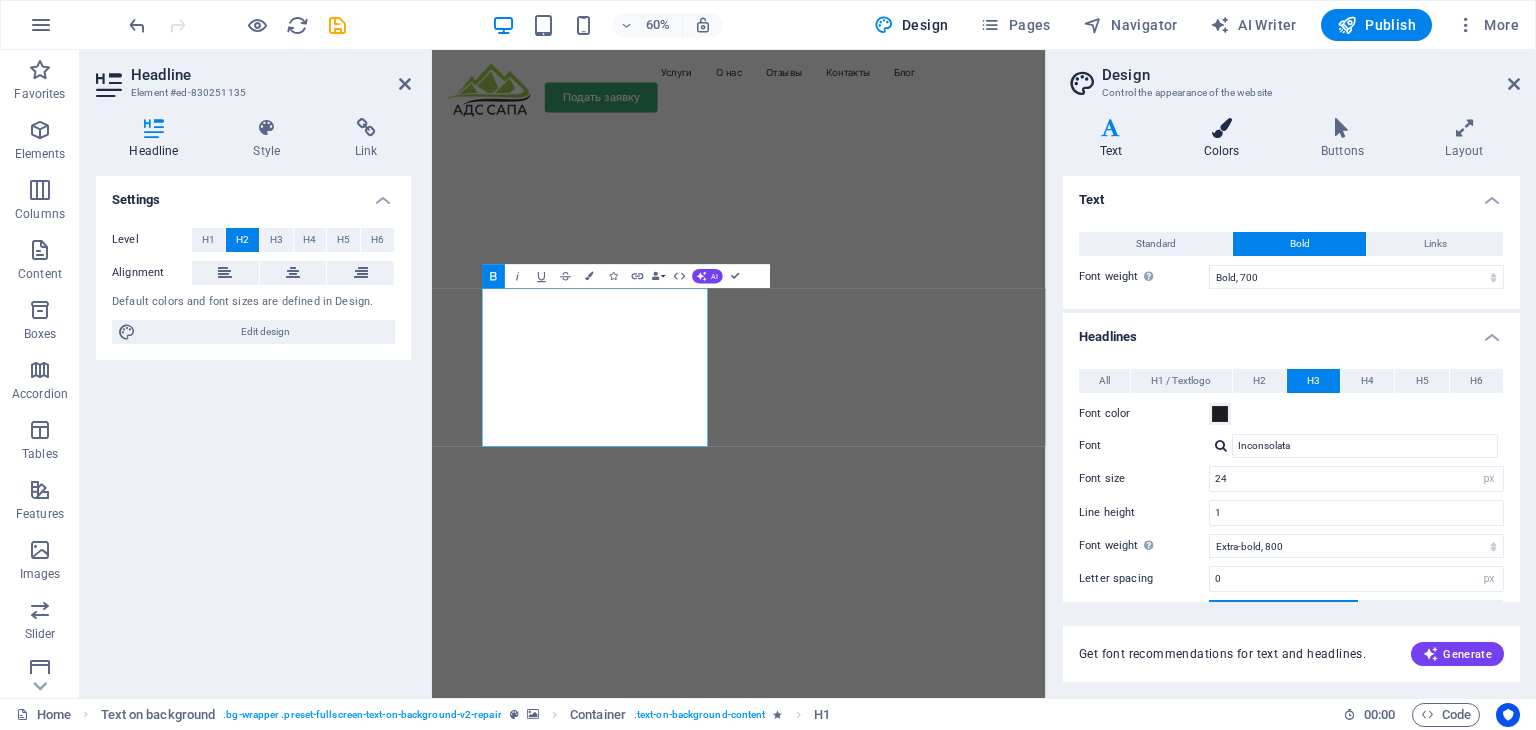click on "Colors" at bounding box center (1225, 139) 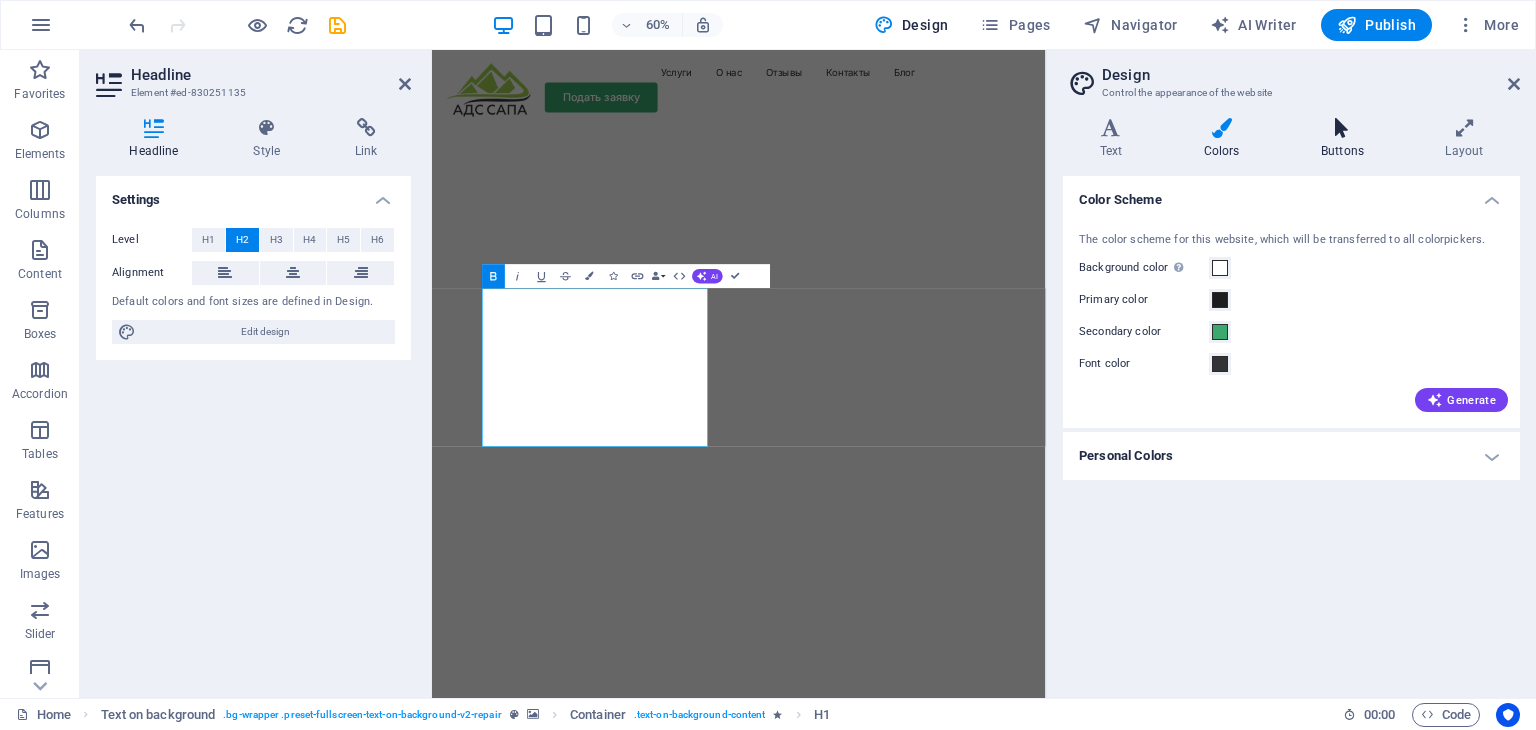 click on "Buttons" at bounding box center [1346, 139] 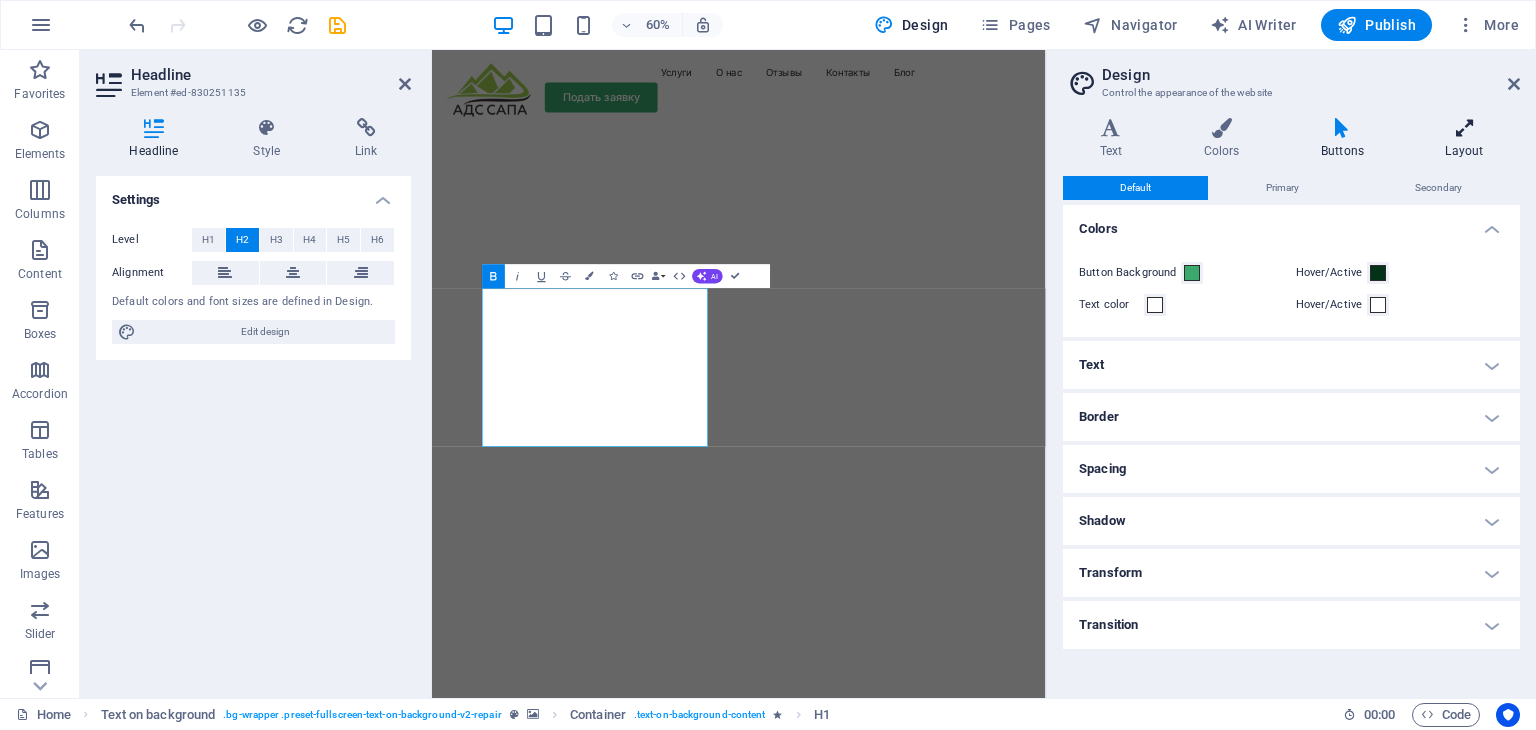 click at bounding box center (1464, 128) 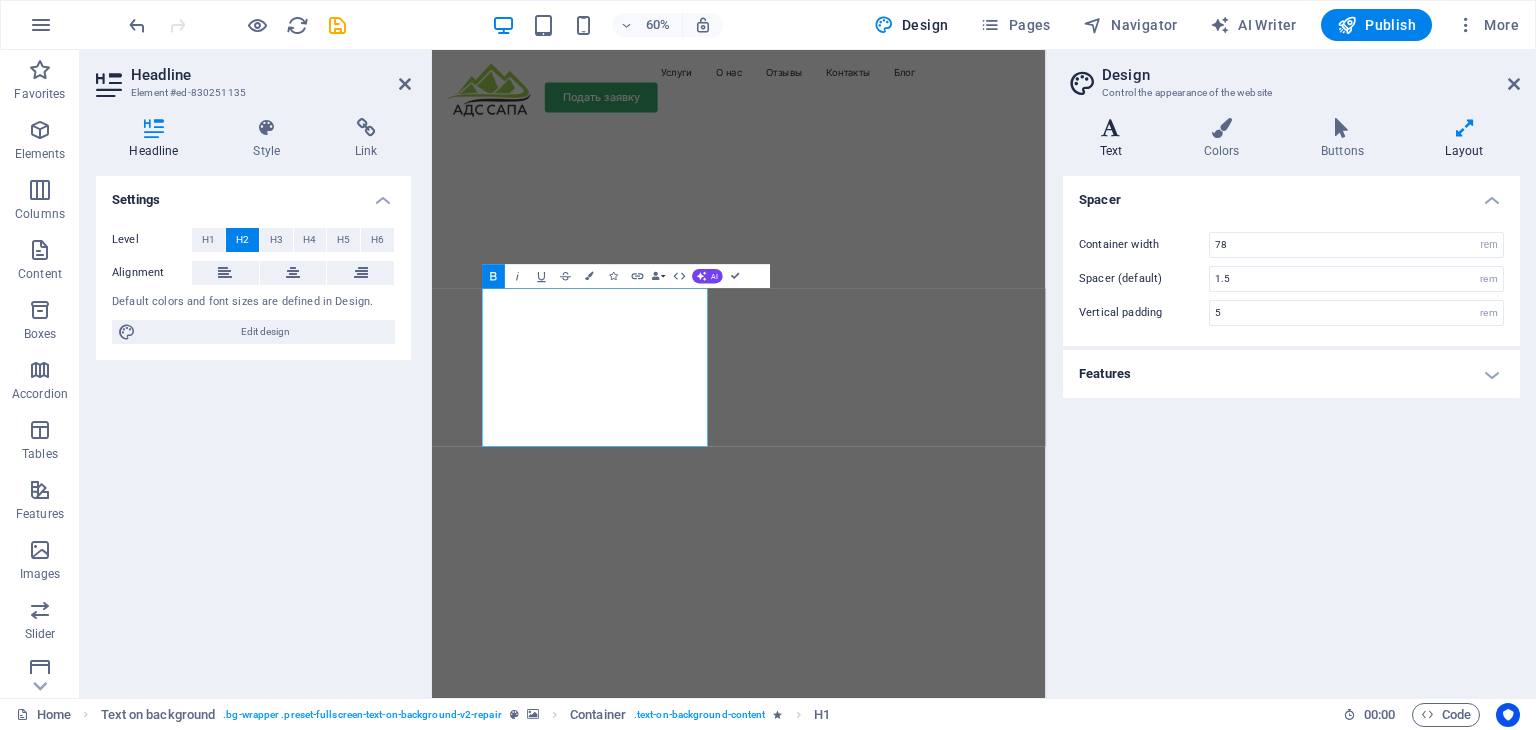 click at bounding box center [1111, 128] 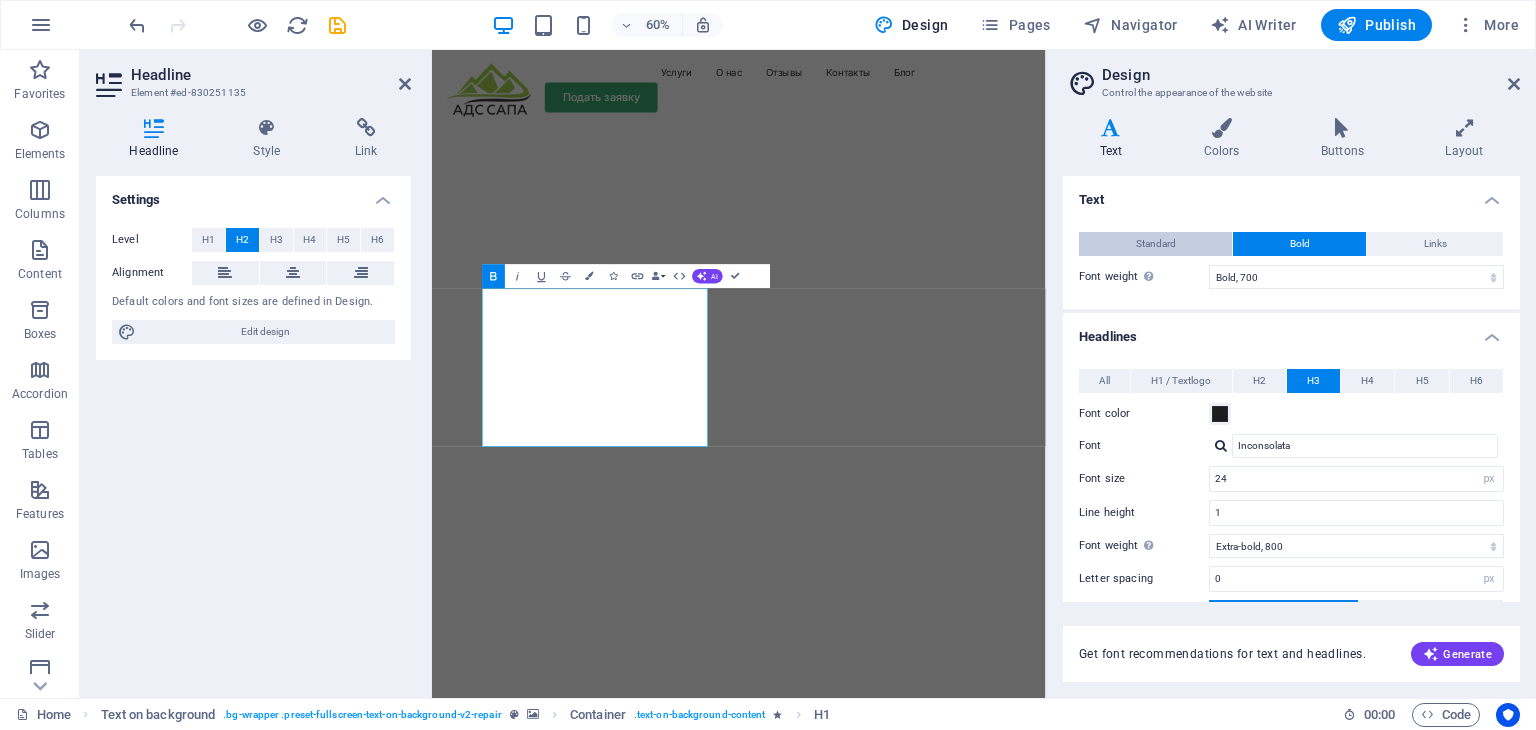 click on "Standard" at bounding box center [1156, 244] 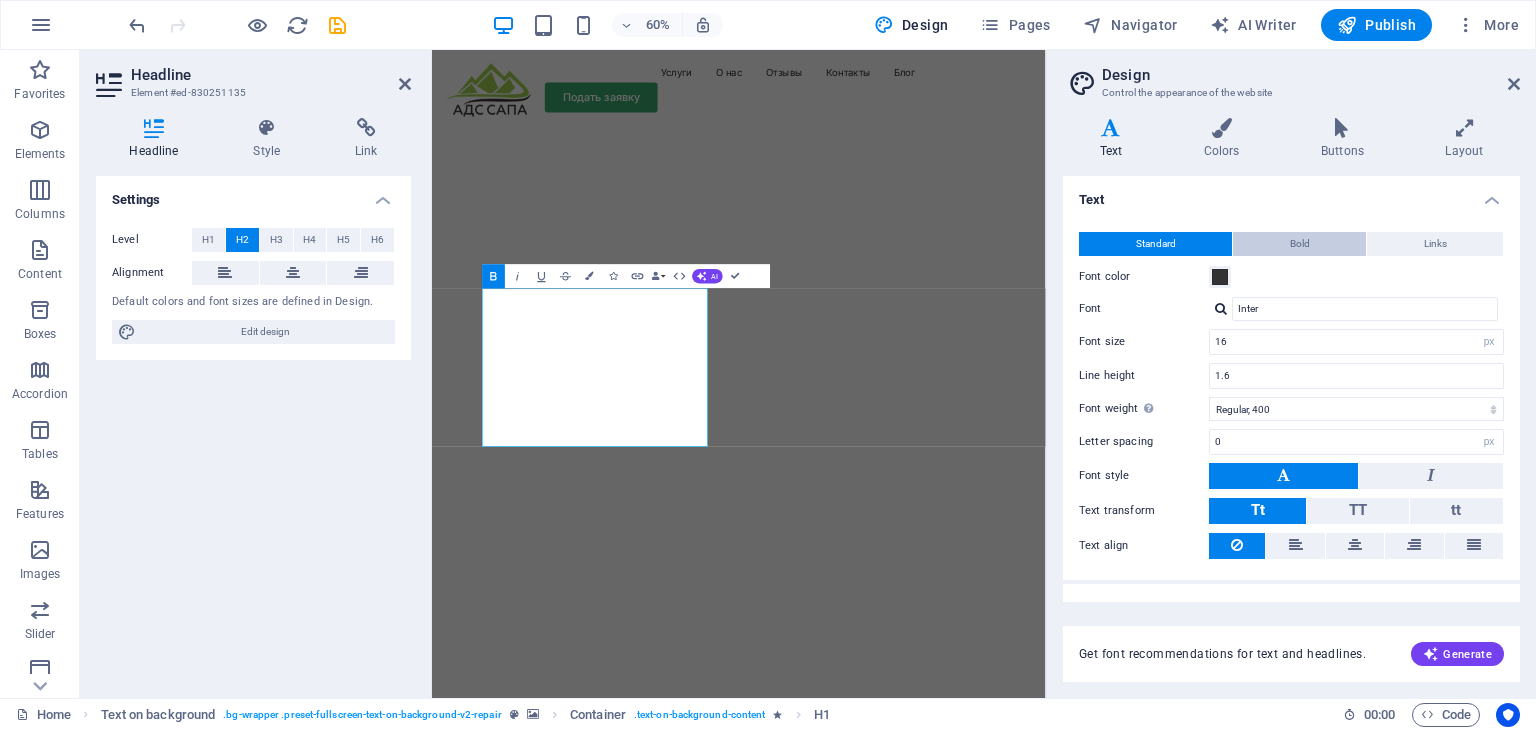 click on "Bold" at bounding box center [1299, 244] 